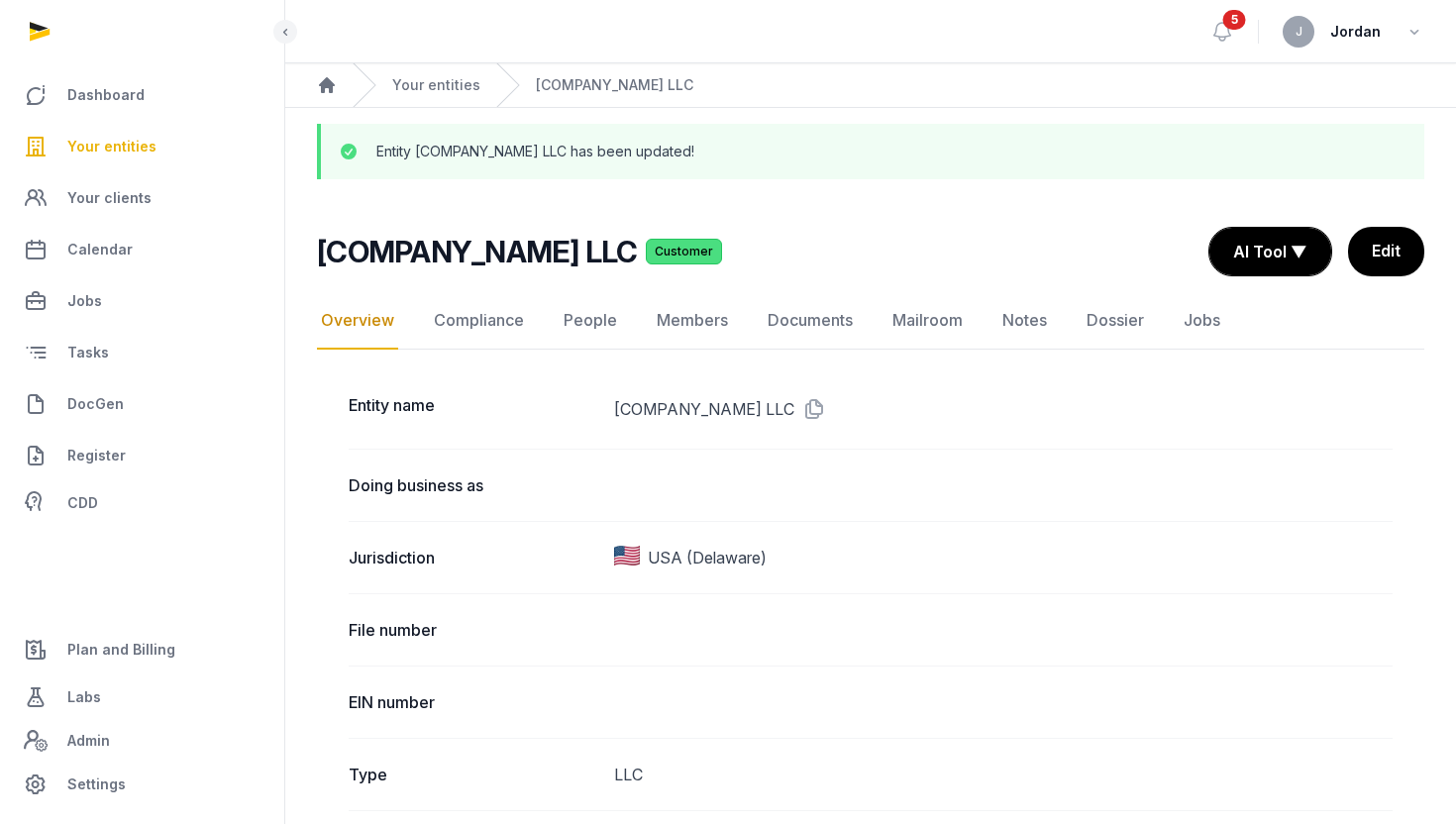 scroll, scrollTop: 0, scrollLeft: 0, axis: both 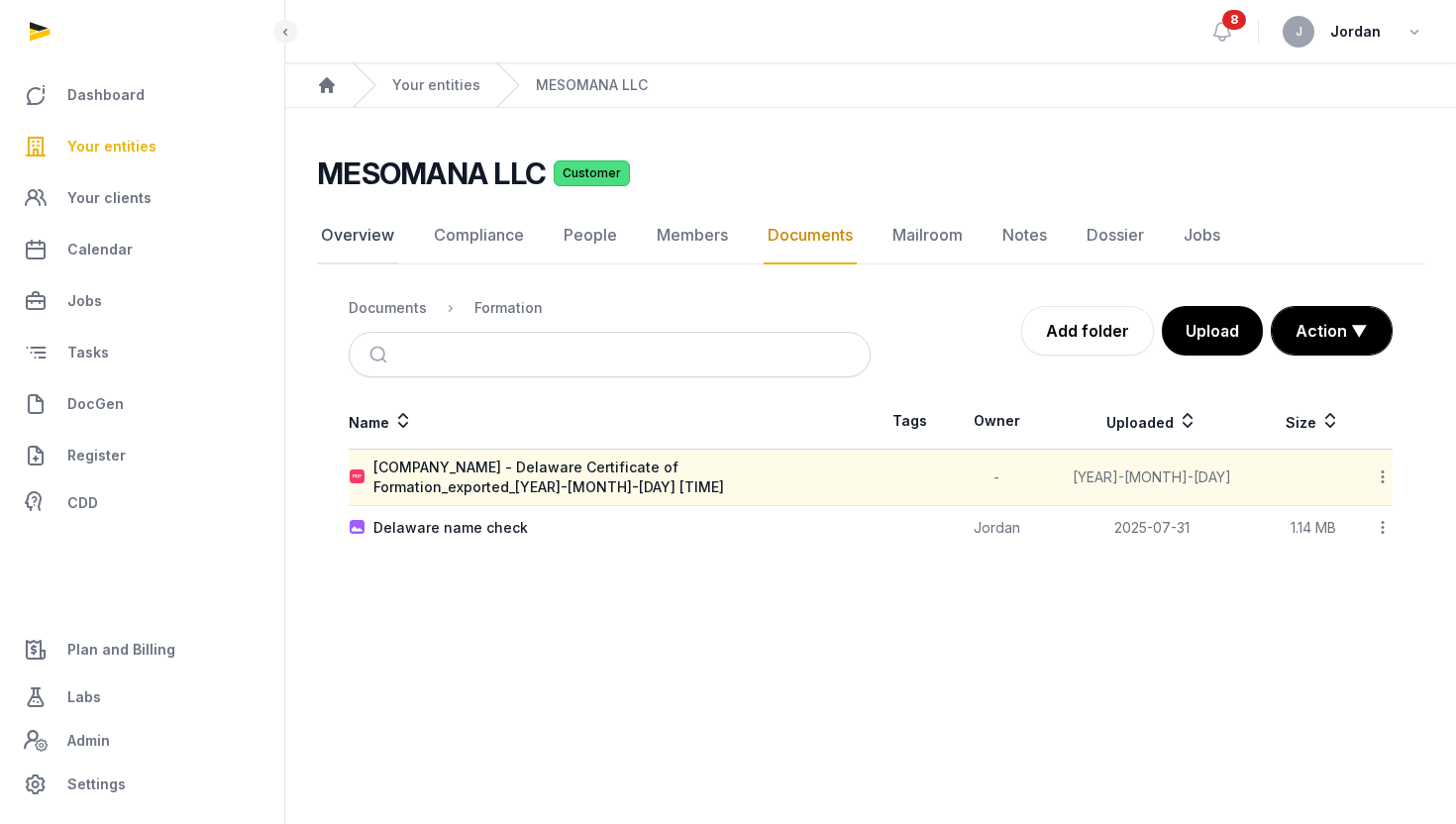 click on "Overview" 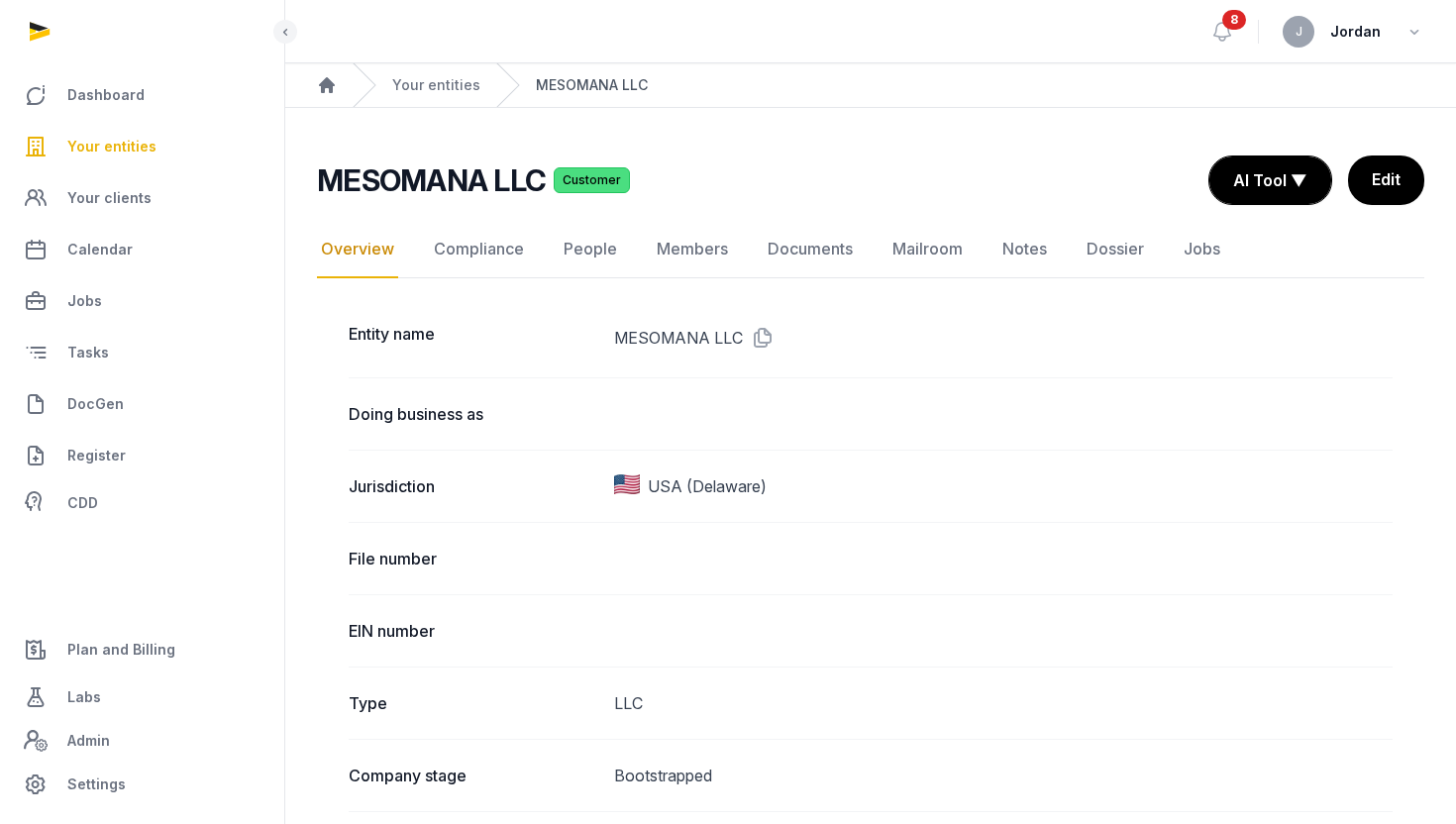 click on "MESOMANA LLC" at bounding box center [591, 85] 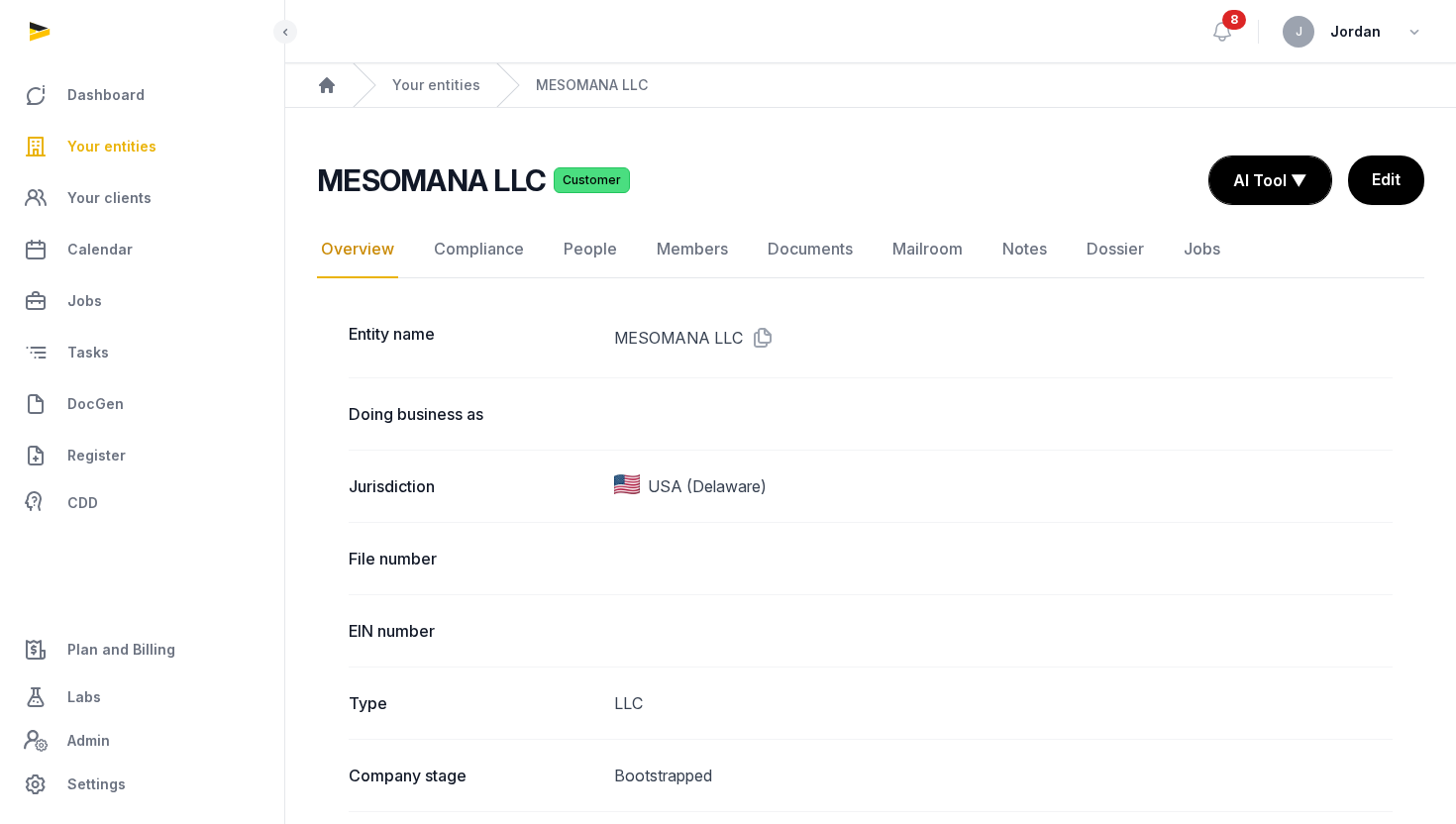 click on "Home Your entities [COMPANY_NAME]" at bounding box center (871, 85) 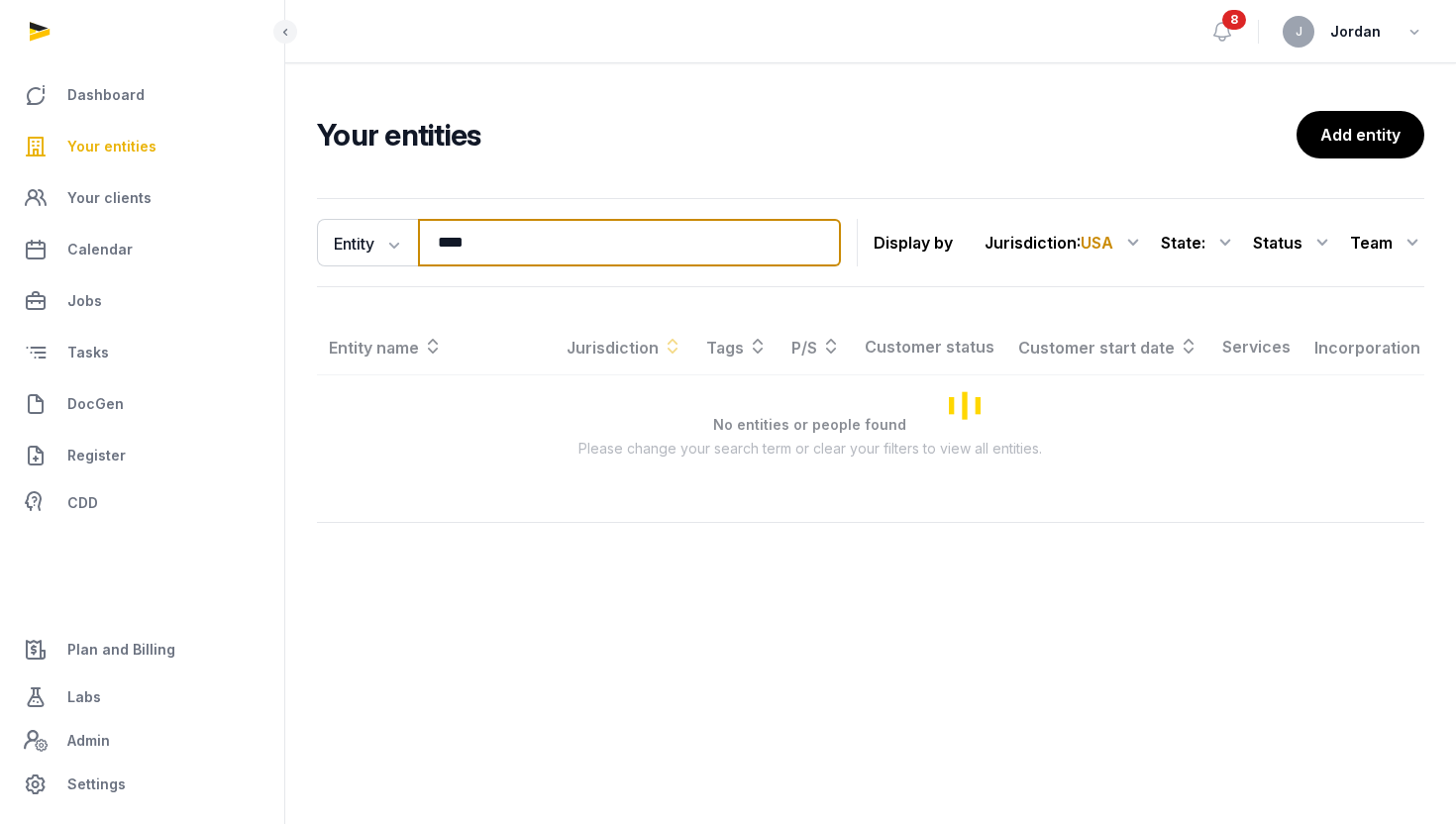click on "****" at bounding box center [629, 243] 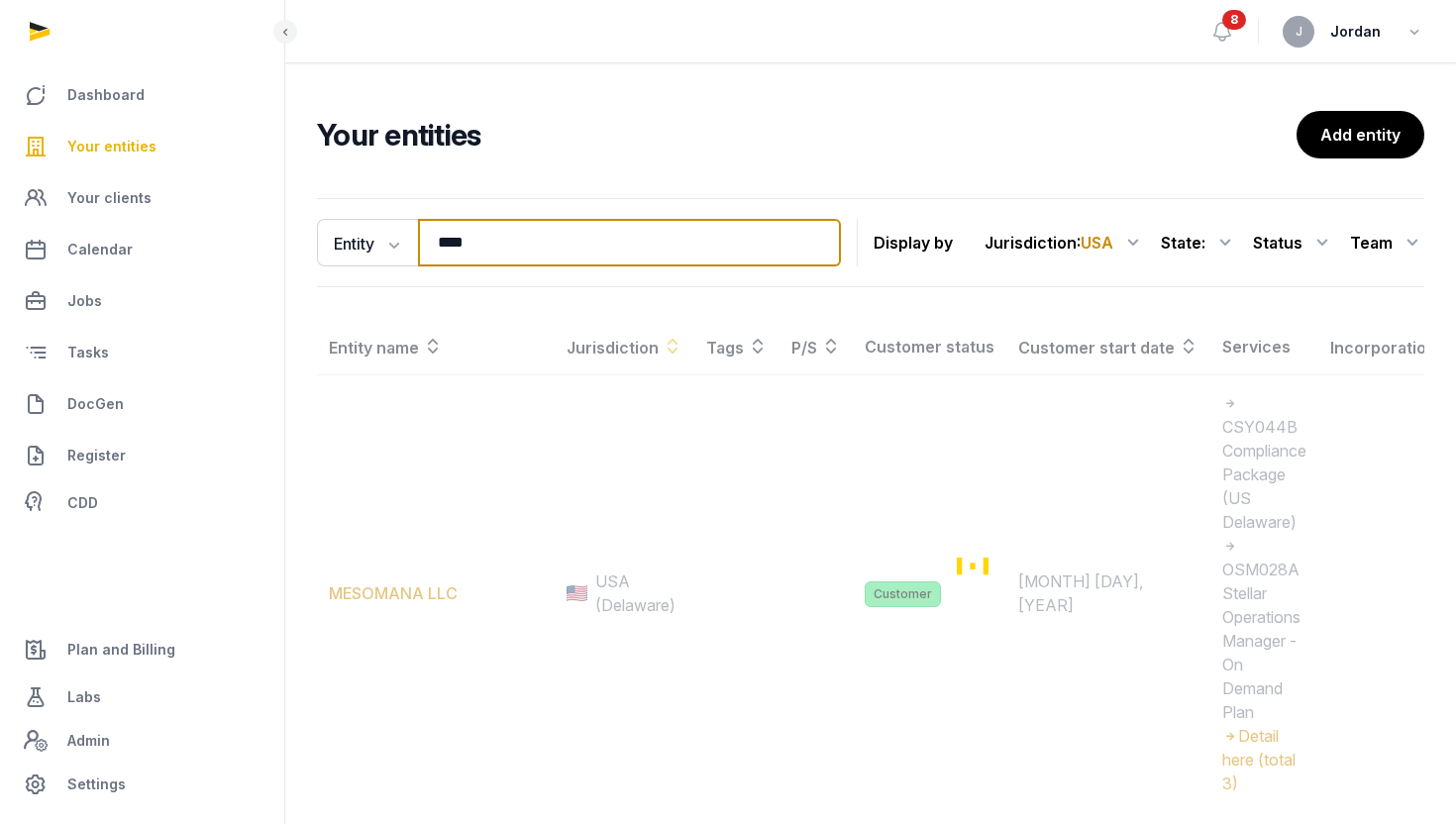 click on "****" at bounding box center (629, 243) 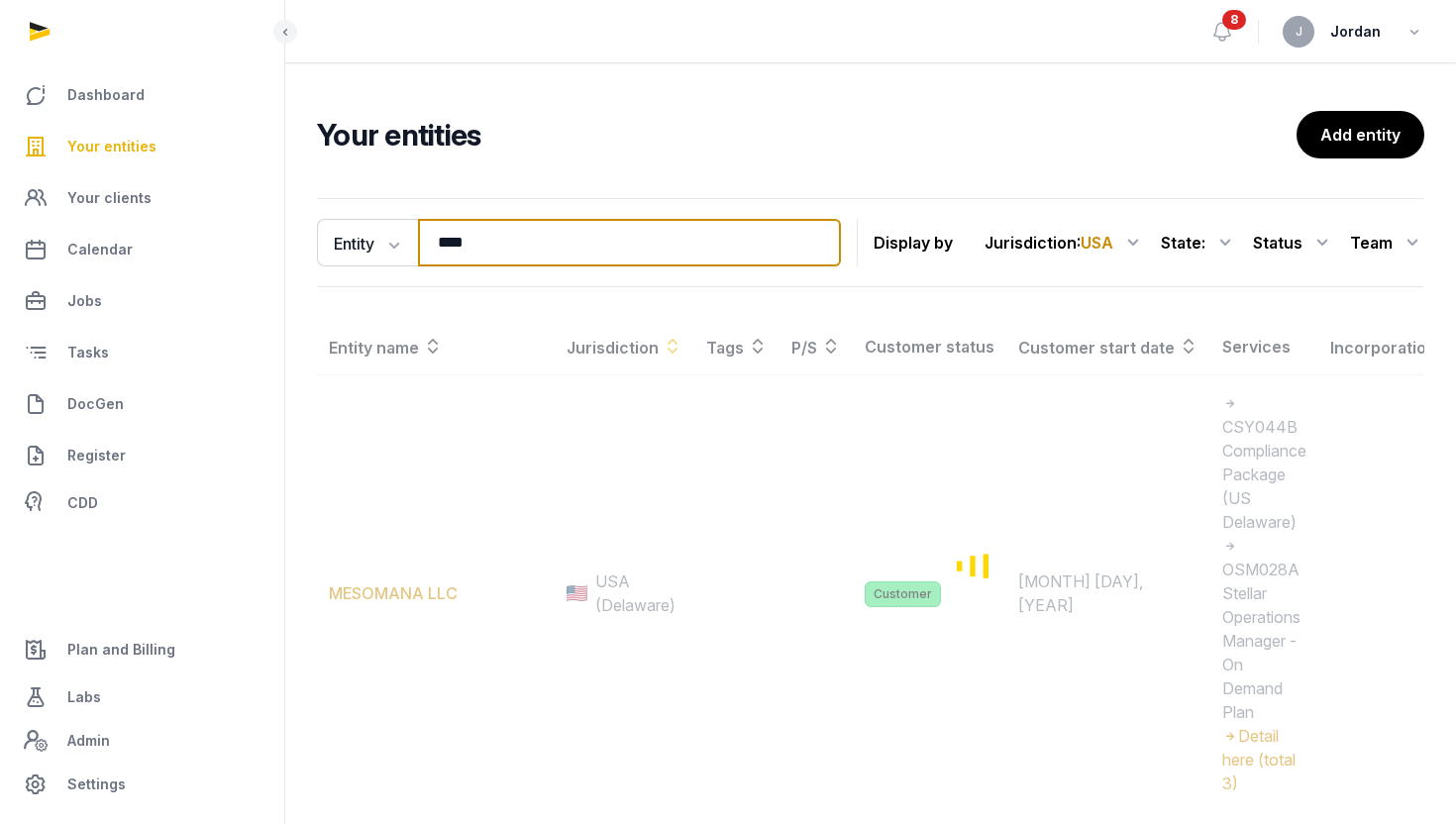 click on "****" at bounding box center [629, 243] 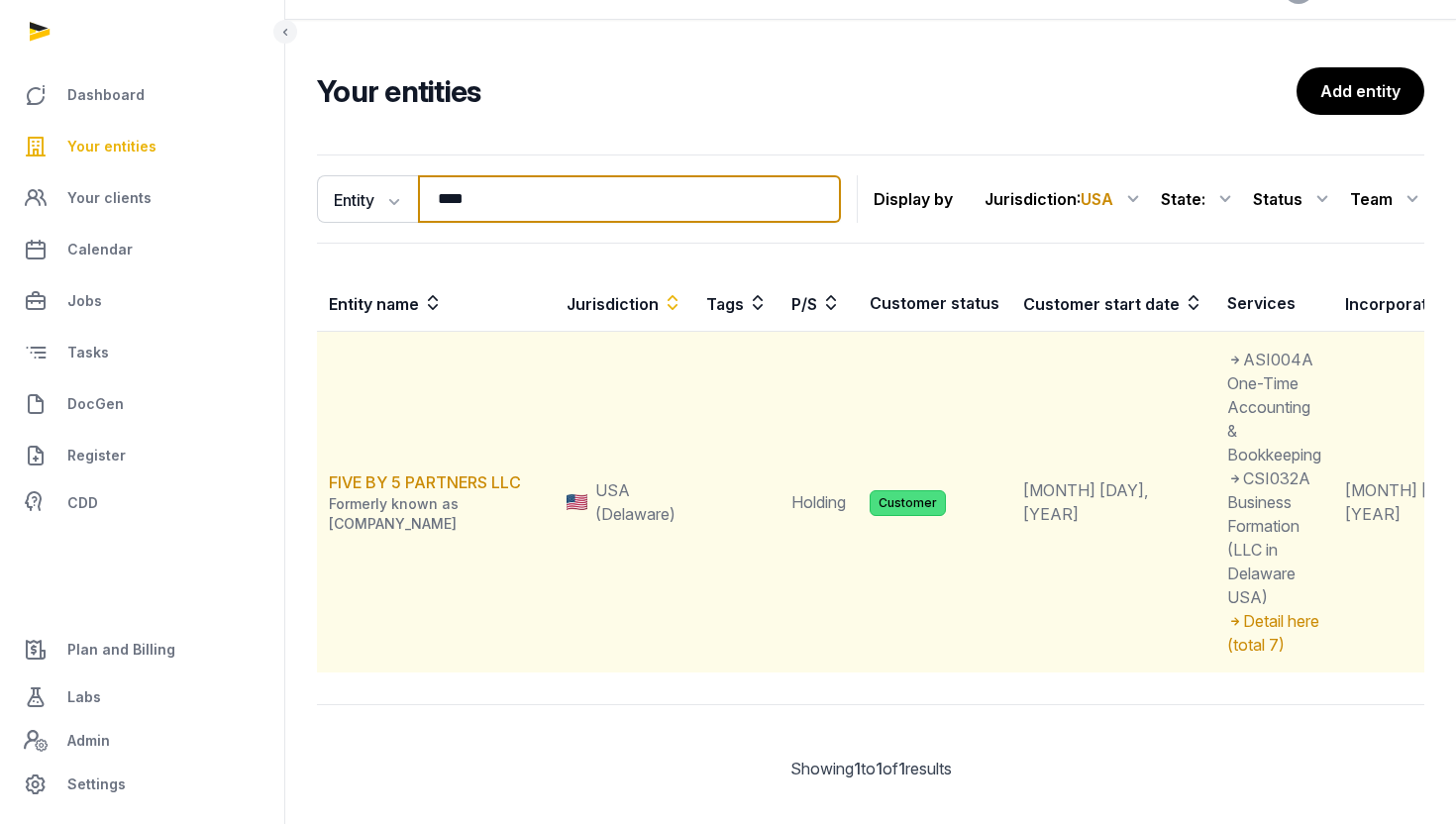 scroll, scrollTop: 46, scrollLeft: 0, axis: vertical 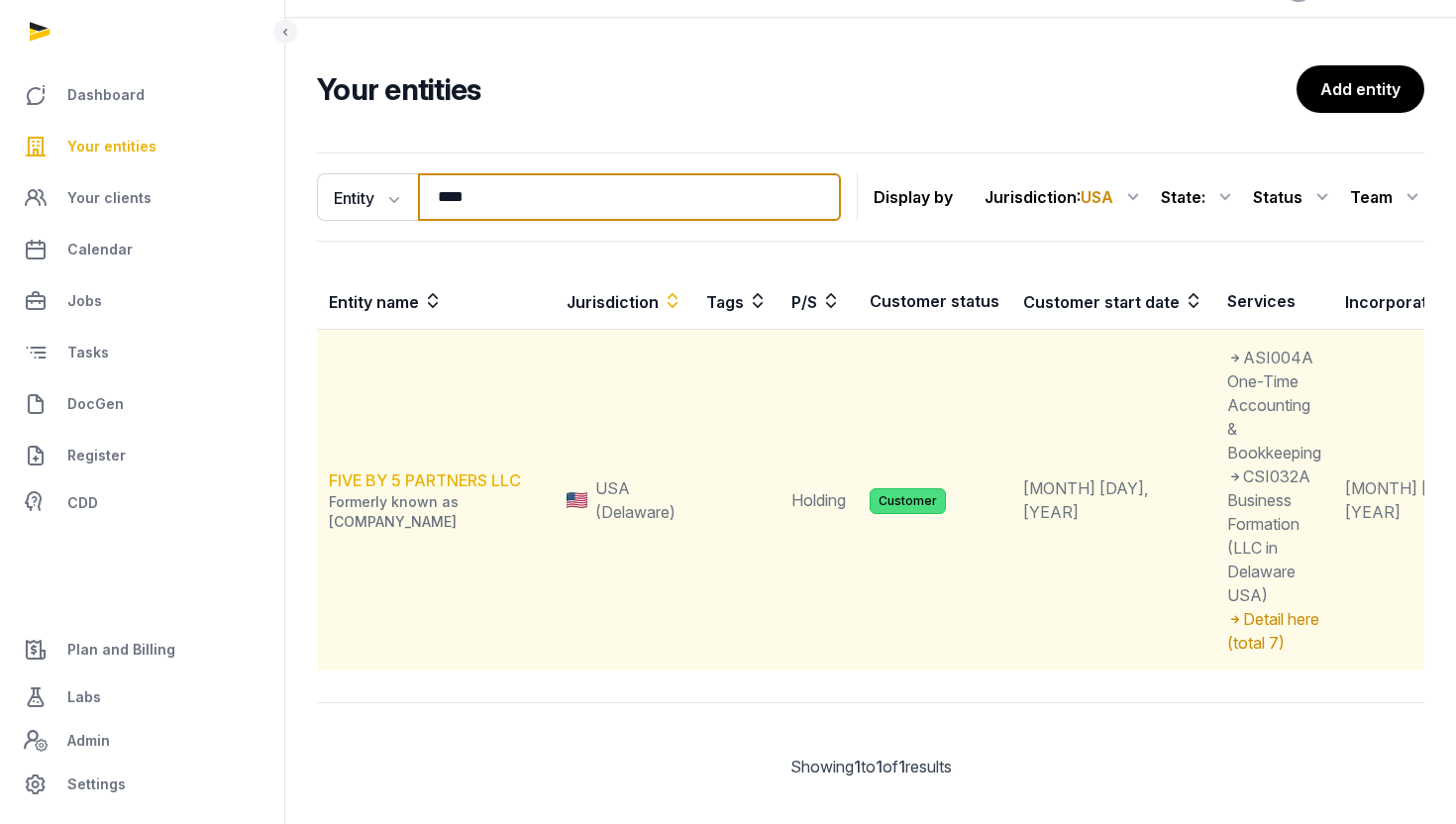 type on "****" 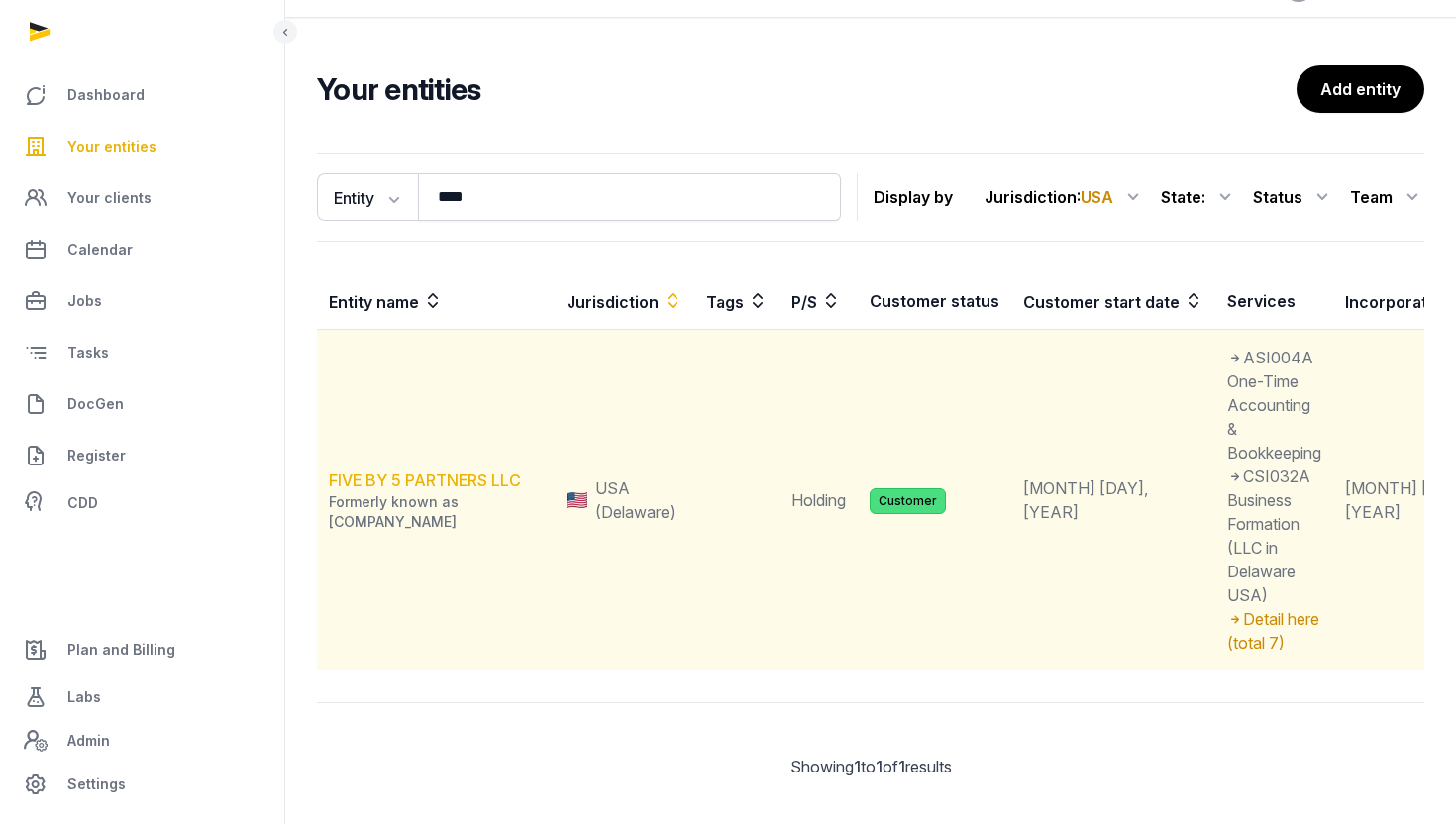 click on "FIVE BY 5 PARTNERS LLC" at bounding box center (425, 480) 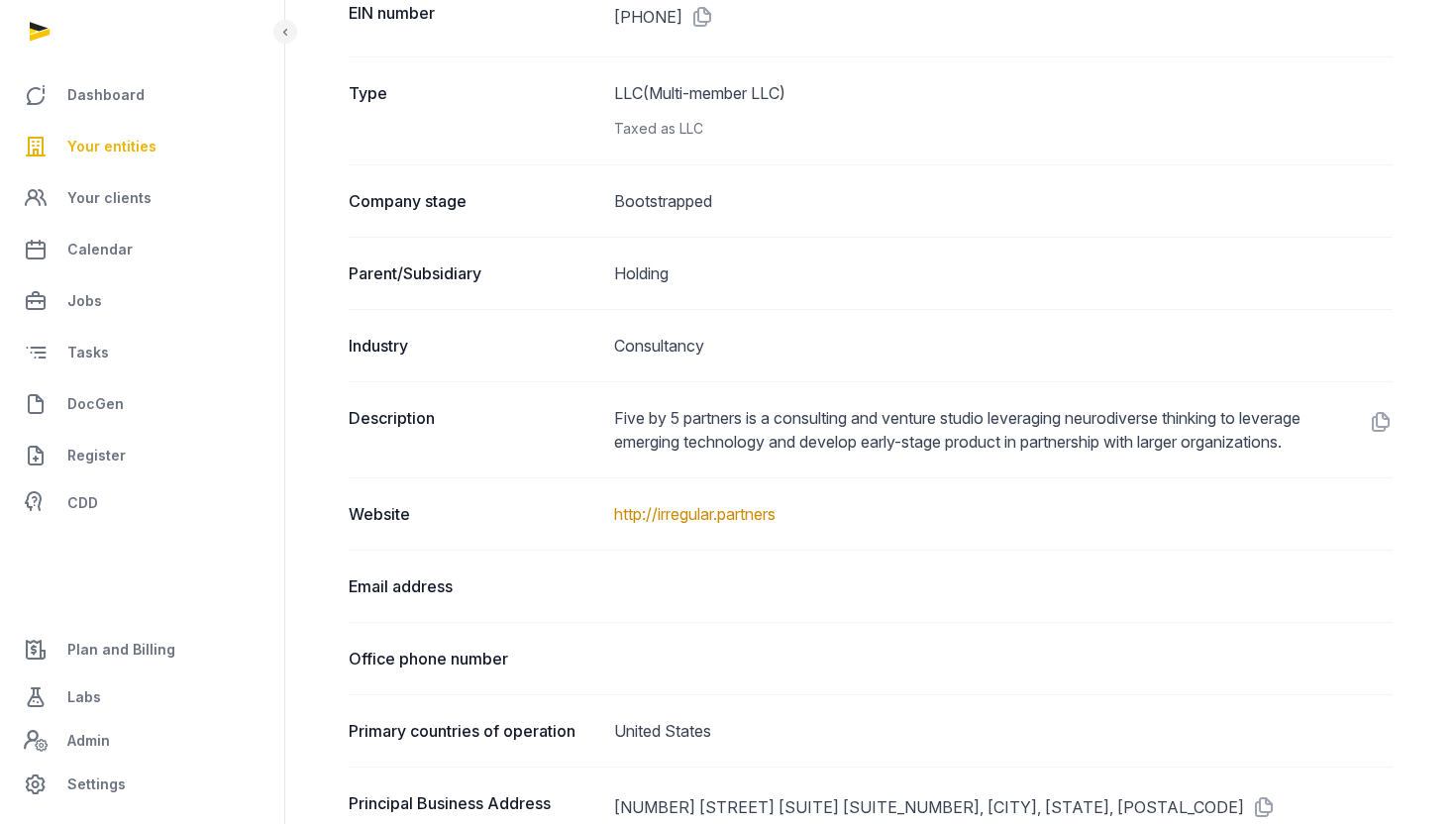 scroll, scrollTop: 0, scrollLeft: 0, axis: both 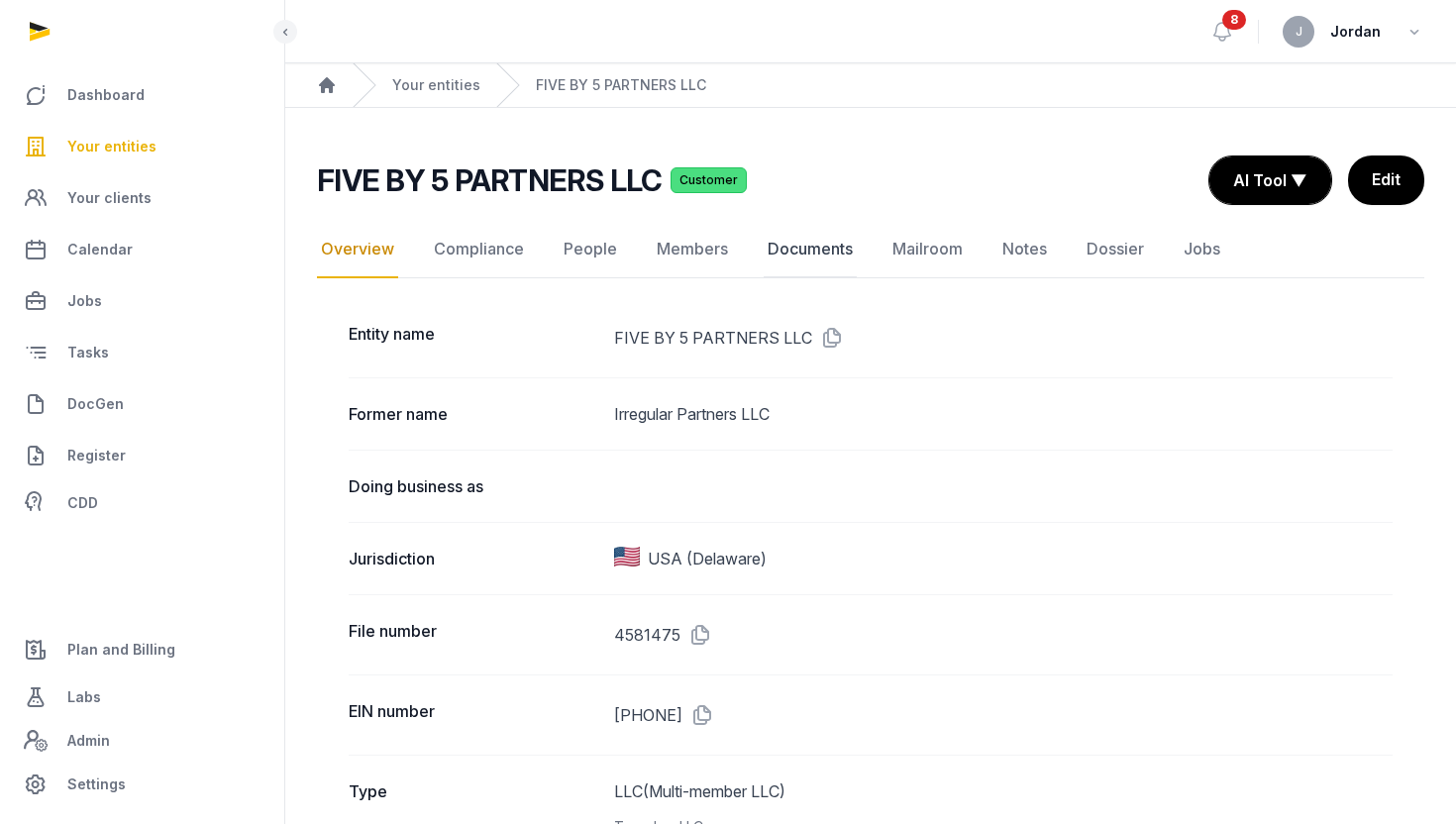 click on "Documents" 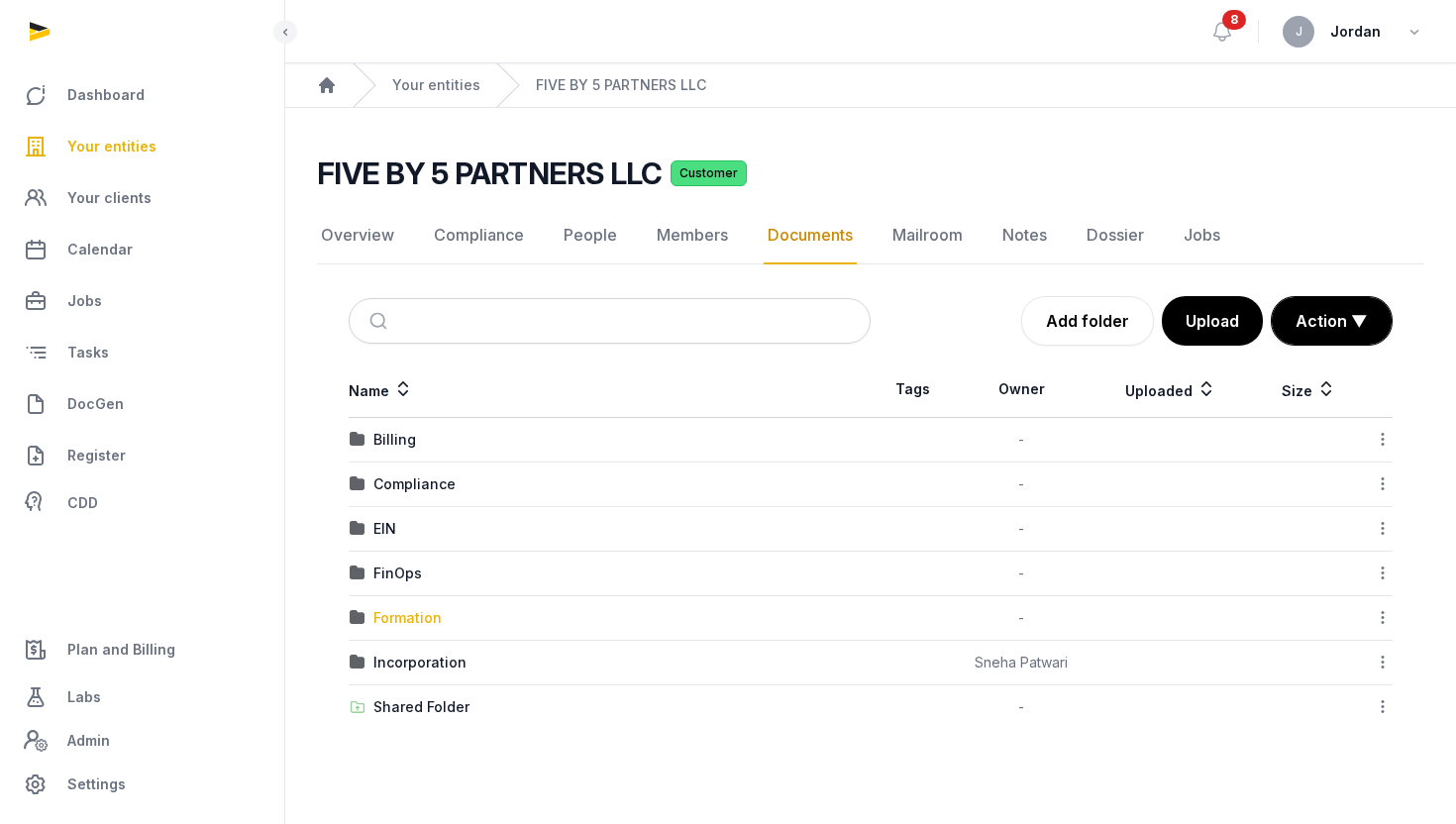 click on "Formation" at bounding box center [407, 618] 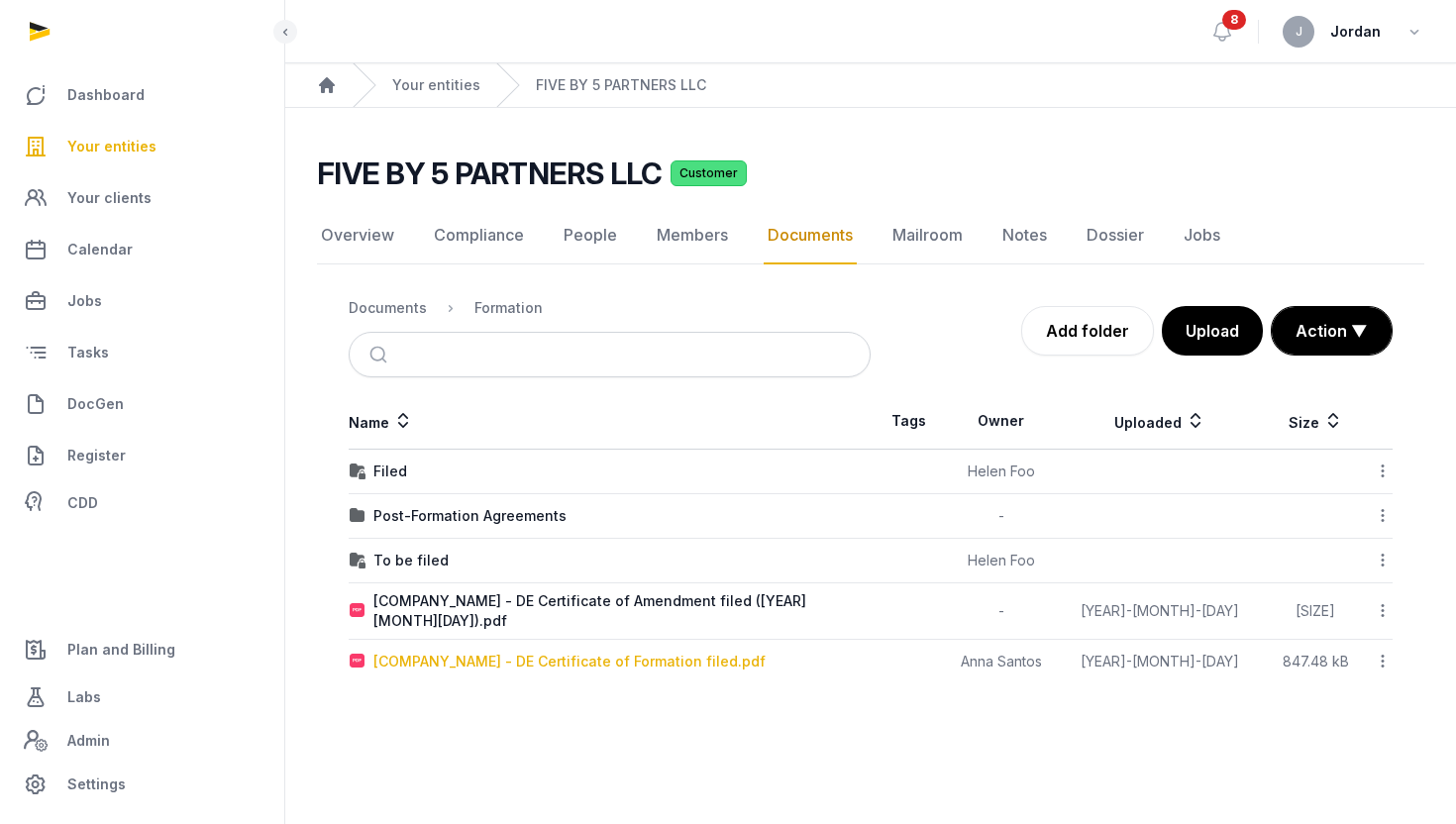 click on "IRREGULAR PARTNERS LLC - DE Certificate of Formation filed.pdf" at bounding box center (570, 662) 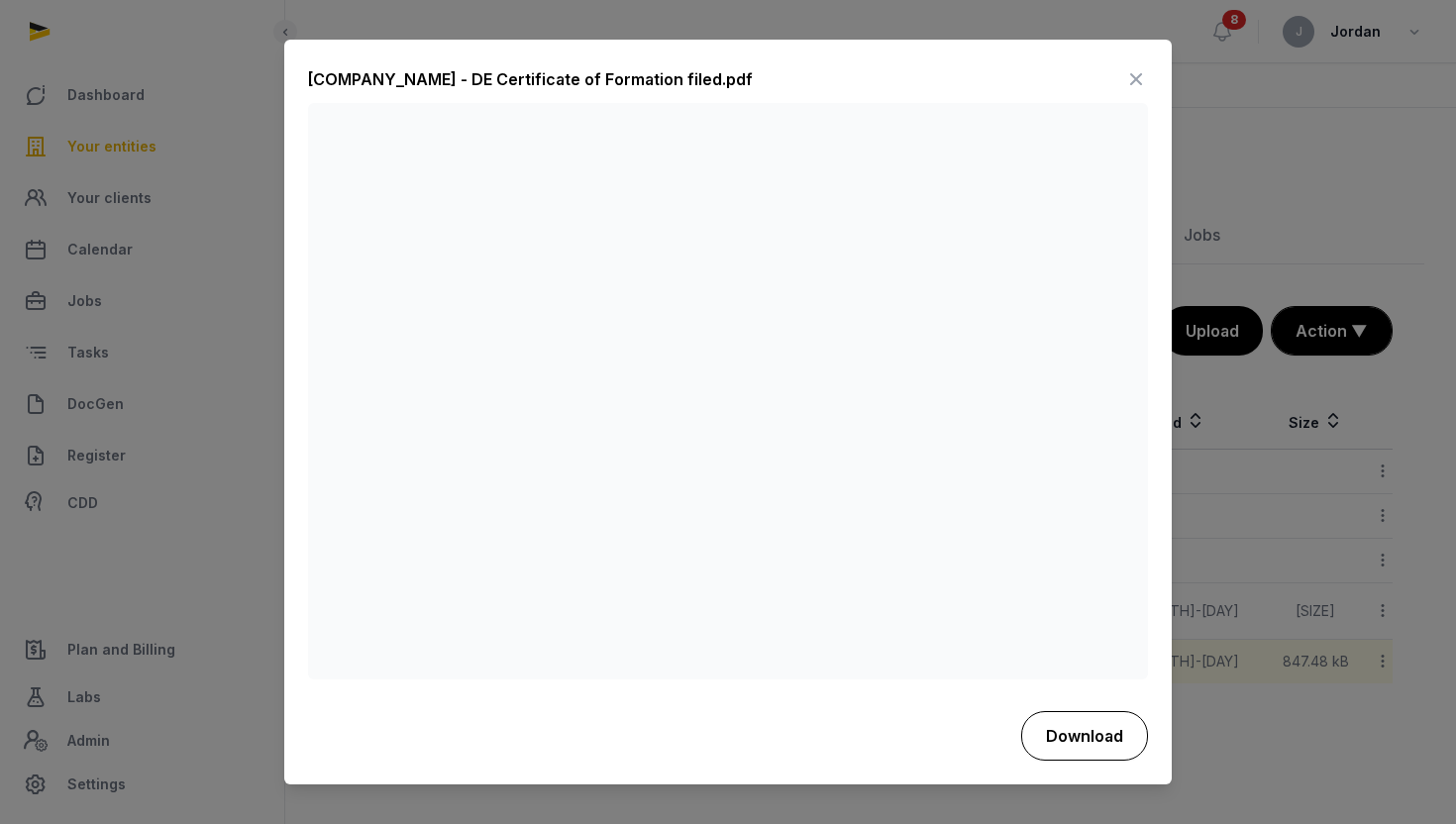 click on "Download" at bounding box center (1085, 736) 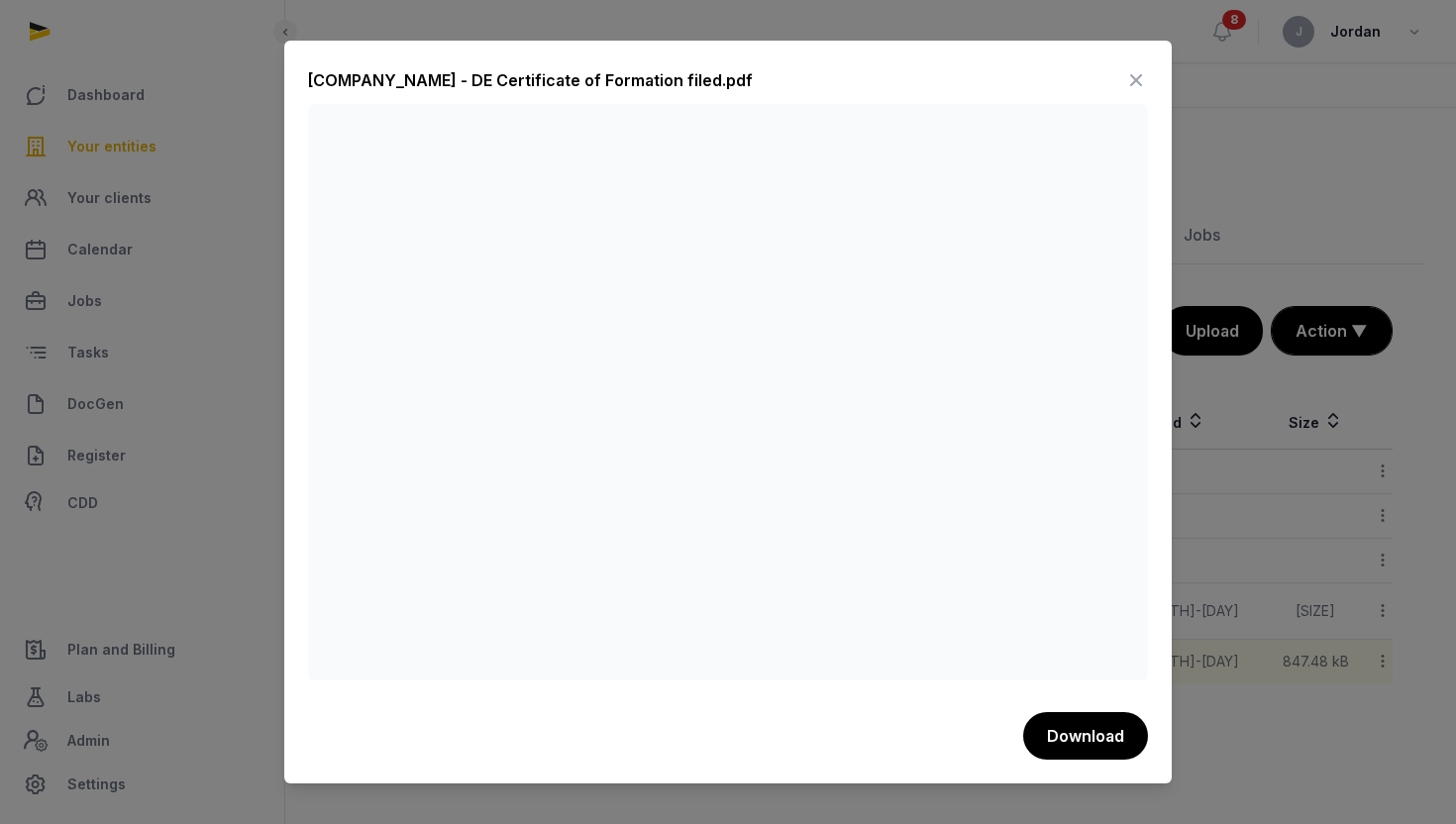 click at bounding box center [728, 412] 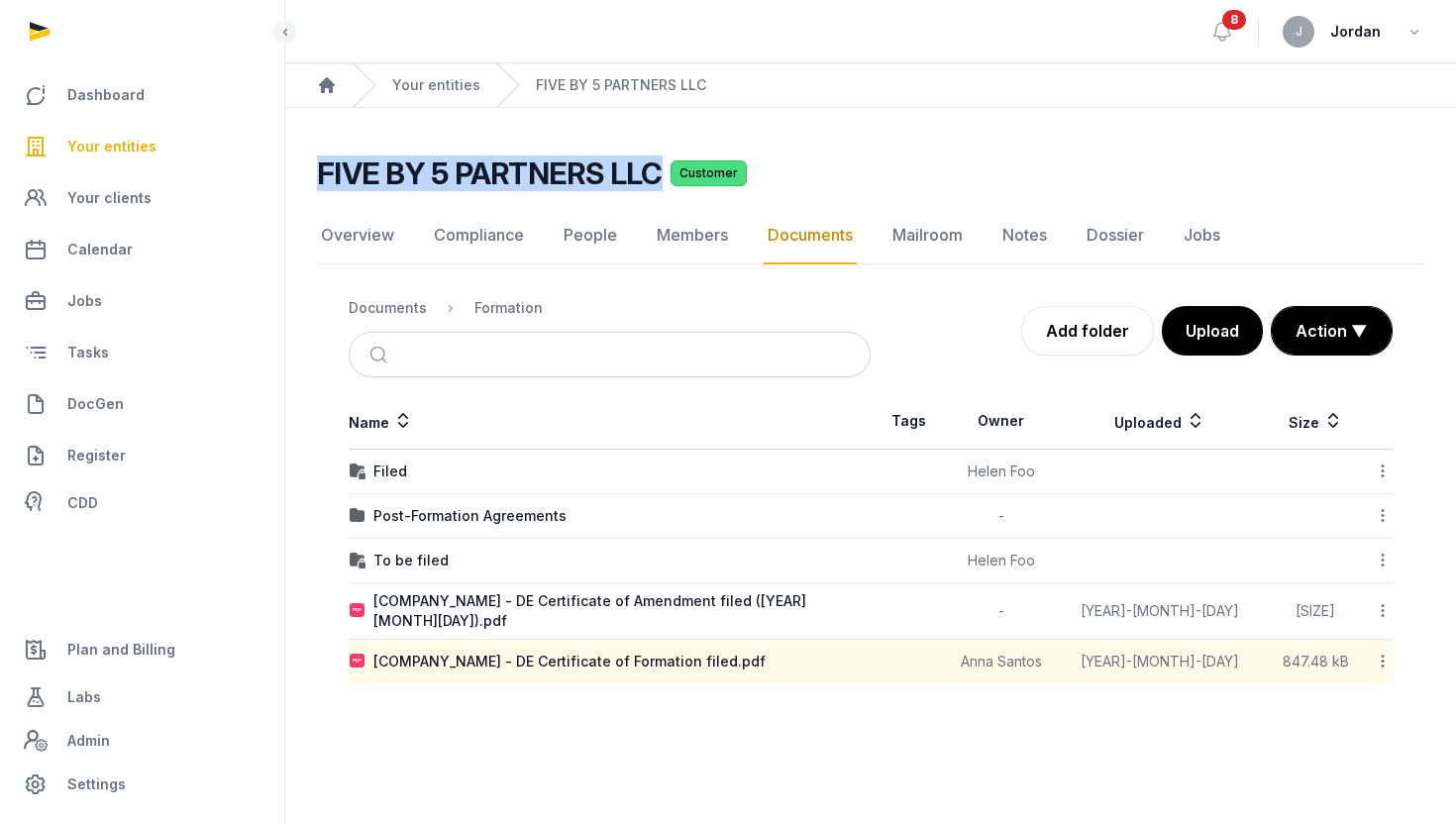 drag, startPoint x: 295, startPoint y: 176, endPoint x: 652, endPoint y: 178, distance: 357.0056 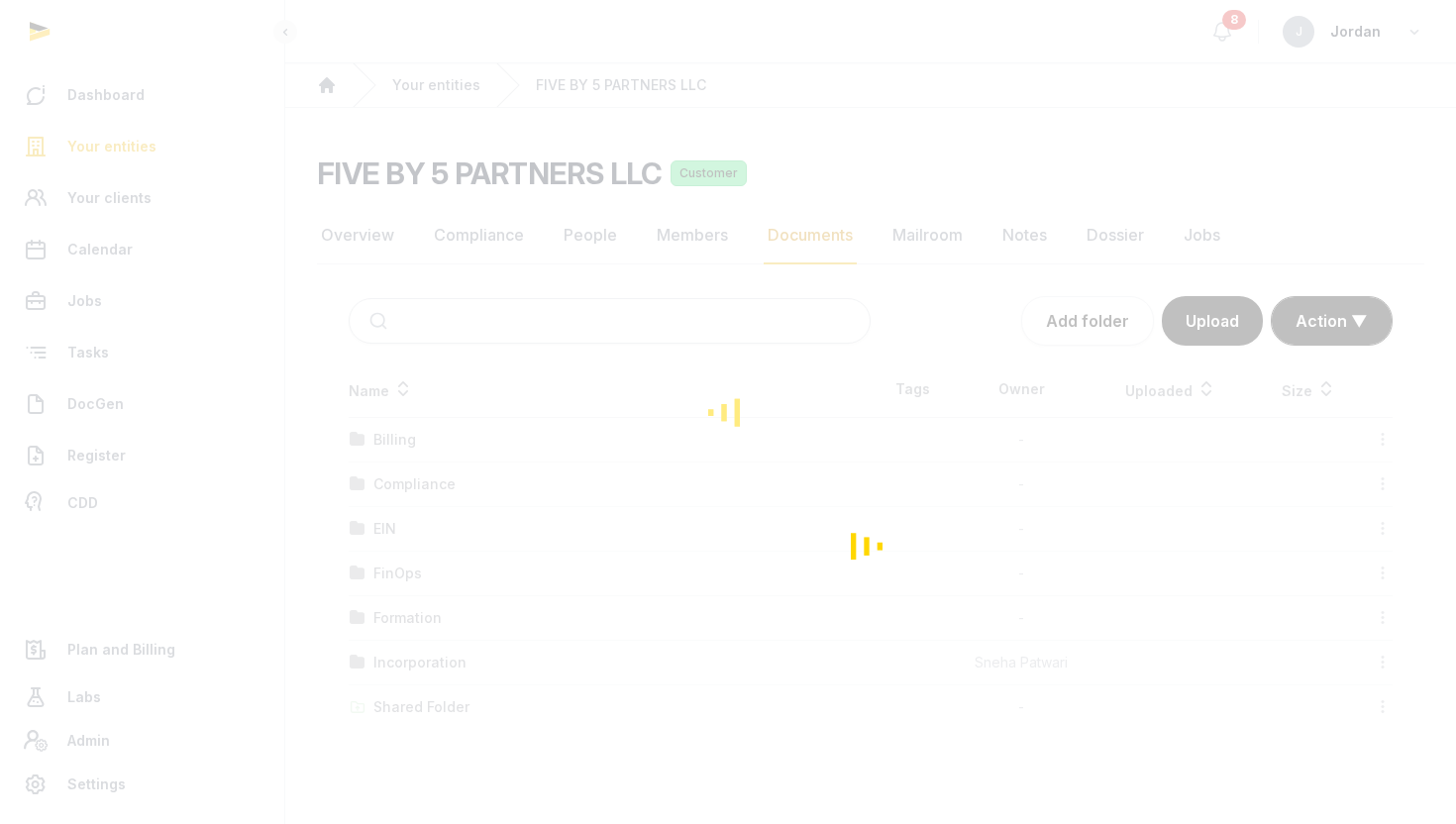 scroll, scrollTop: 0, scrollLeft: 0, axis: both 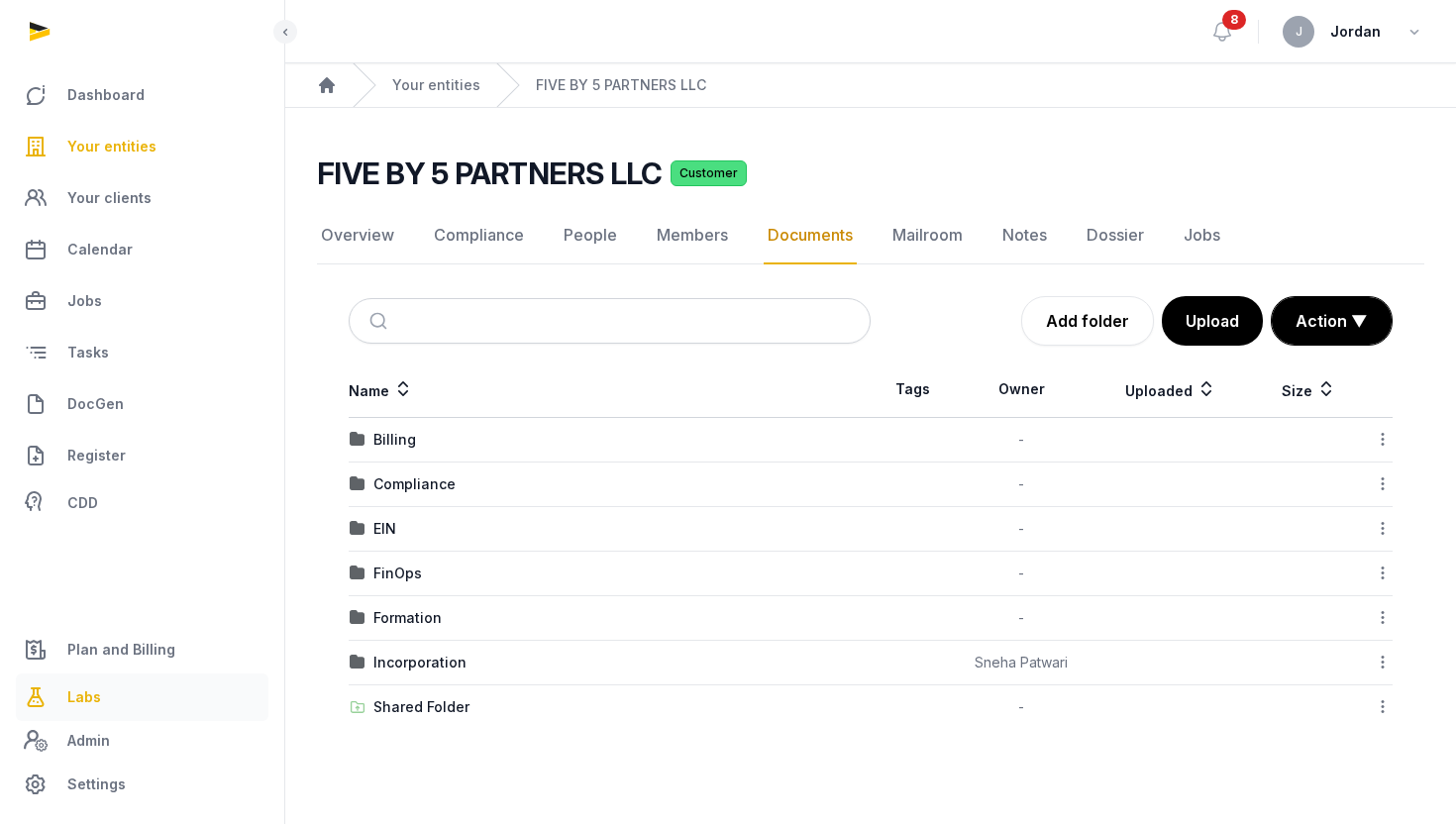 click on "Labs" at bounding box center [142, 697] 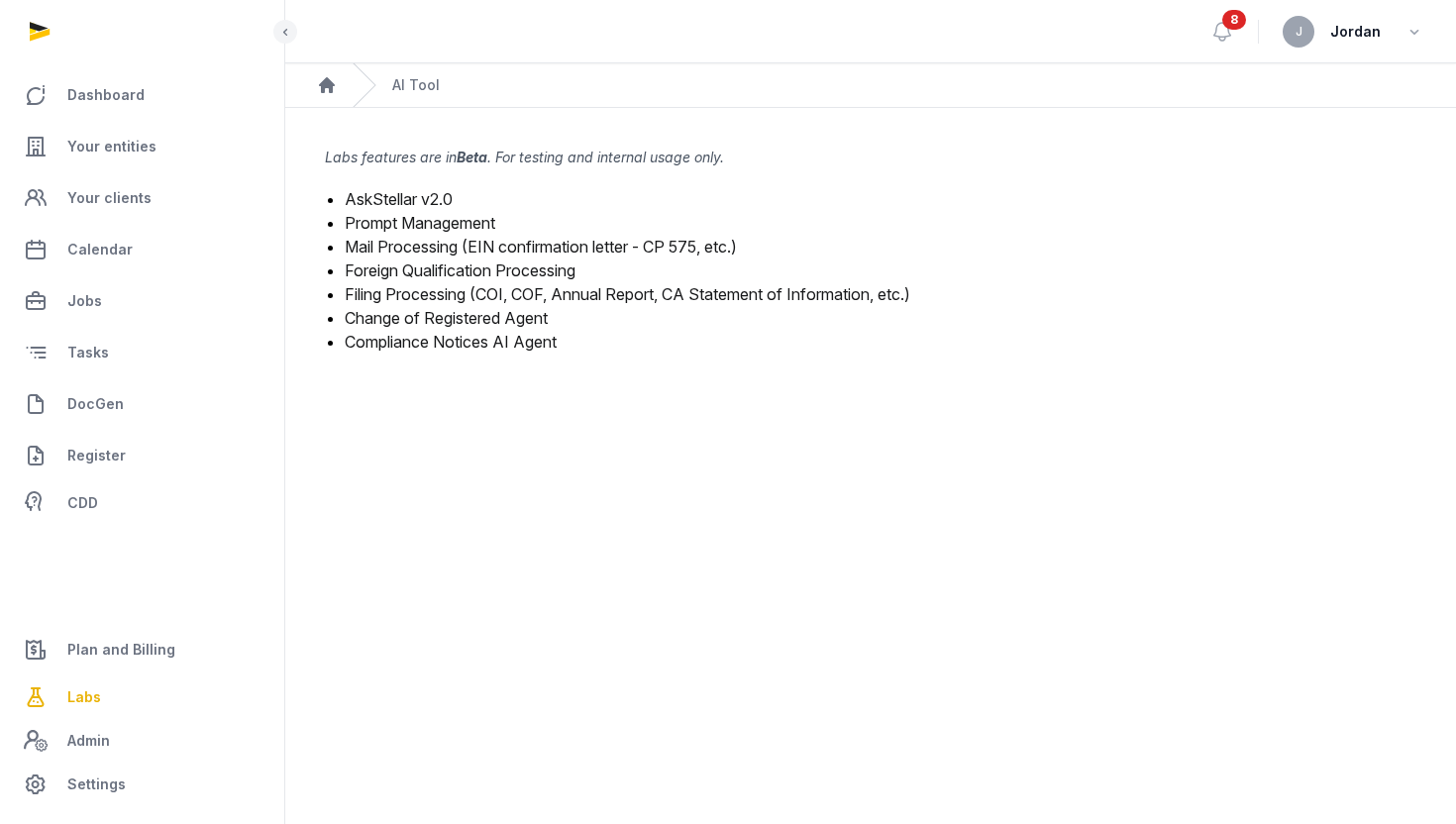 click on "Filing Processing (COI, COF, Annual Report, CA Statement of Information, etc.)" at bounding box center (627, 294) 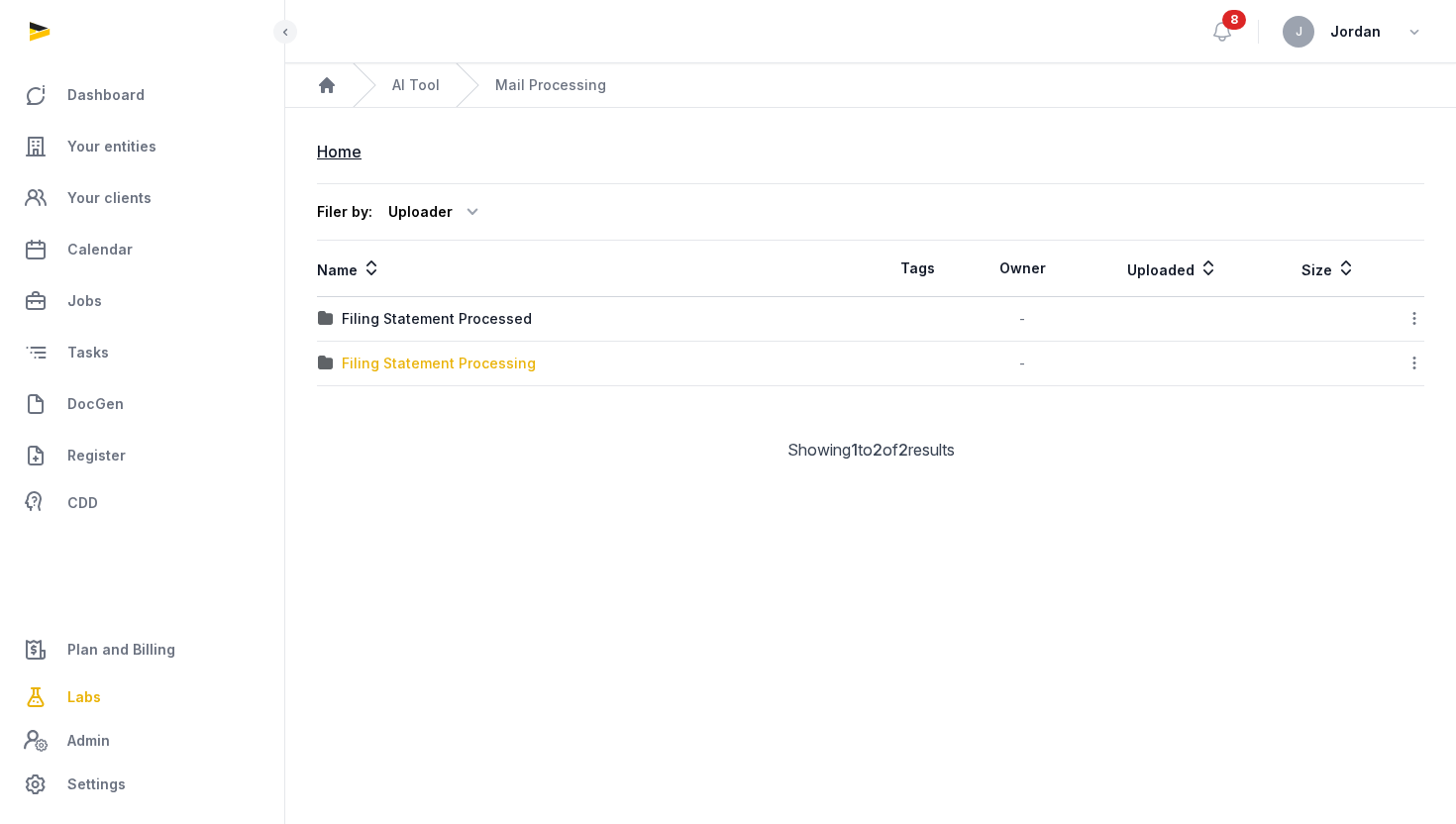 click on "Filing Statement Processing" at bounding box center (439, 363) 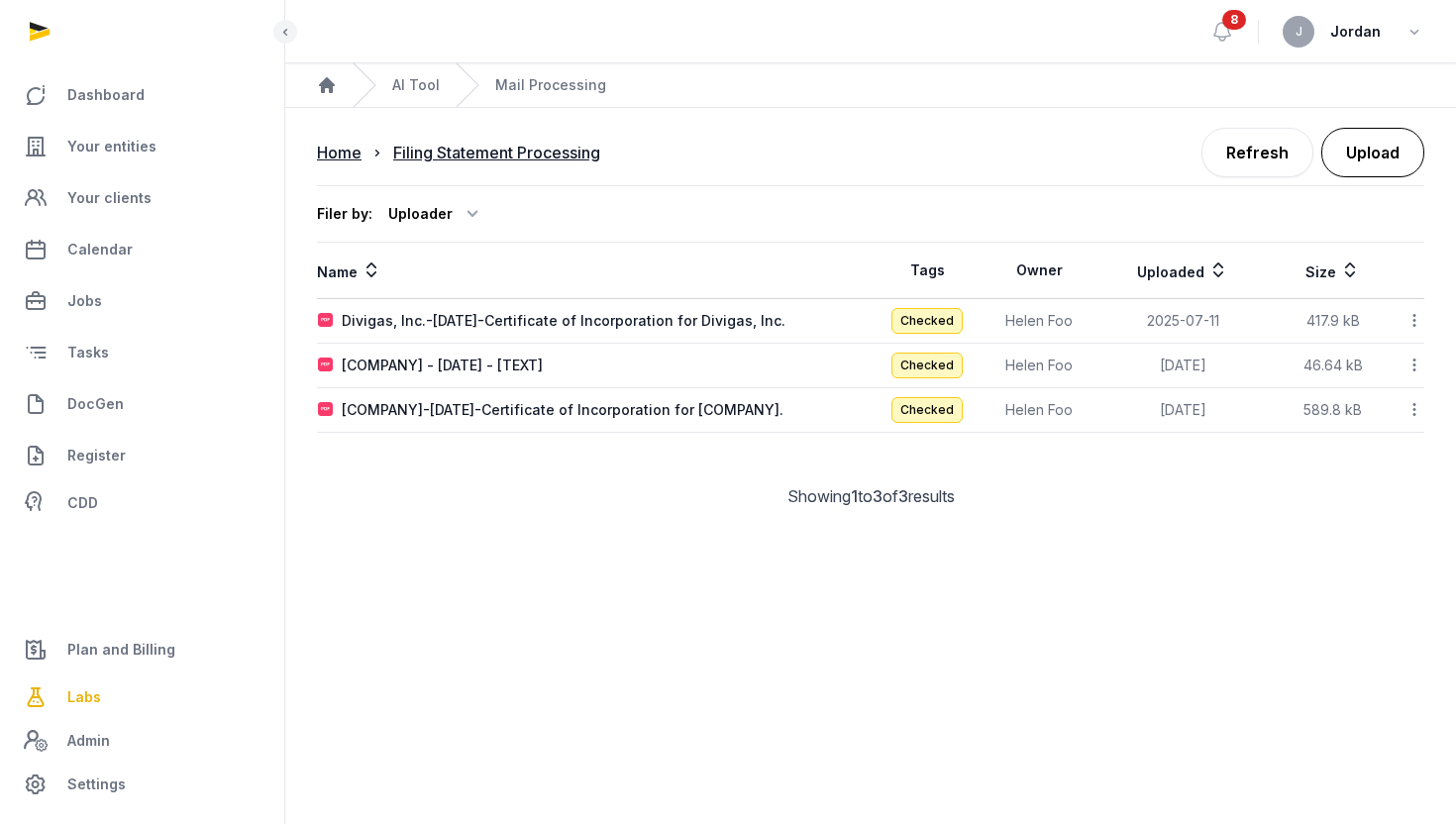 click on "Upload" at bounding box center [1373, 153] 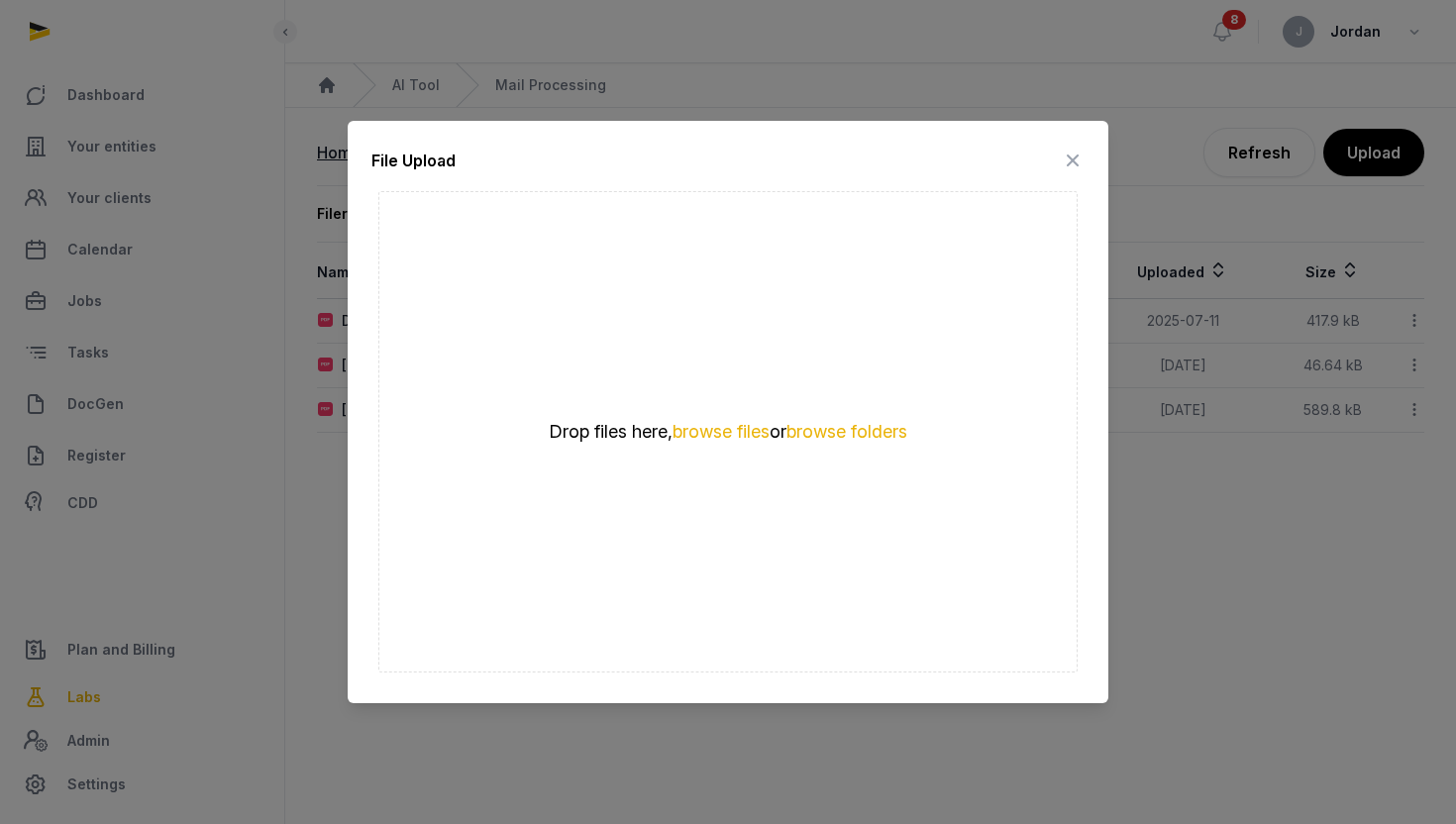 click on "Drop files here,  browse files  or  browse folders" at bounding box center (728, 432) 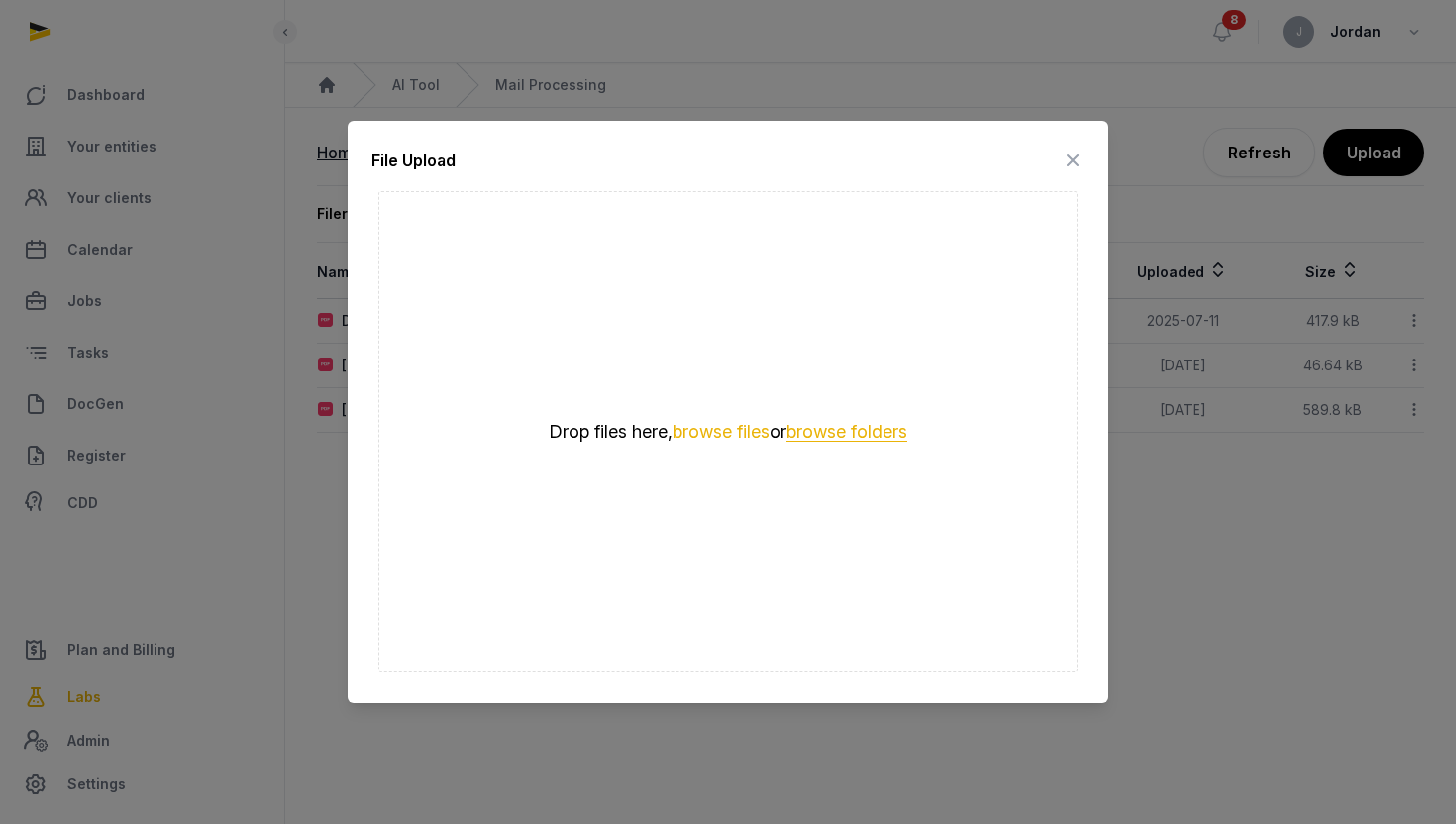 click on "browse folders" at bounding box center (847, 432) 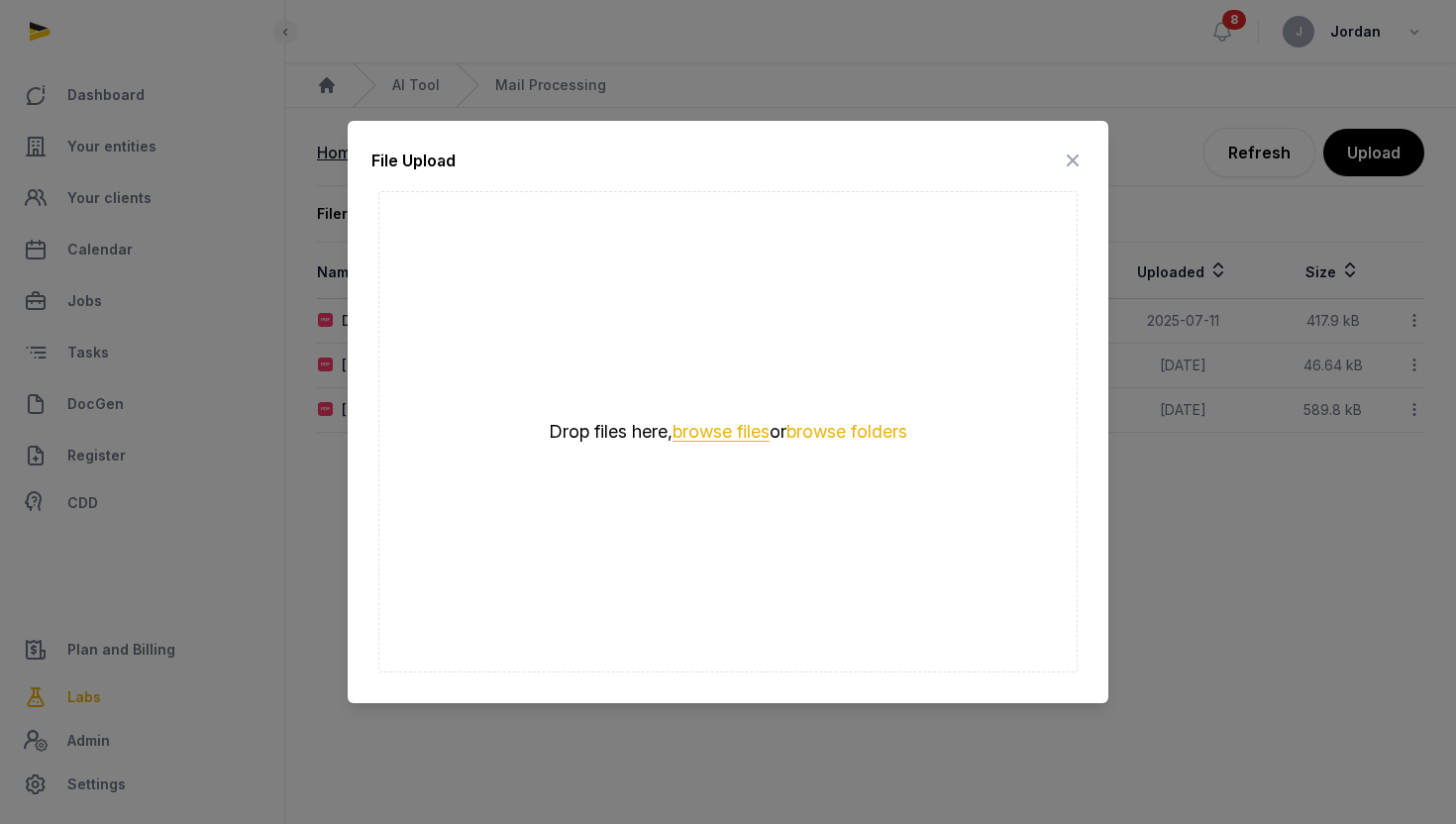 click on "browse files" at bounding box center [721, 432] 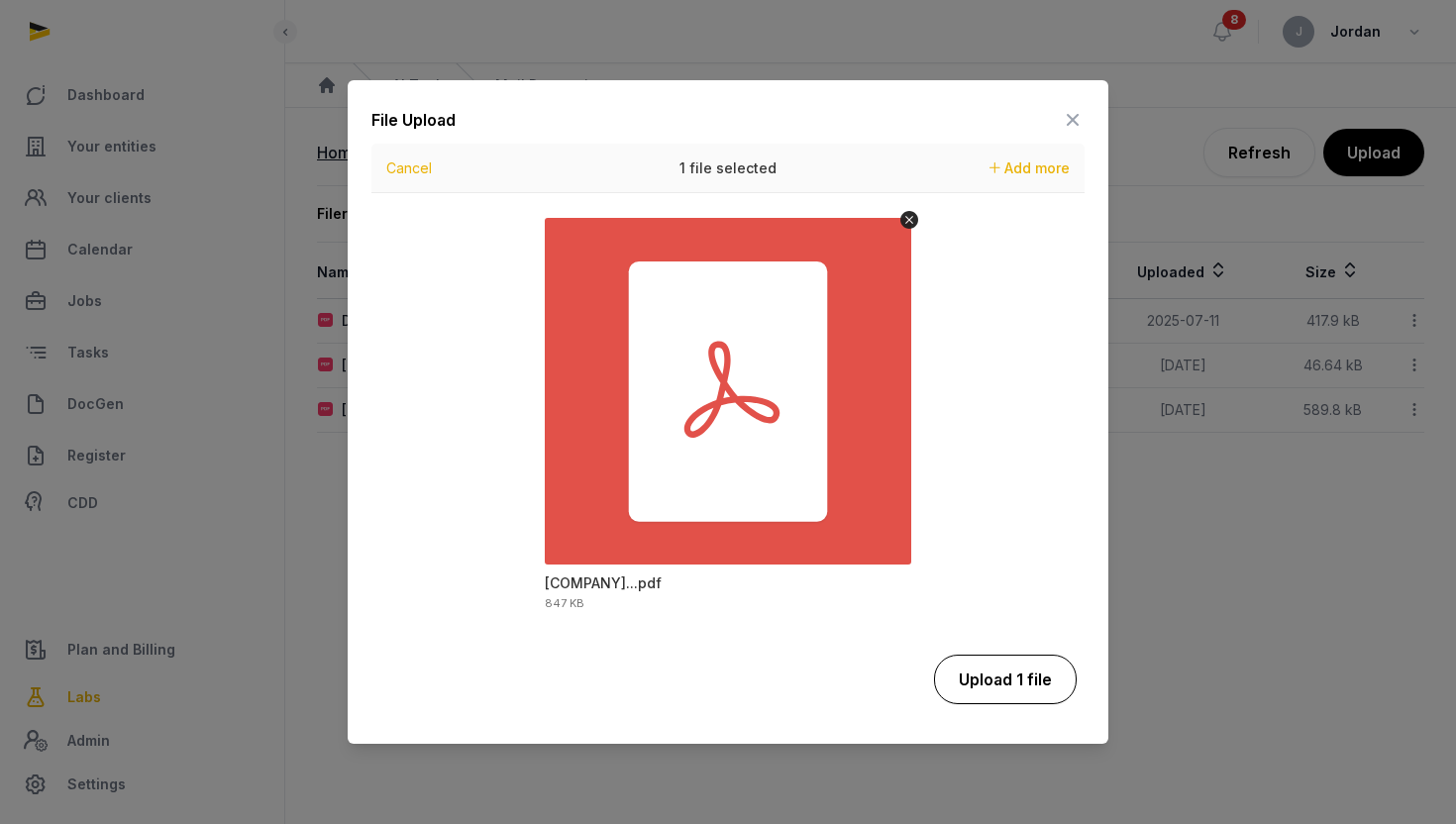click on "Upload 1 file" at bounding box center (1005, 679) 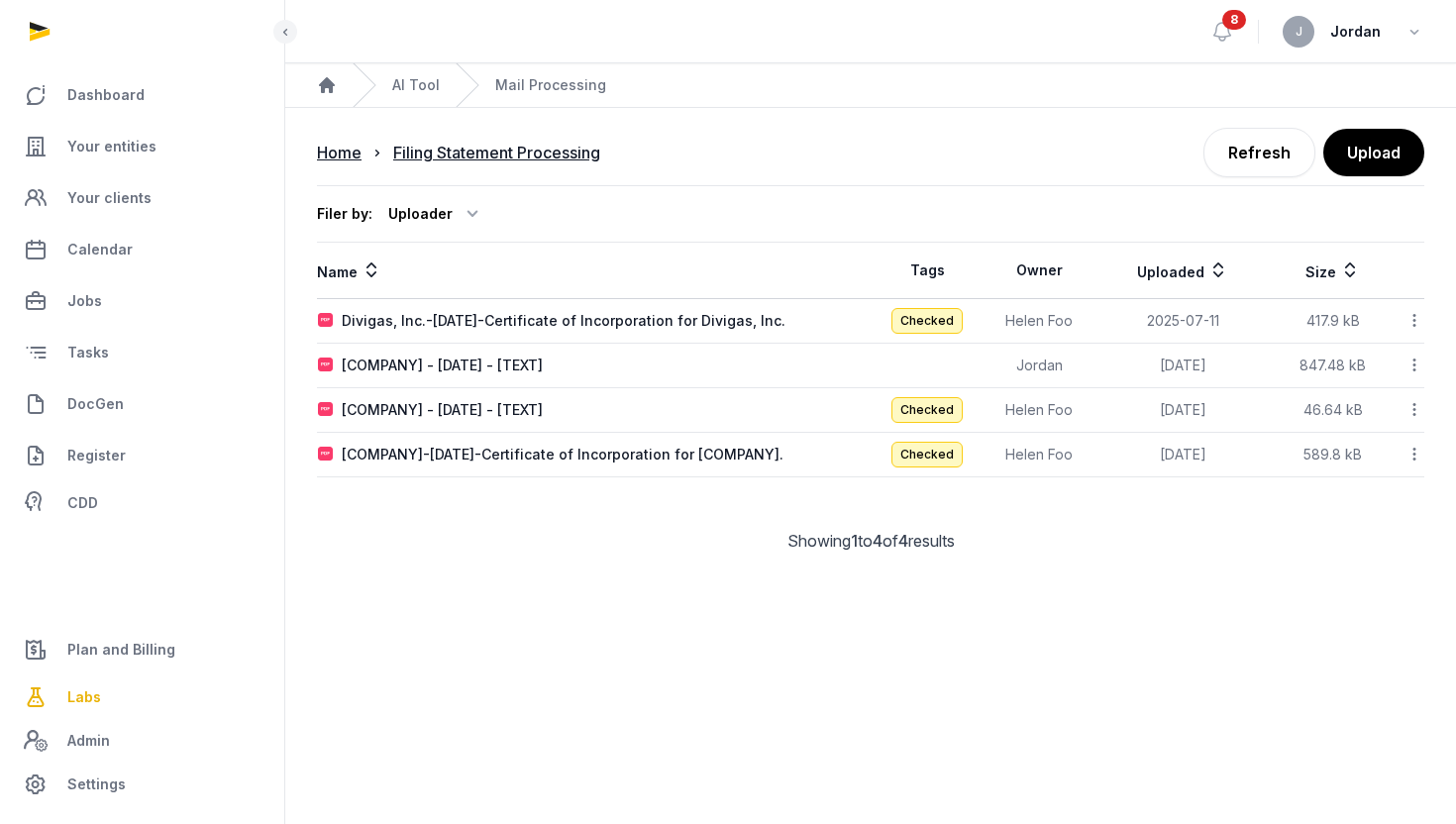 click 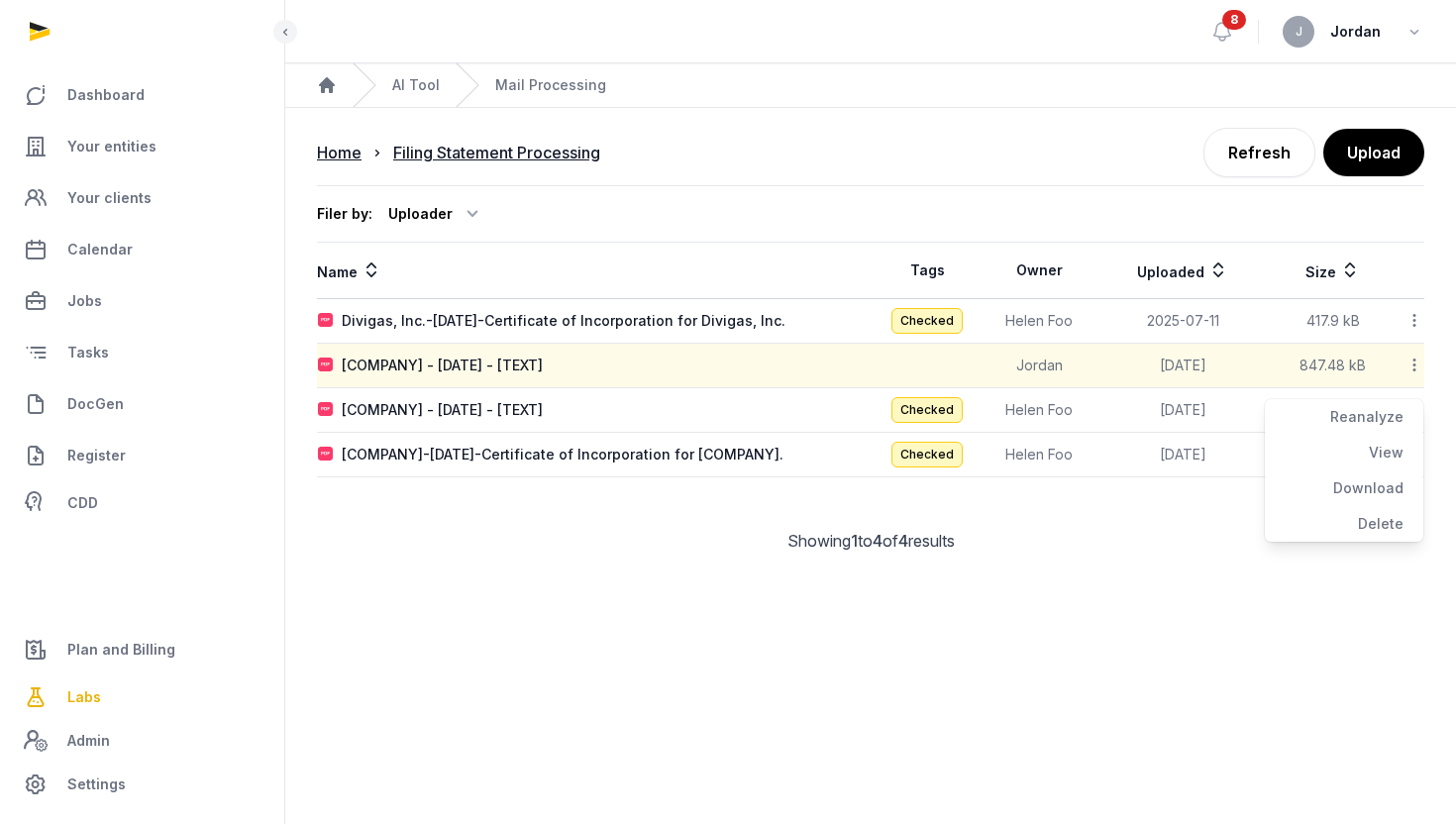 click on "Filer by:  Uploader  All members Ahmad Amirulhafiz Andrew de Souza Anna Nari Anna Santos Annie Bong Benjamin Ong Caroline Yeo Christina Gan Crupa Pati Eric Sheh Eric Yong Helen Foo Hui Juan Ang Jeremy Zhao Jill Low Joanne Chong Jordan Kent Huang Kien Do Viet Krithiga Rao Laveena Kurup Leon Brown Melvin Yuan Naufal Ops Manager (Test) qa@histellar.com Rathika Rajoo Renu Agarwal Royston Koh Ruth Liu Sam Lim Sneha Patwari Steven Choong Sujanedran Subramaniam Sukanya  Name  Tags Owner  Uploaded   Size  Divigas, Inc.-2025-05-29-Certificate of Incorporation for Divigas, Inc. Checked Helen Foo 2025-07-11 417.9 kB  Reanalyze   View   Download   Delete  IRREGULAR PARTNERS LLC - DE Certificate of Formation filed-pdf.pdf Jordan 2025-08-06 847.48 kB  Reanalyze   View   Download   Delete  KAPUNA OHANA LLC-2024-07-29-Annual filing status and officer information for Kapuna Ohana LLC. Checked Helen Foo 2025-08-05 46.64 kB  Reanalyze   View   Download   Delete  Checked Helen Foo 2025-07-28 589.8 kB  Reanalyze   View   Delete" at bounding box center (871, 384) 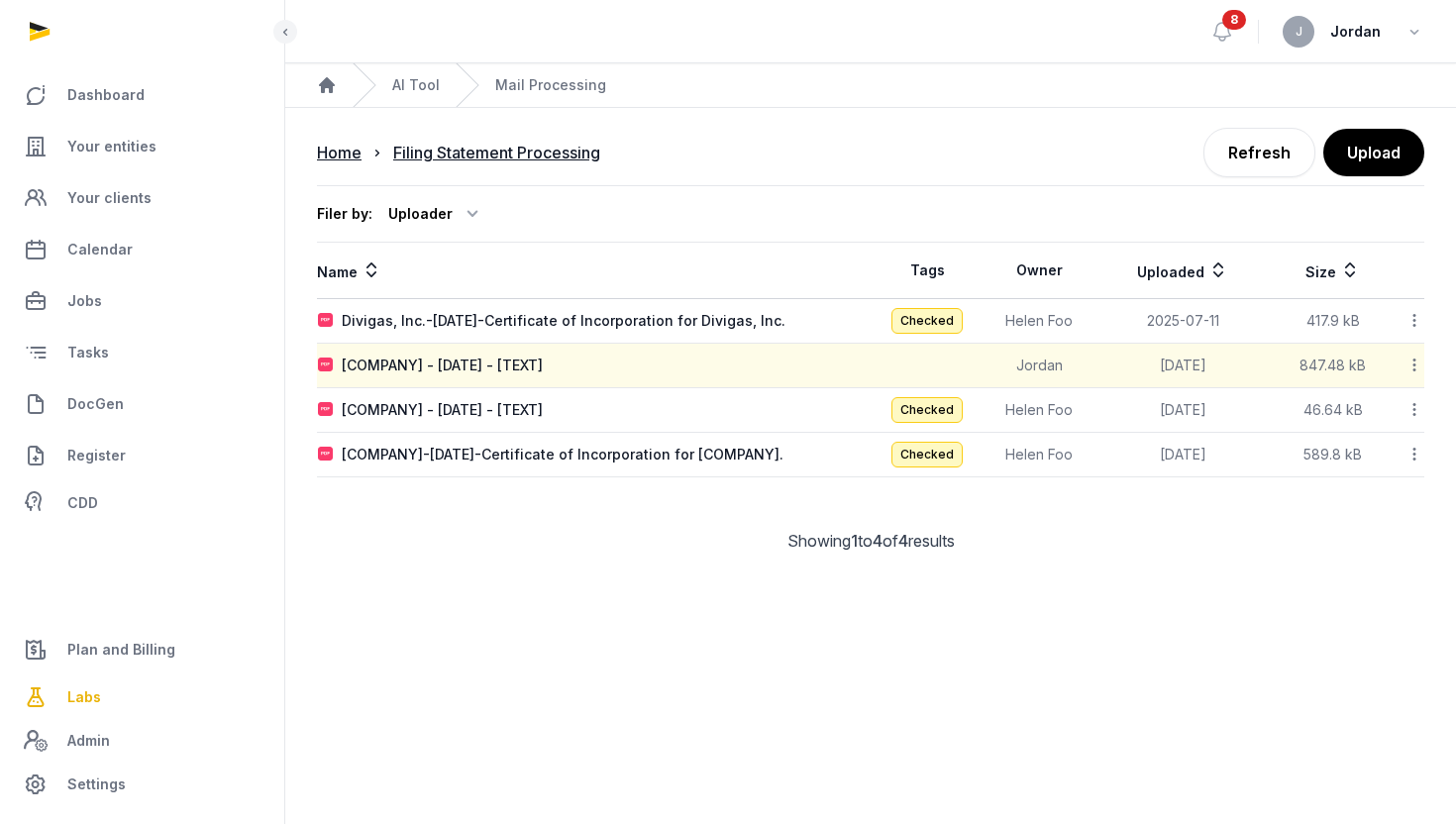 click 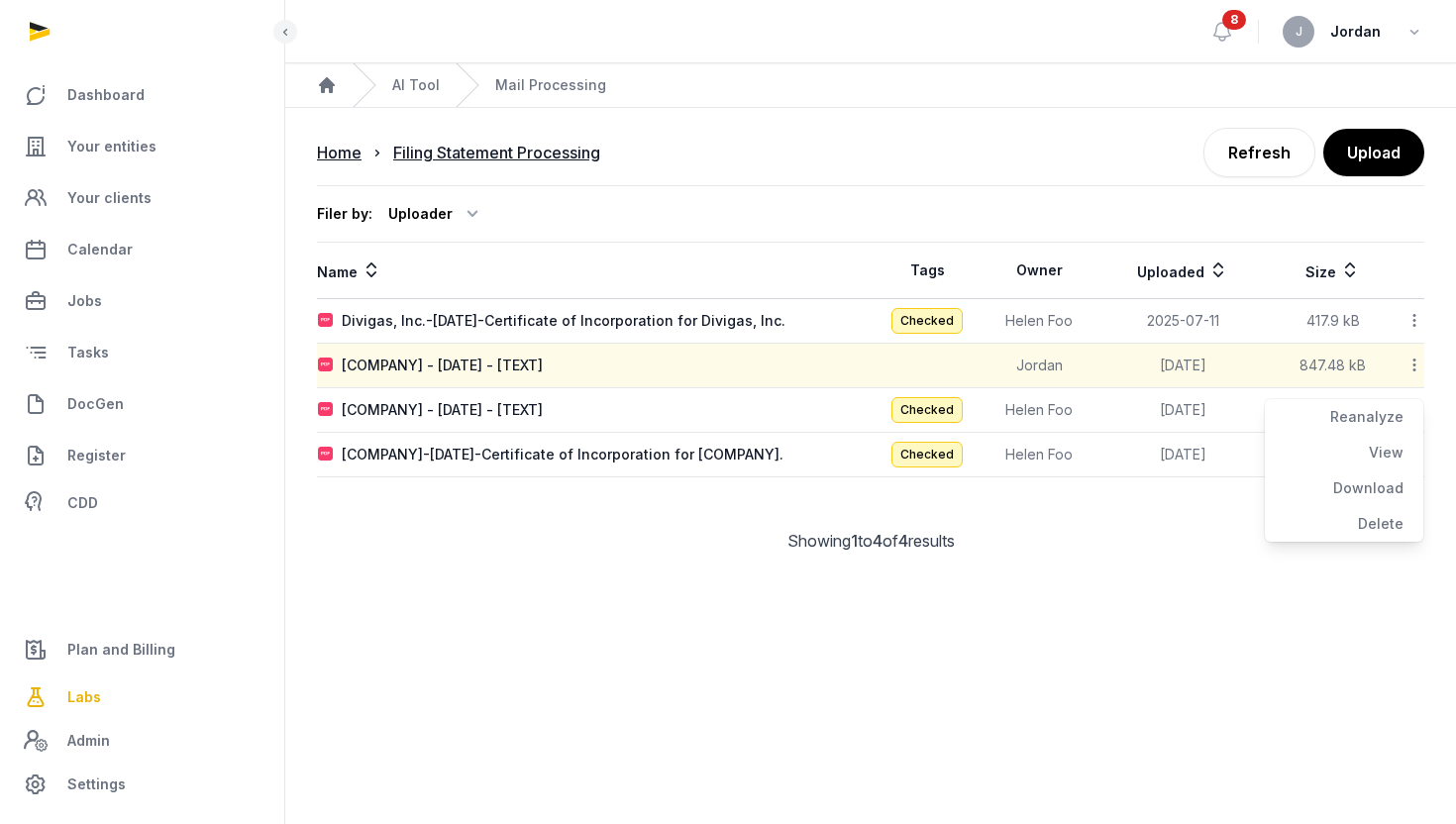 click on "Open sidebar 8 J Jordan Home AI Tool Mail Processing  Home  Filing Statement Processing  Refresh   Upload  Filer by:  Uploader  All members Ahmad Amirulhafiz Andrew de Souza Anna Nari Anna Santos Annie Bong Benjamin Ong Caroline Yeo Christina Gan Crupa Pati Eric Sheh Eric Yong Helen Foo Hui Juan Ang Jeremy Zhao Jill Low Joanne Chong Jordan Kent Huang Kien Do Viet Krithiga Rao Laveena Kurup Leon Brown Melvin Yuan Naufal Ops Manager (Test) qa@histellar.com Rathika Rajoo Renu Agarwal Royston Koh Ruth Liu Sam Lim Sneha Patwari Steven Choong Sujanedran Subramaniam Sukanya  Name  Tags Owner  Uploaded   Size  Divigas, Inc.-2025-05-29-Certificate of Incorporation for Divigas, Inc. Checked Helen Foo 2025-07-11 417.9 kB  Reanalyze   View   Download   Delete  IRREGULAR PARTNERS LLC - DE Certificate of Formation filed-pdf.pdf Jordan 2025-08-06 847.48 kB  Reanalyze   View   Download   Delete  KAPUNA OHANA LLC-2024-07-29-Annual filing status and officer information for Kapuna Ohana LLC. Checked Helen Foo 2025-08-05  View" at bounding box center [728, 412] 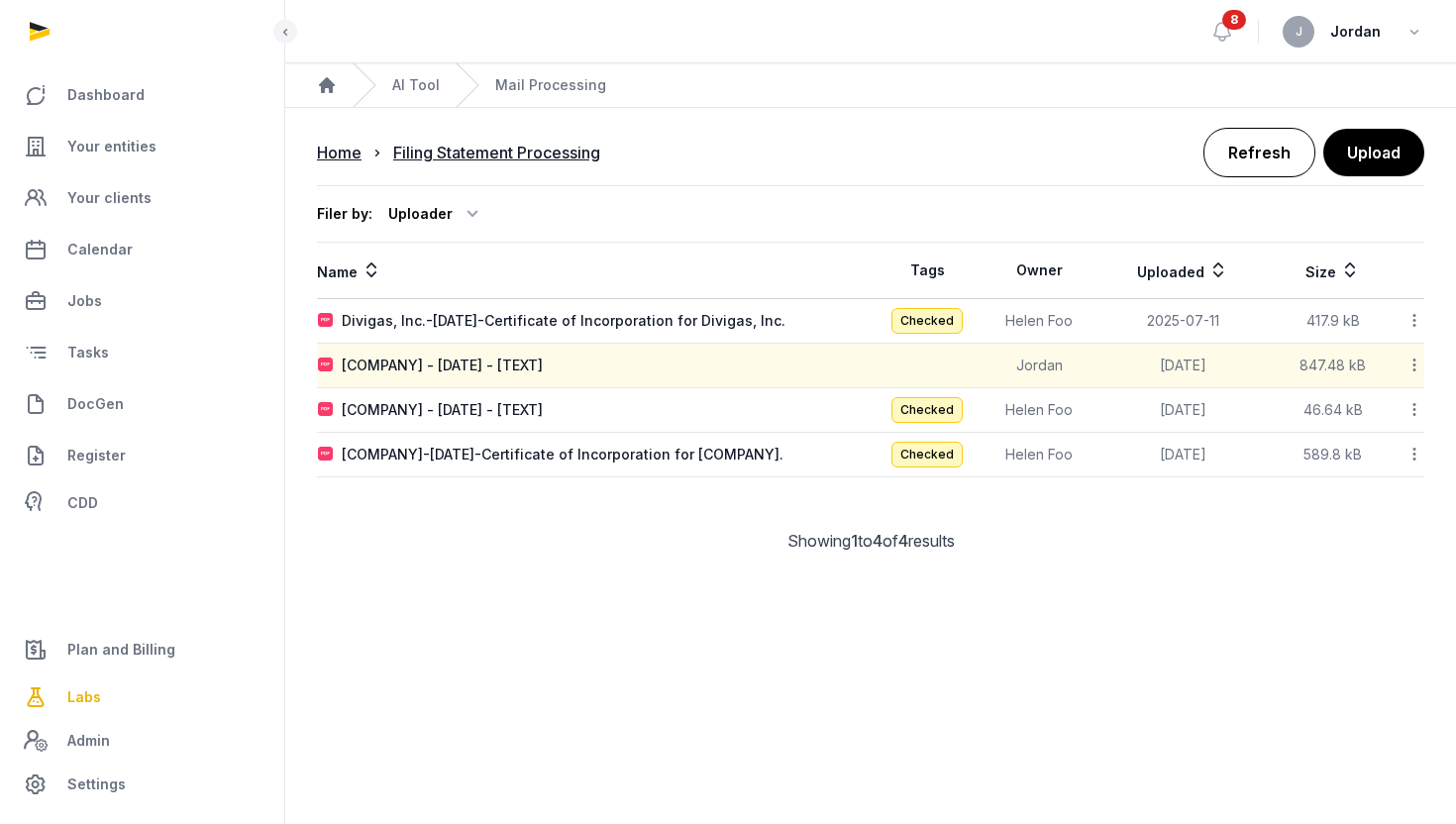 click on "Refresh" at bounding box center (1259, 153) 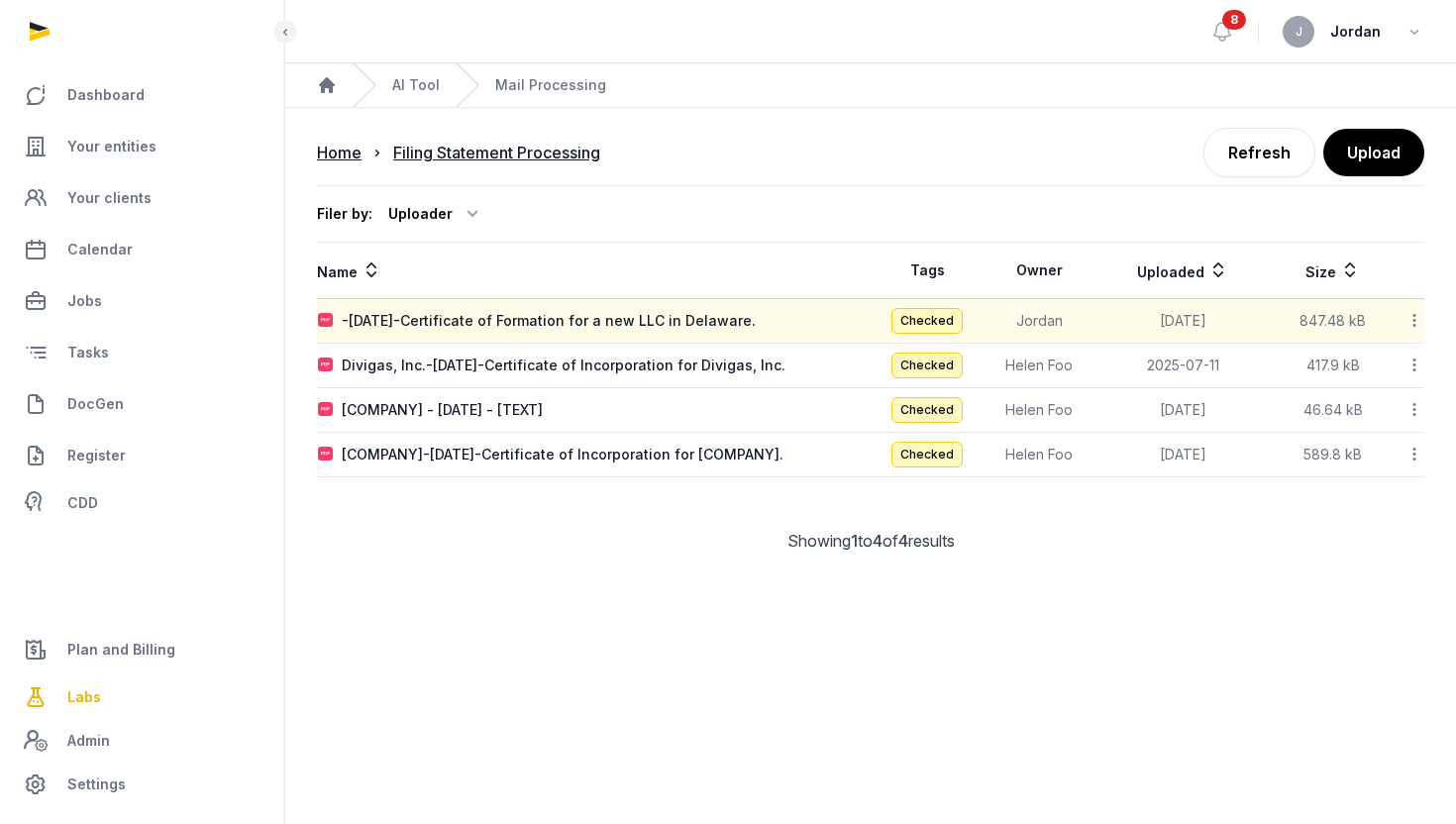 click 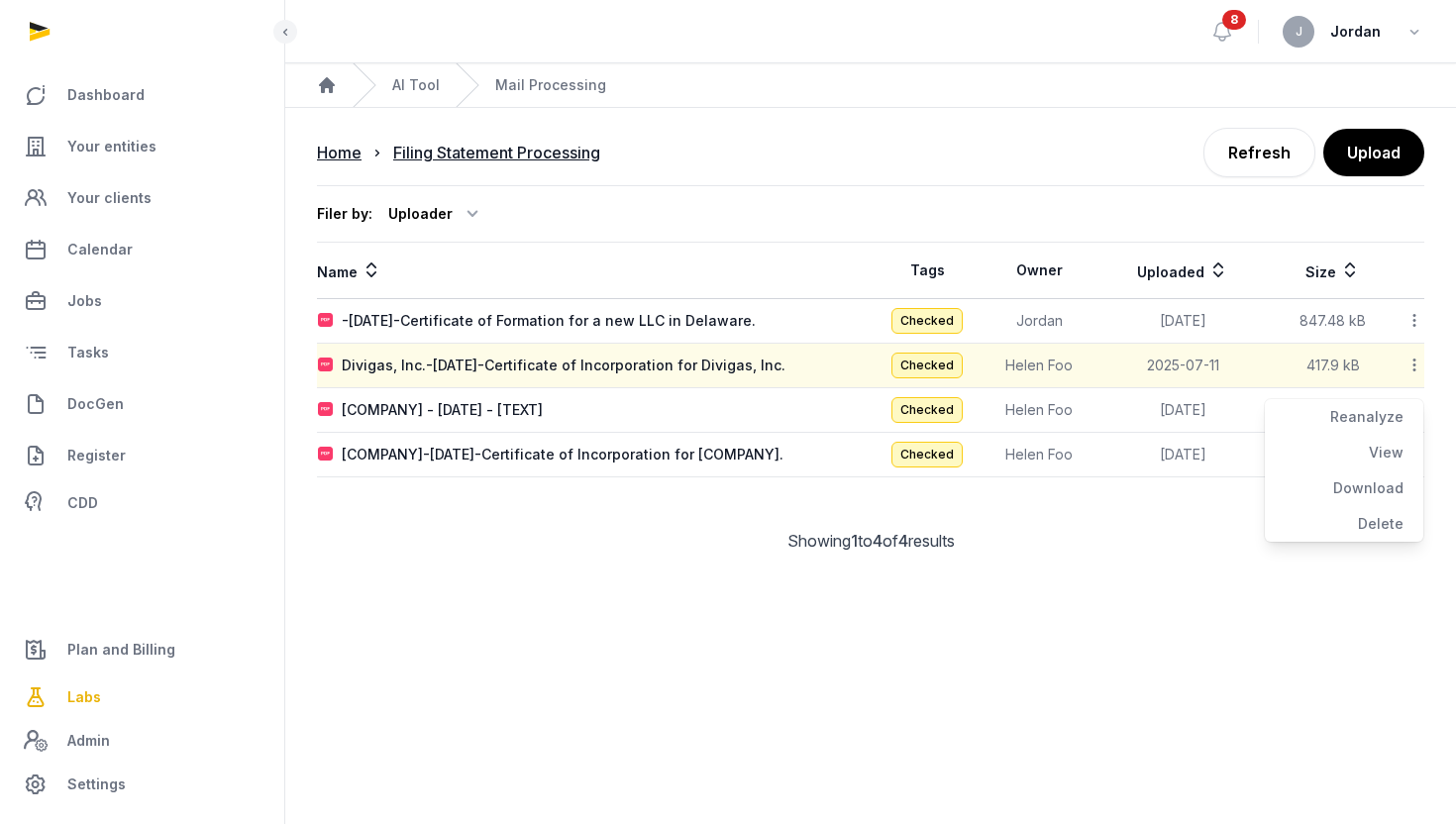 click 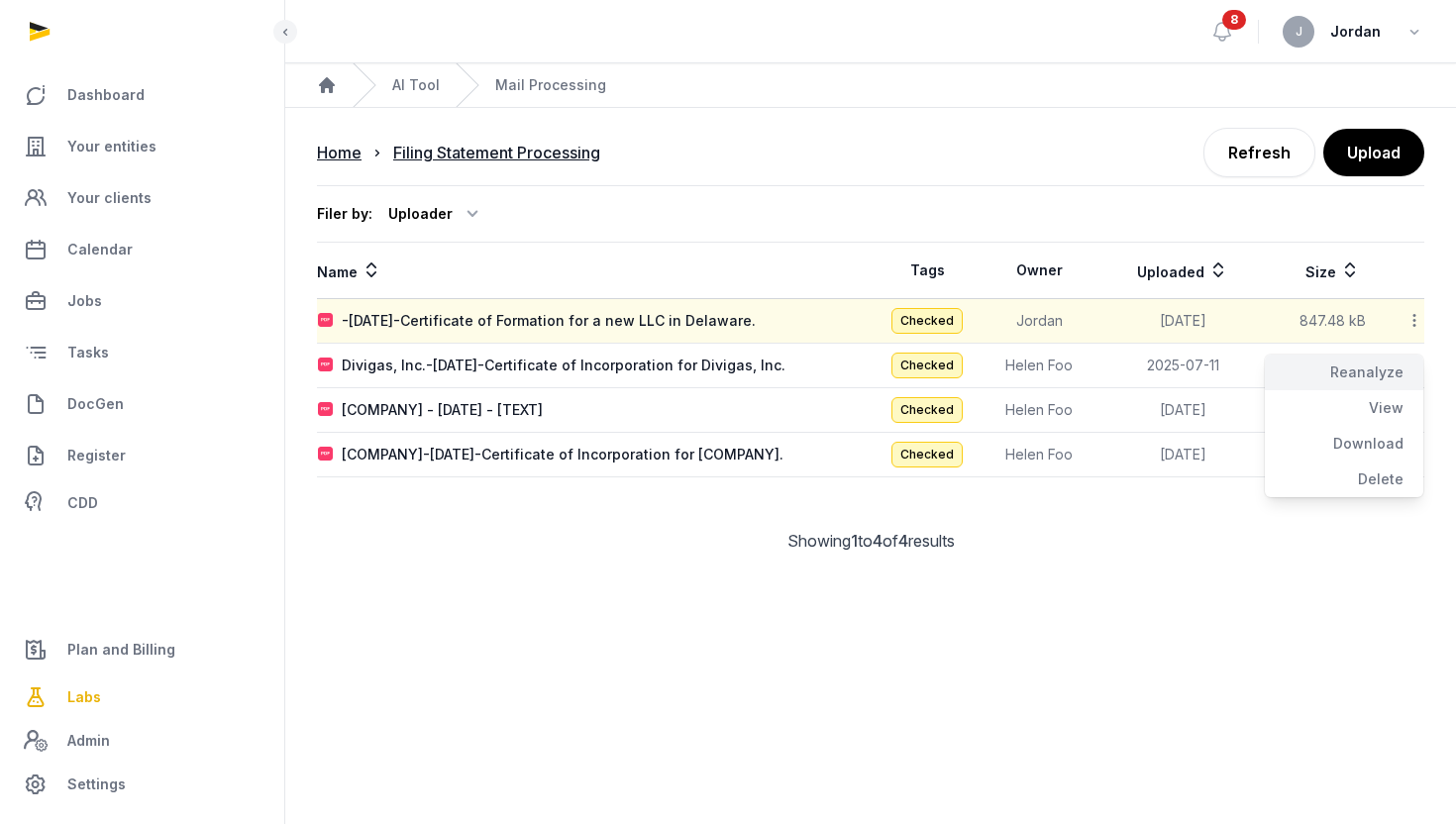 click on "Reanalyze" 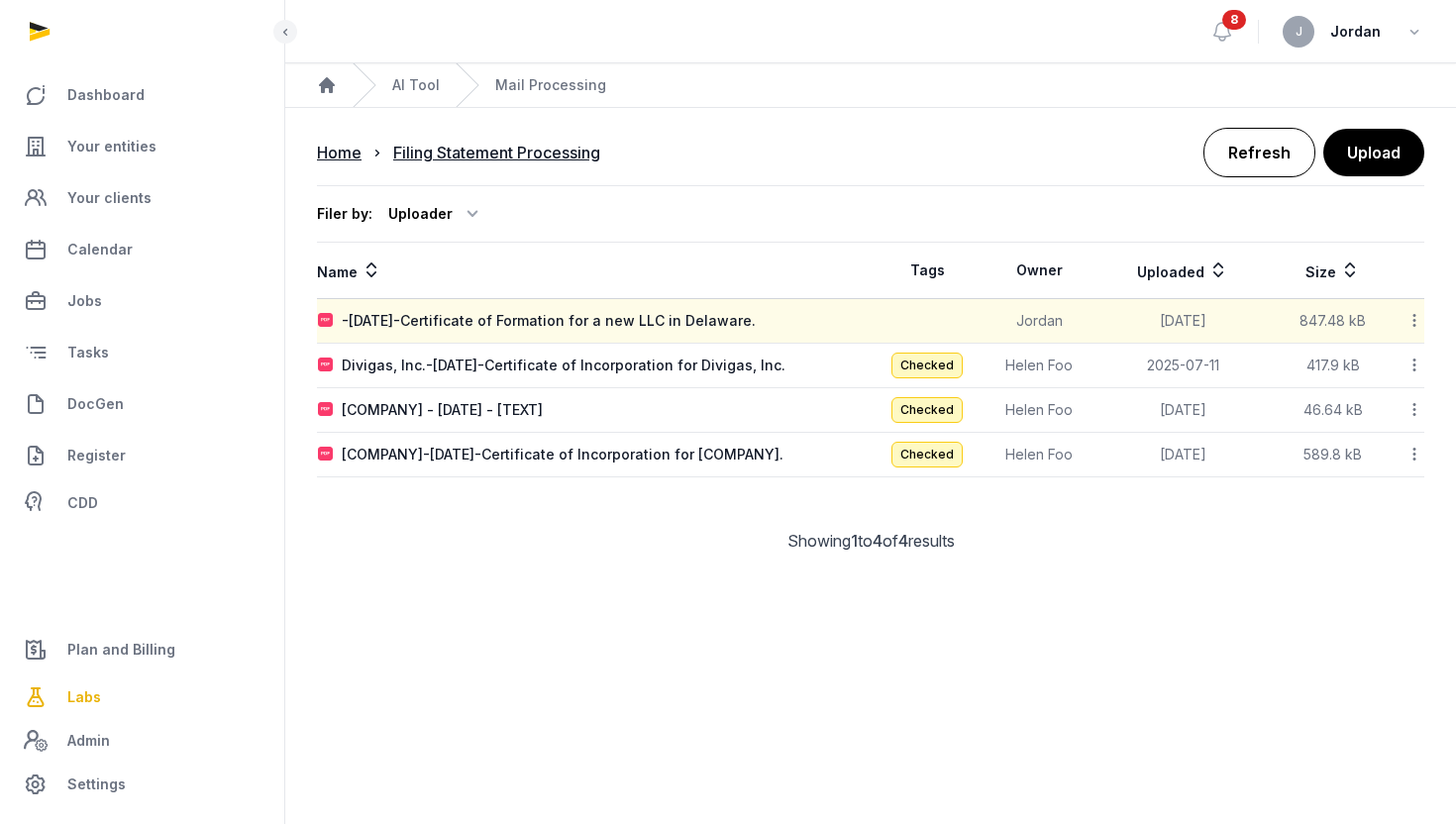click on "Refresh" at bounding box center [1259, 153] 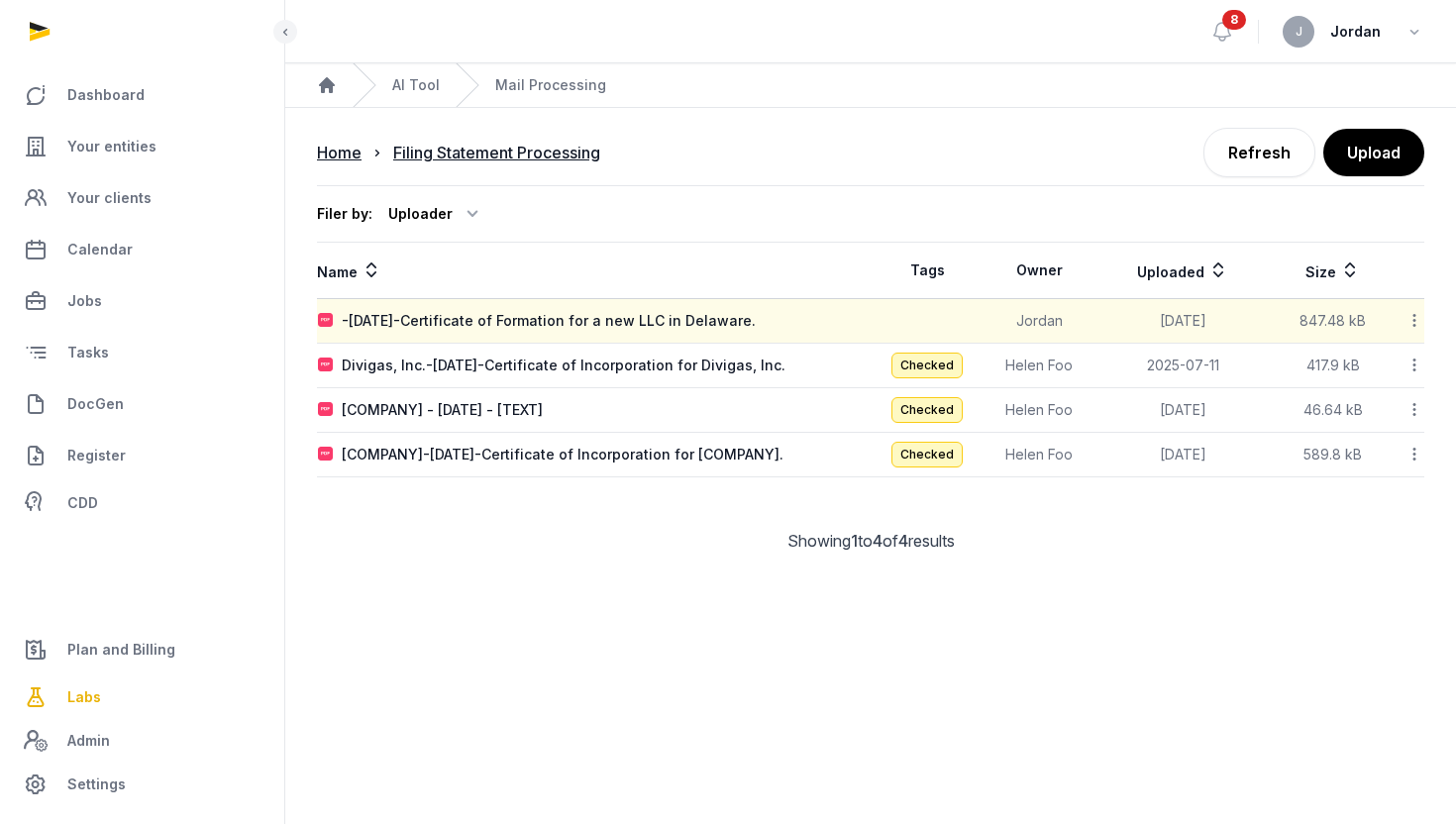 click 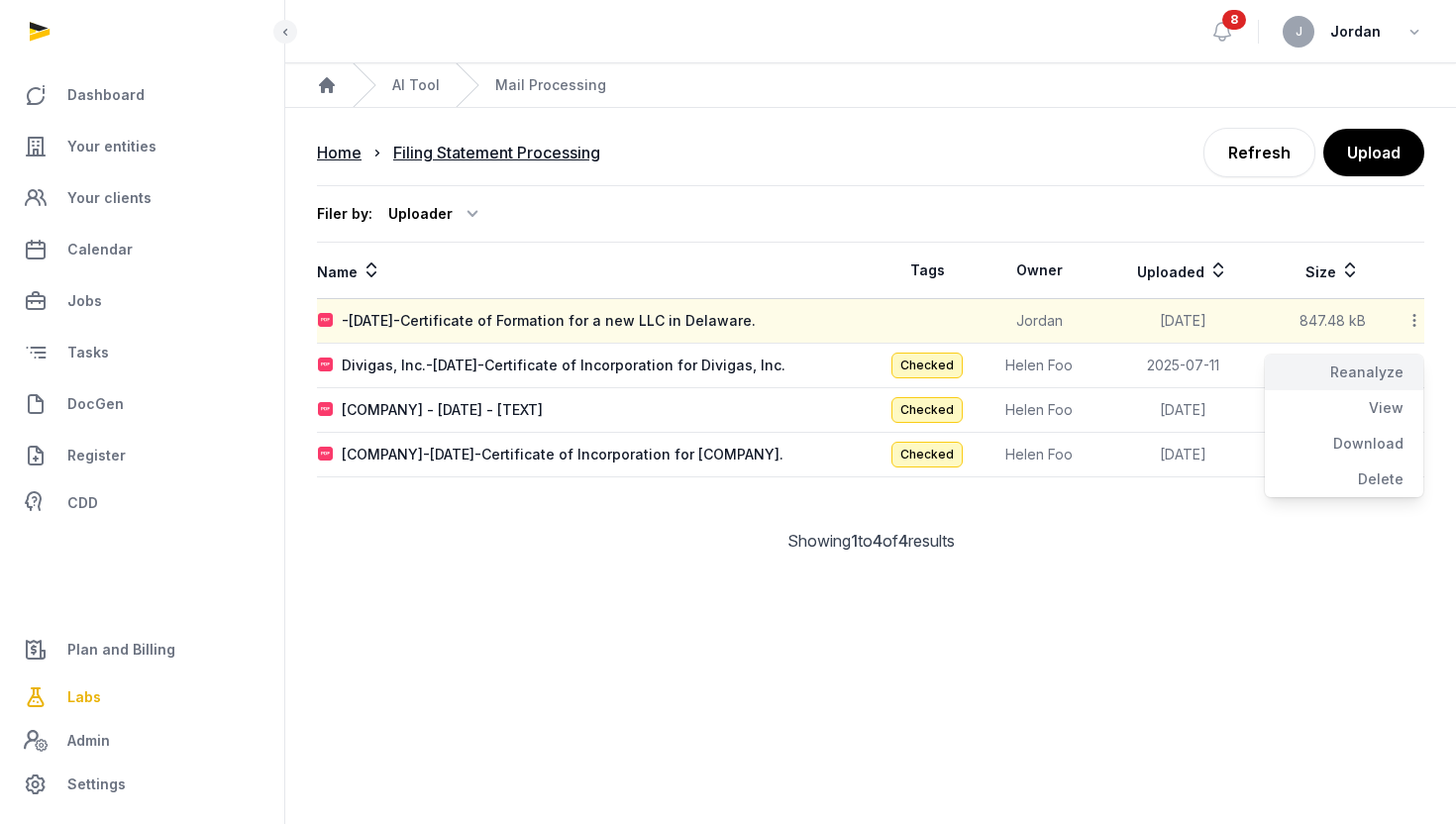 click on "Reanalyze" 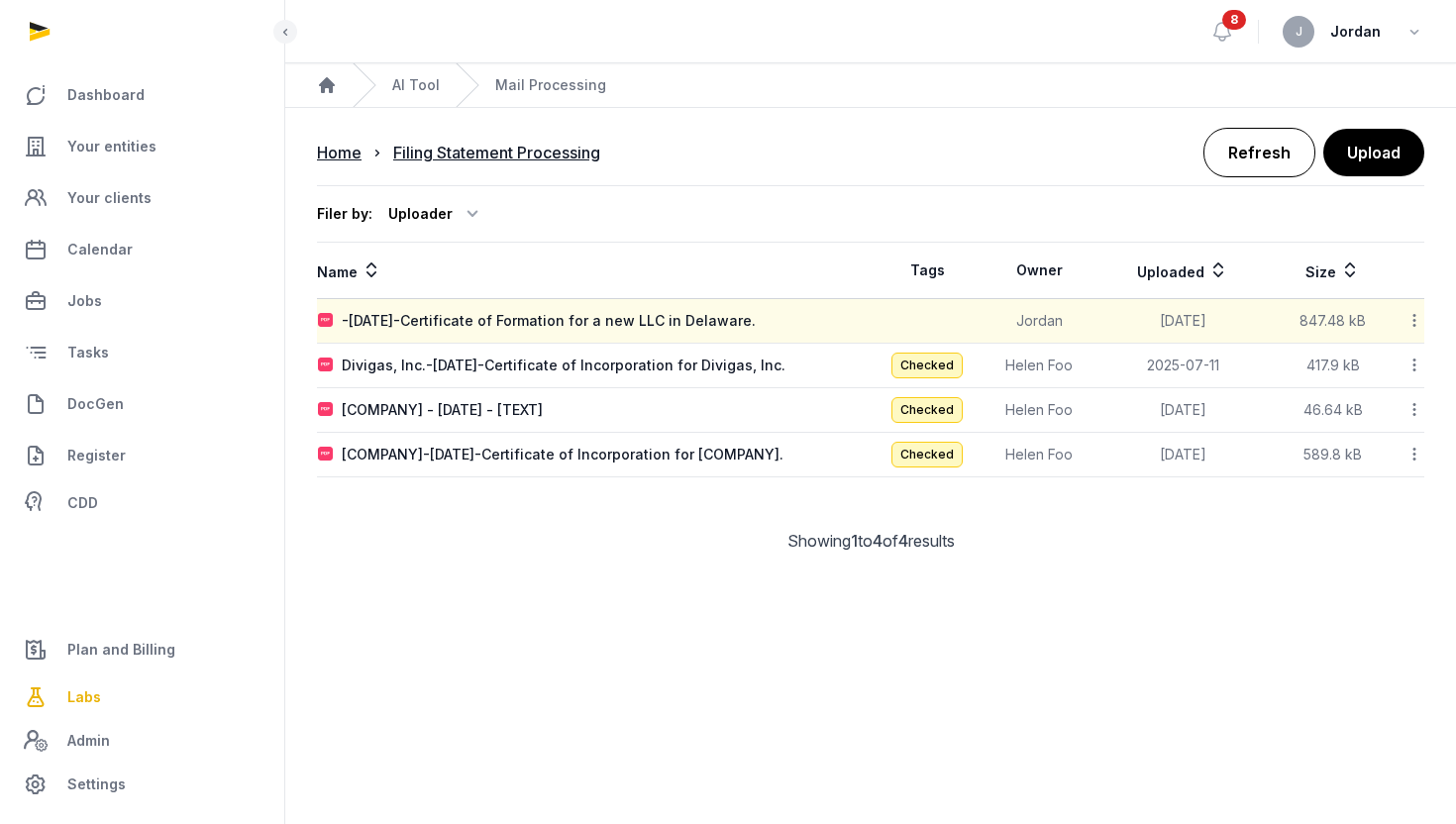 click on "Refresh" at bounding box center (1259, 153) 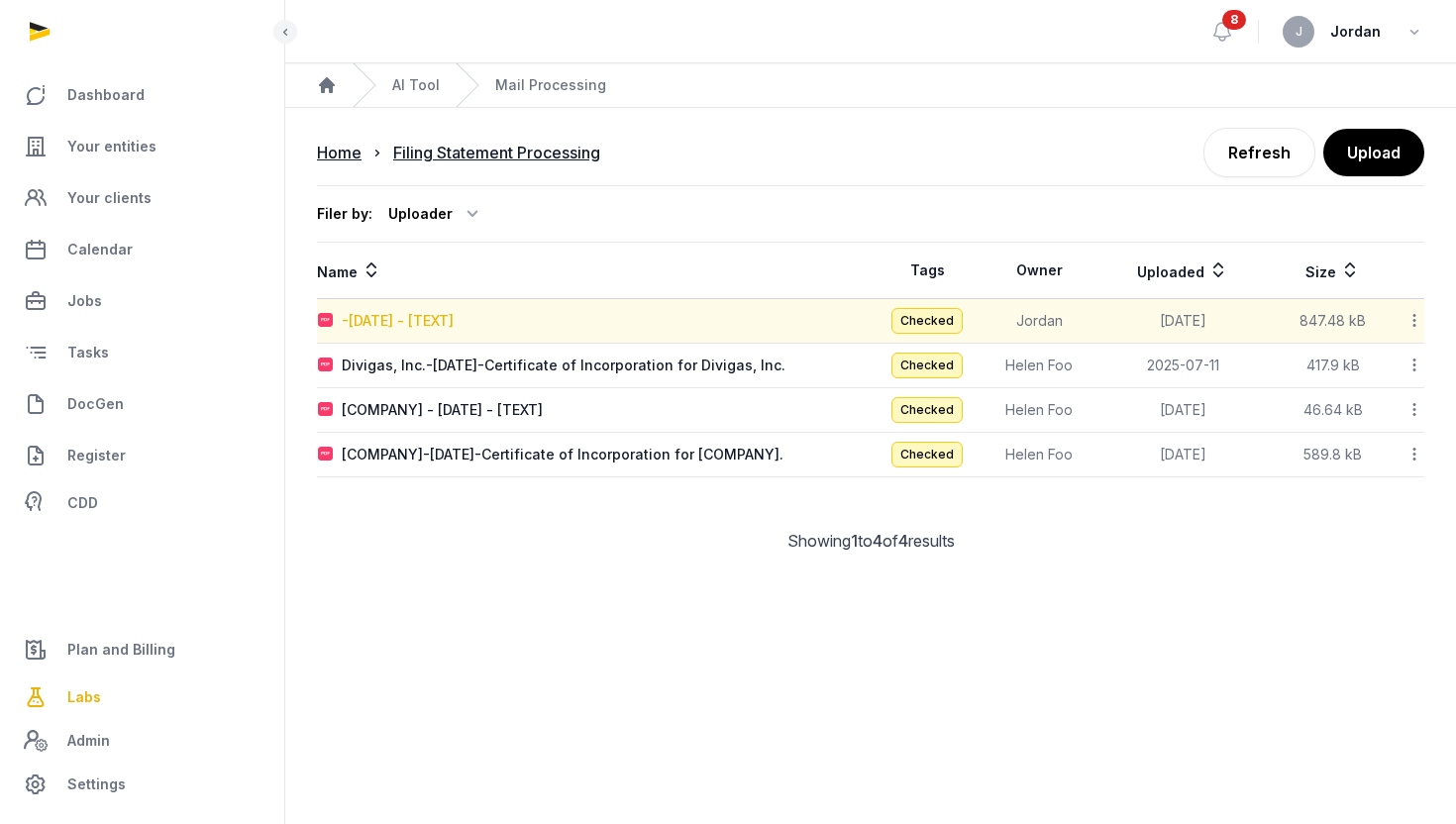 click on "-2024-08-06-Formation of Irregular Partners LLC" at bounding box center (397, 321) 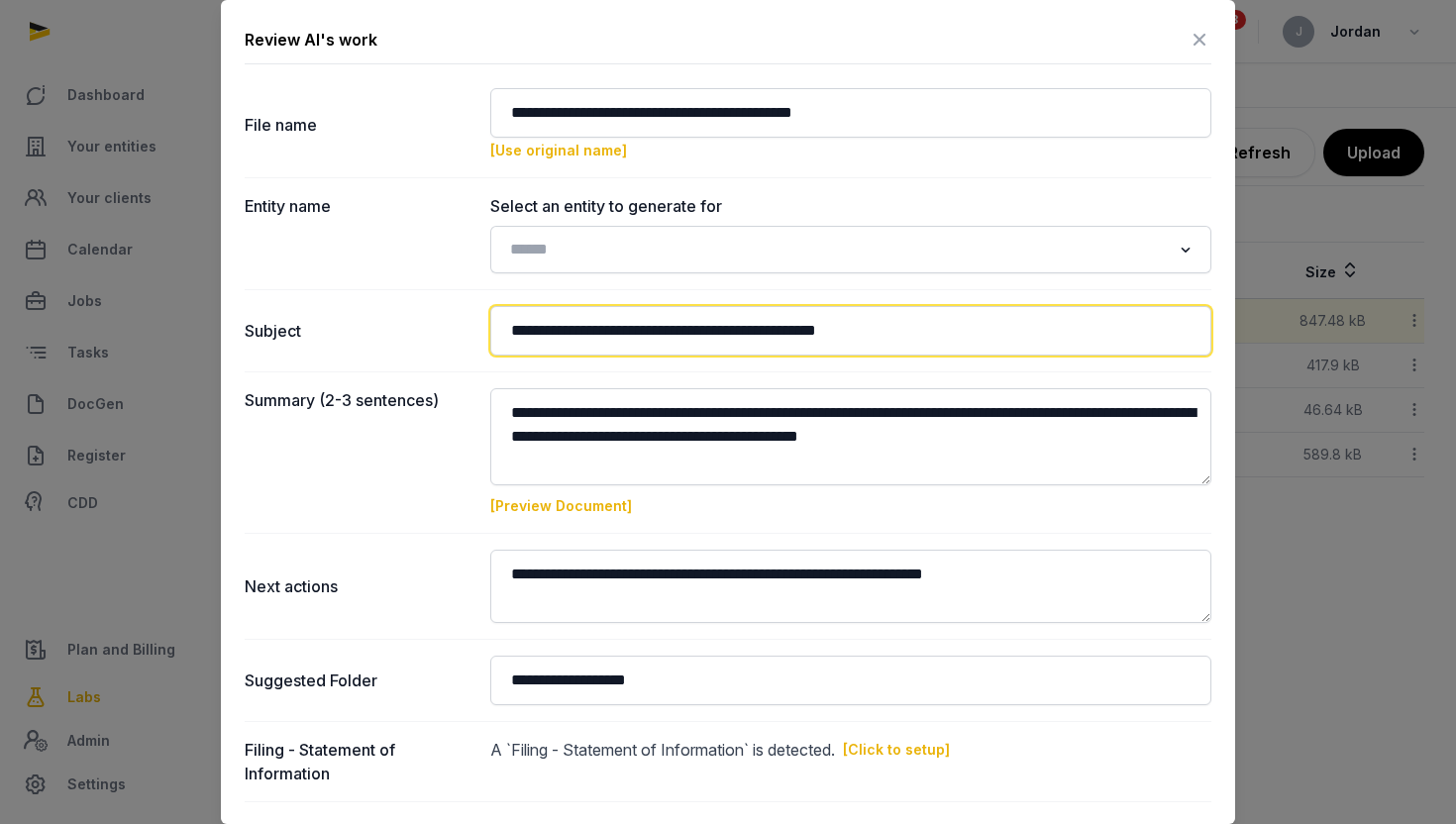 click on "**********" at bounding box center [851, 331] 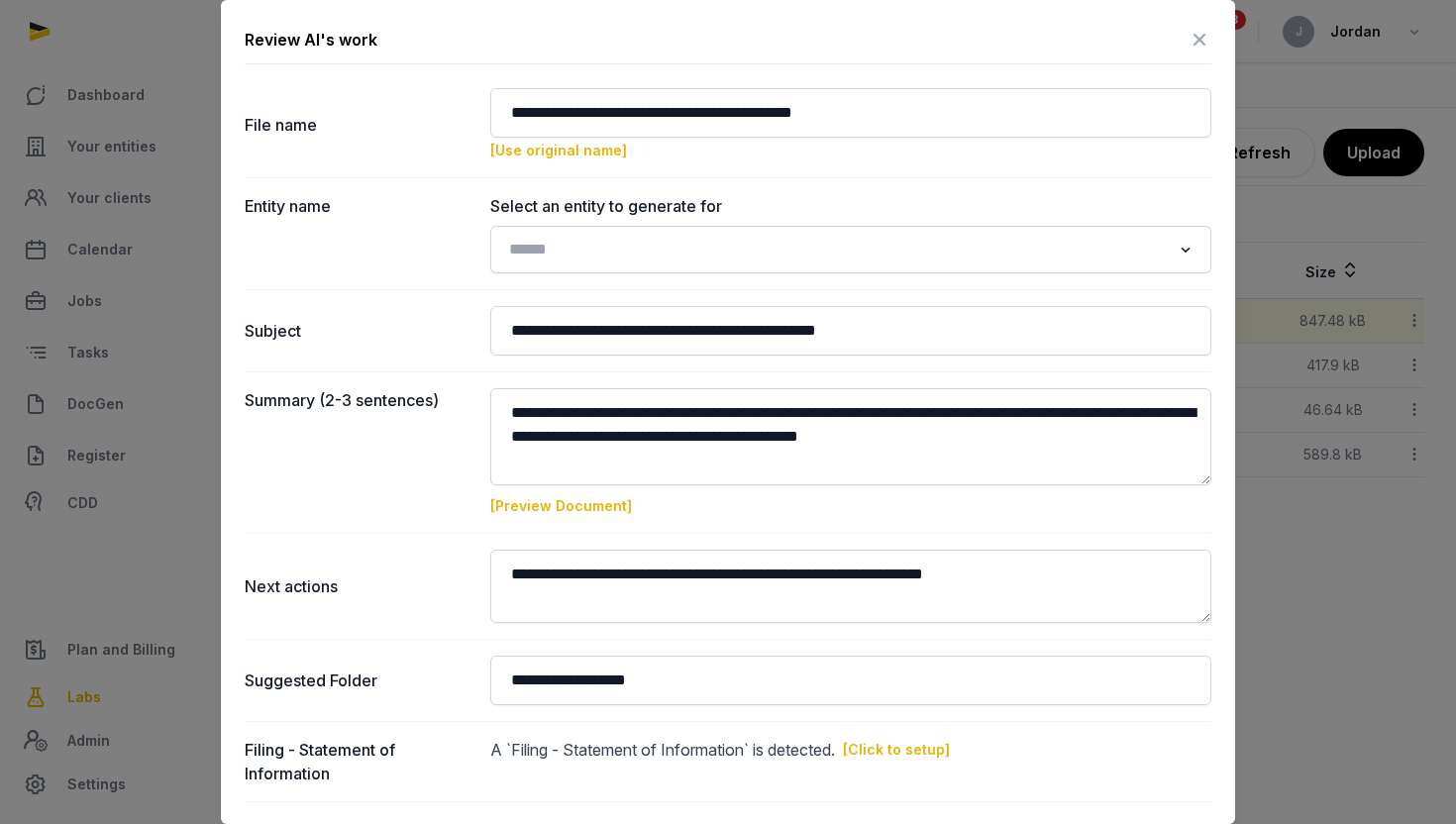 click 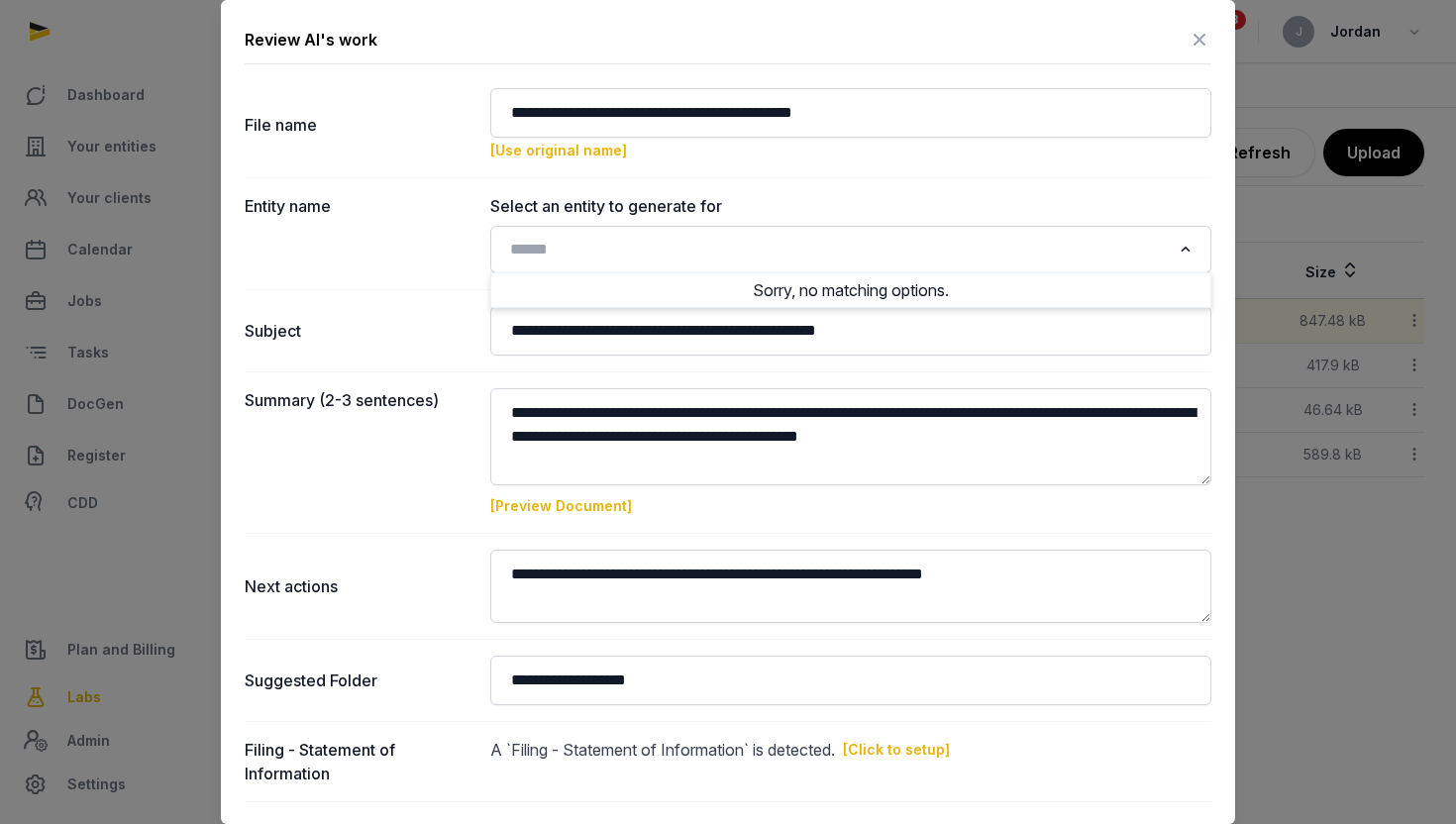 click on "Entity name" at bounding box center (360, 234) 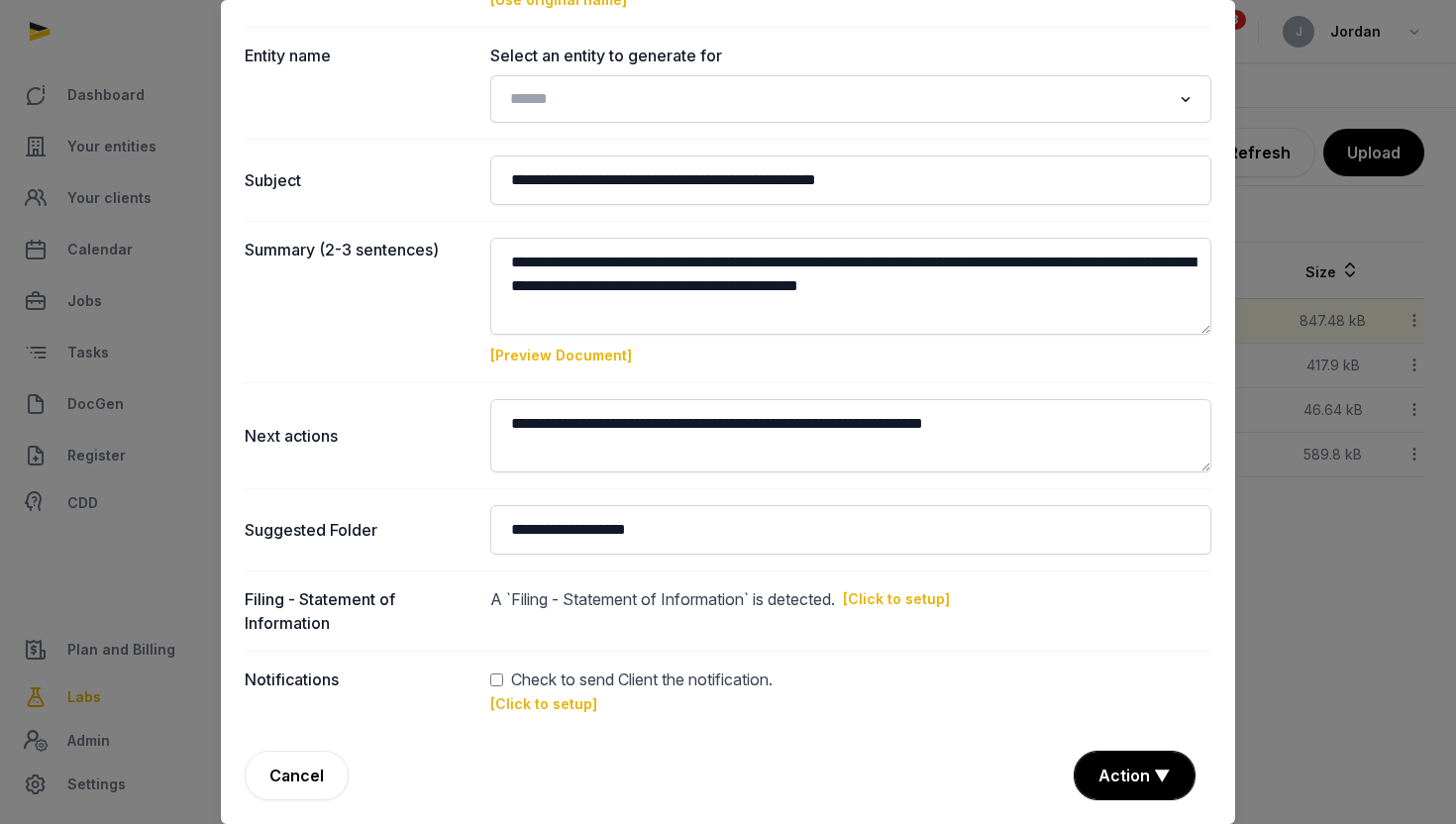 scroll, scrollTop: 0, scrollLeft: 0, axis: both 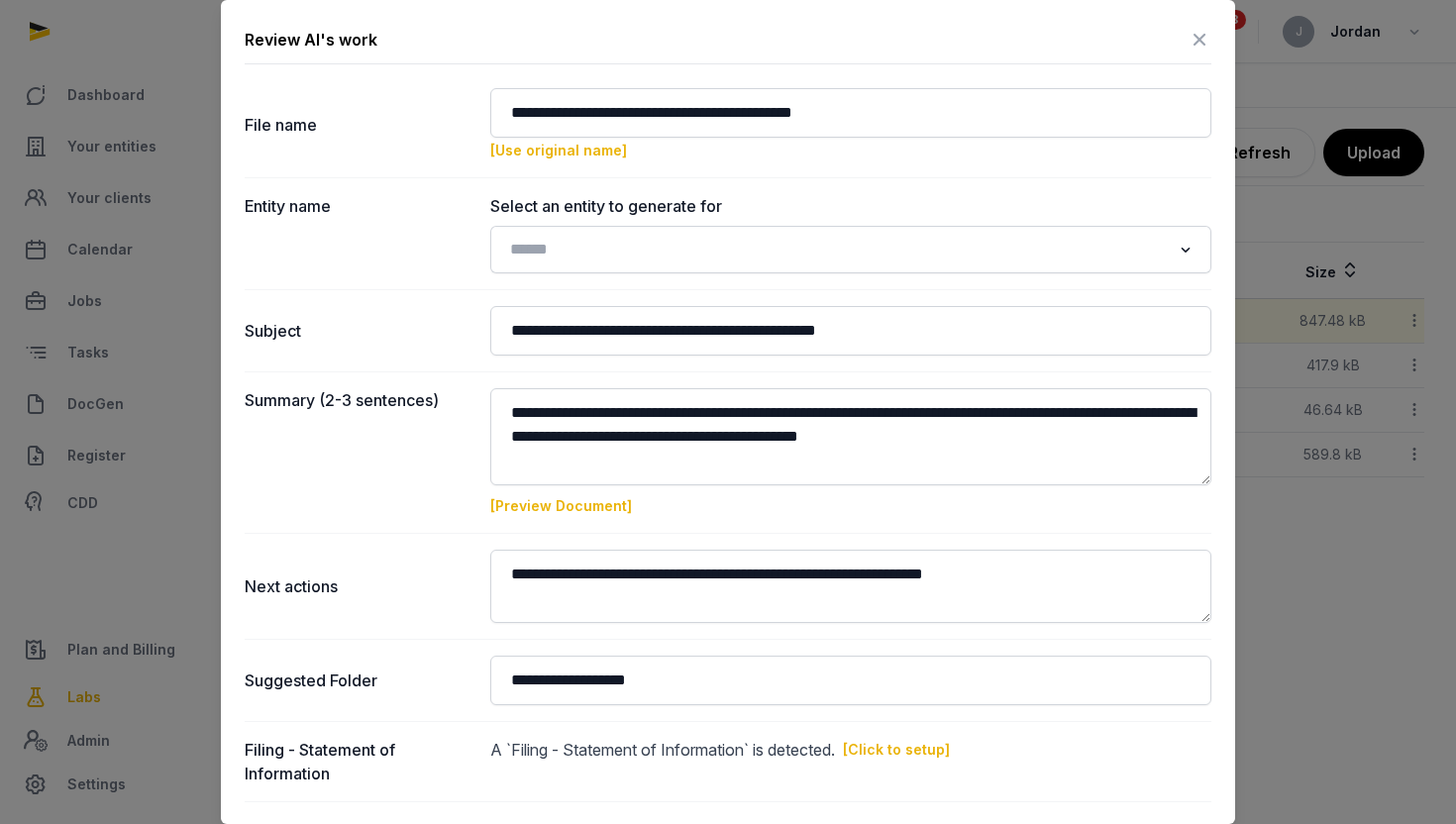 click at bounding box center (1199, 40) 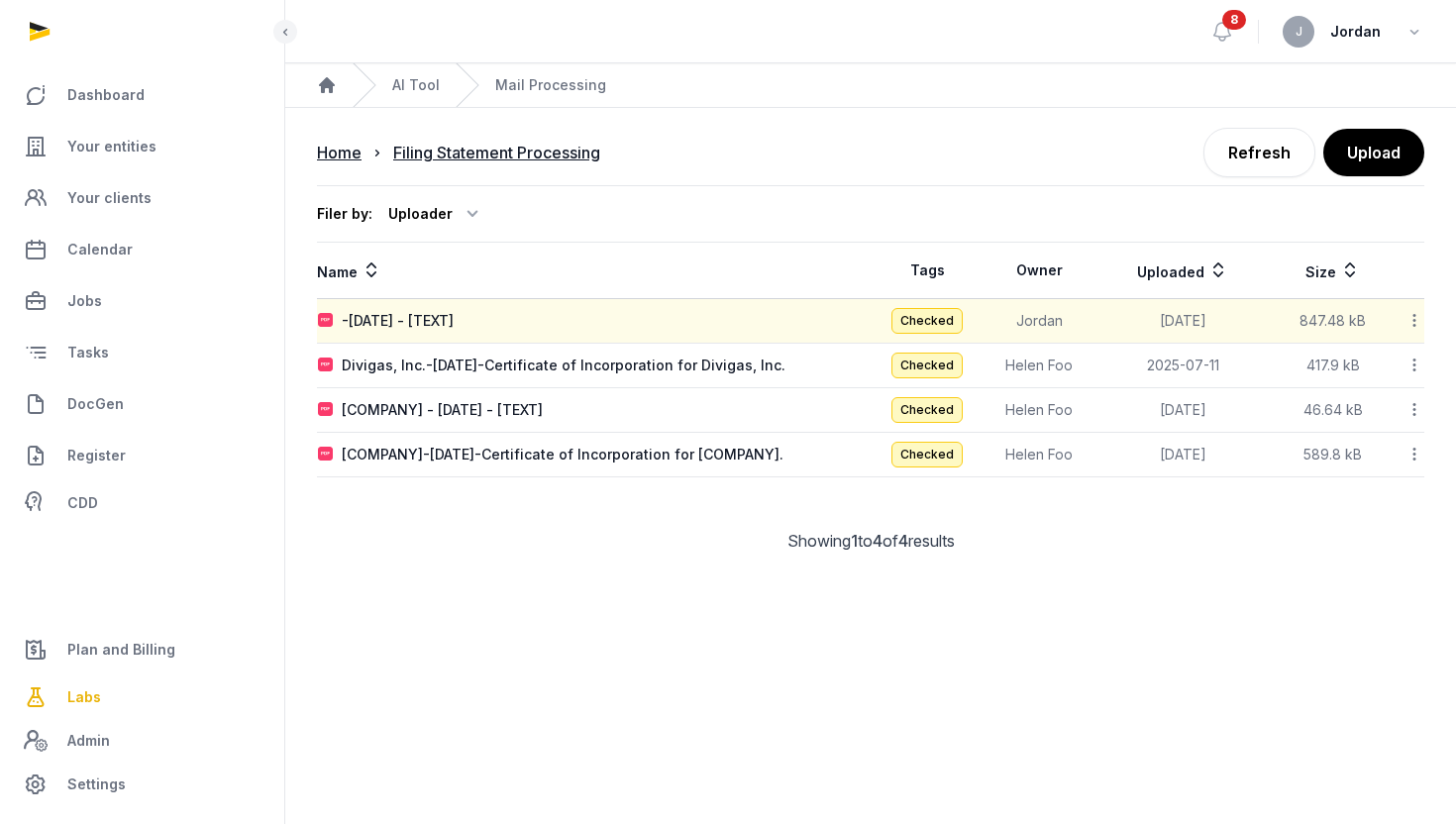 click 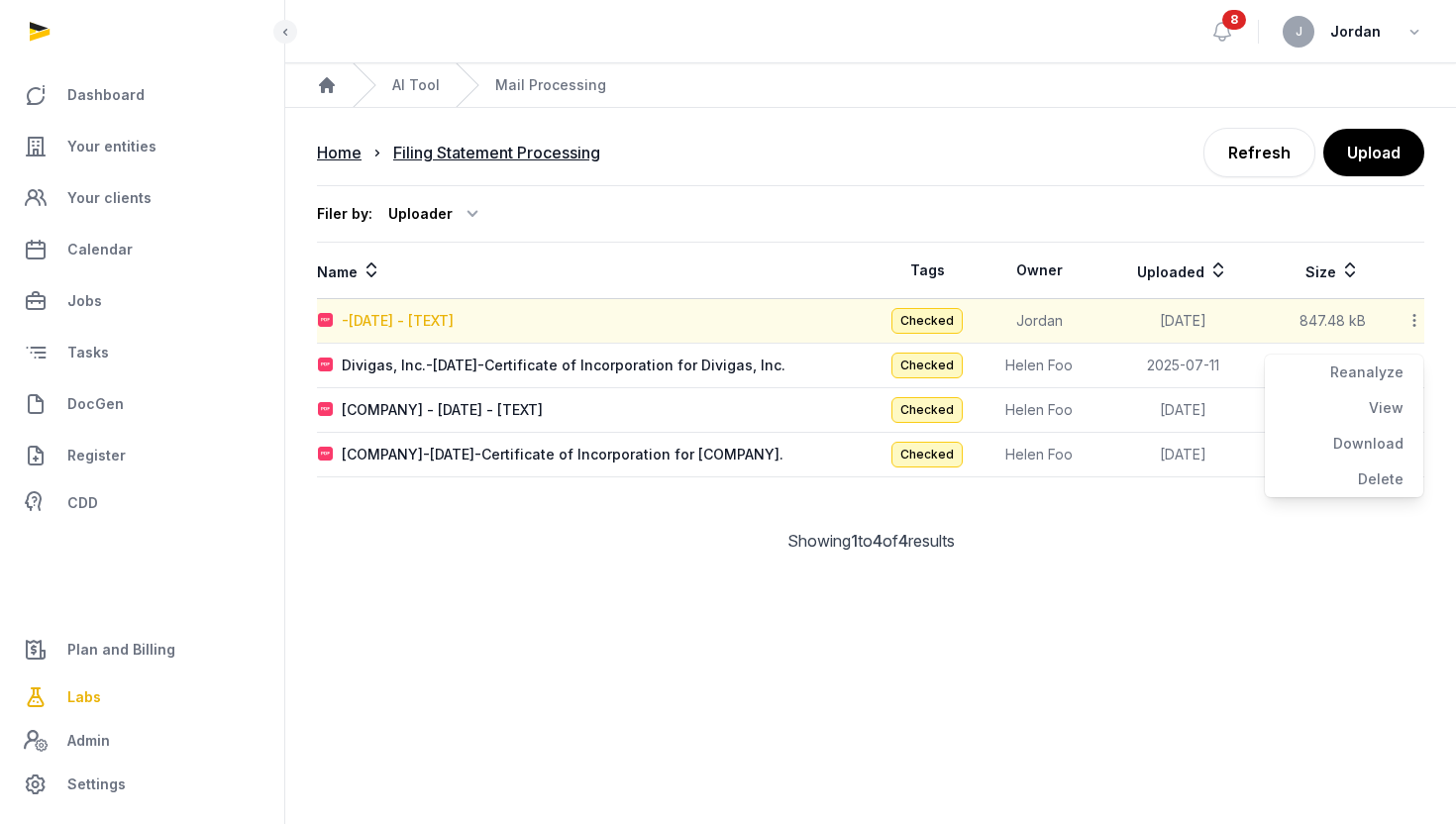 click on "-2024-08-06-Formation of Irregular Partners LLC" at bounding box center (397, 321) 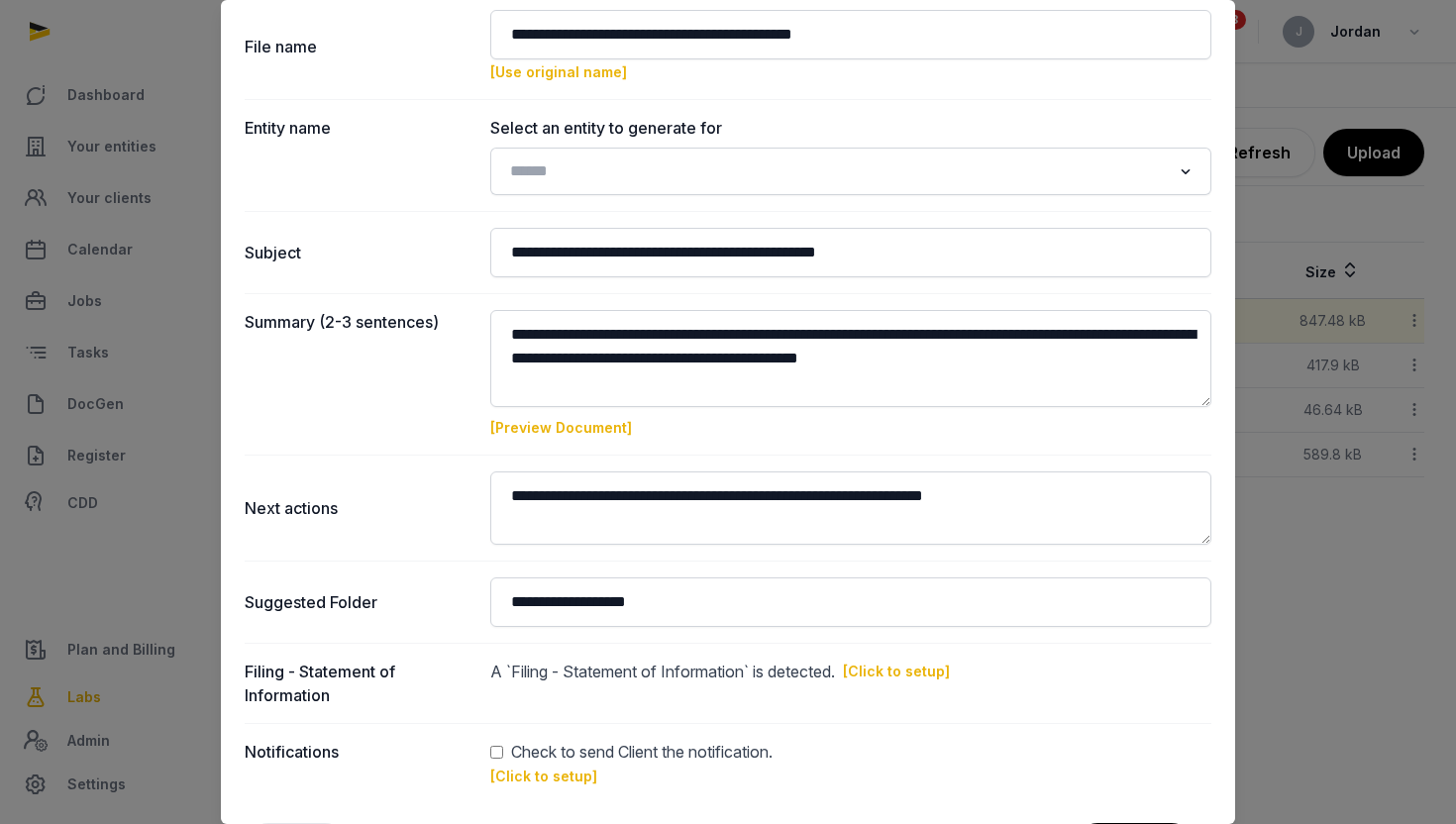 scroll, scrollTop: 77, scrollLeft: 0, axis: vertical 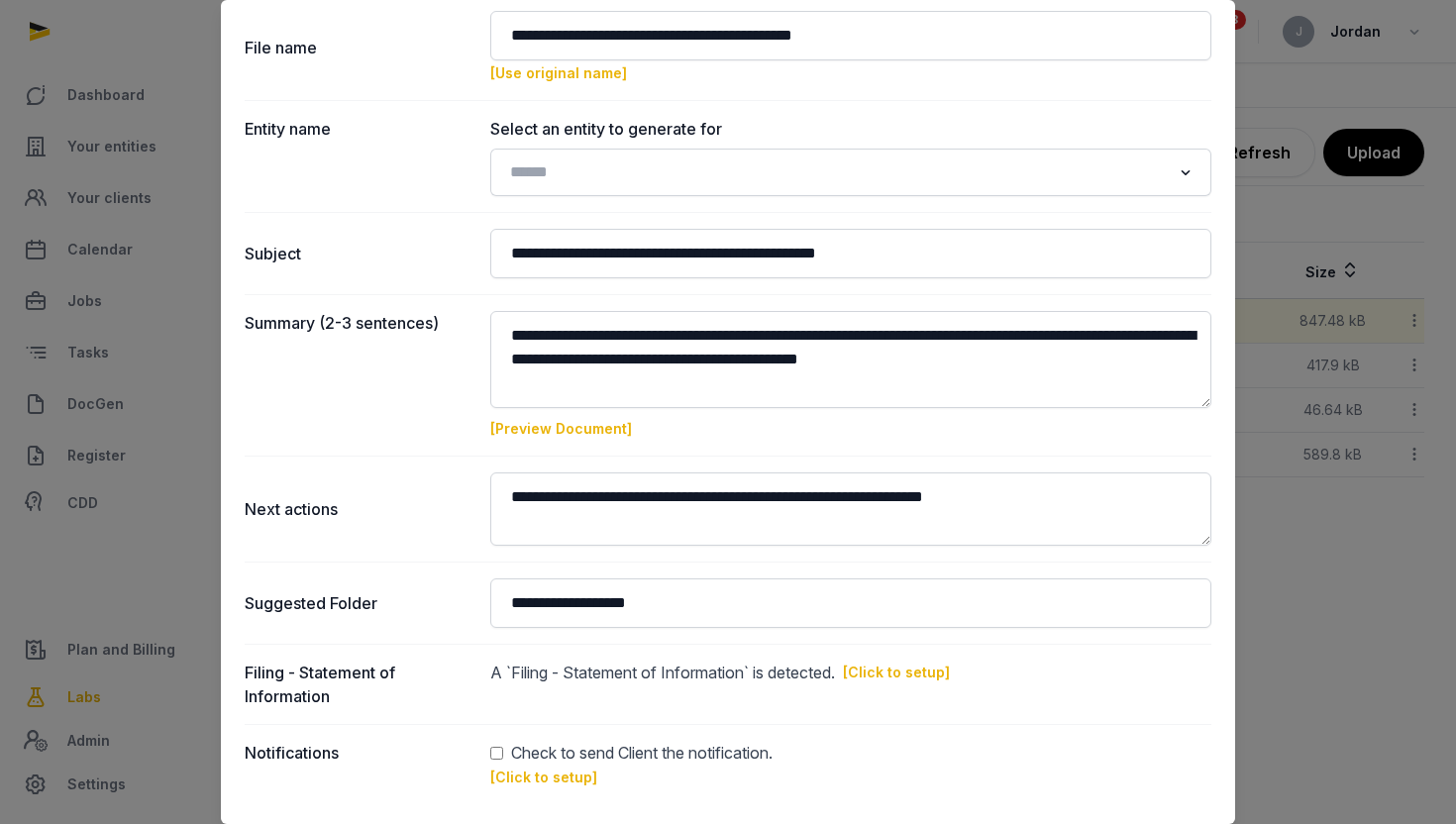 click on "[Preview Document]" at bounding box center [561, 428] 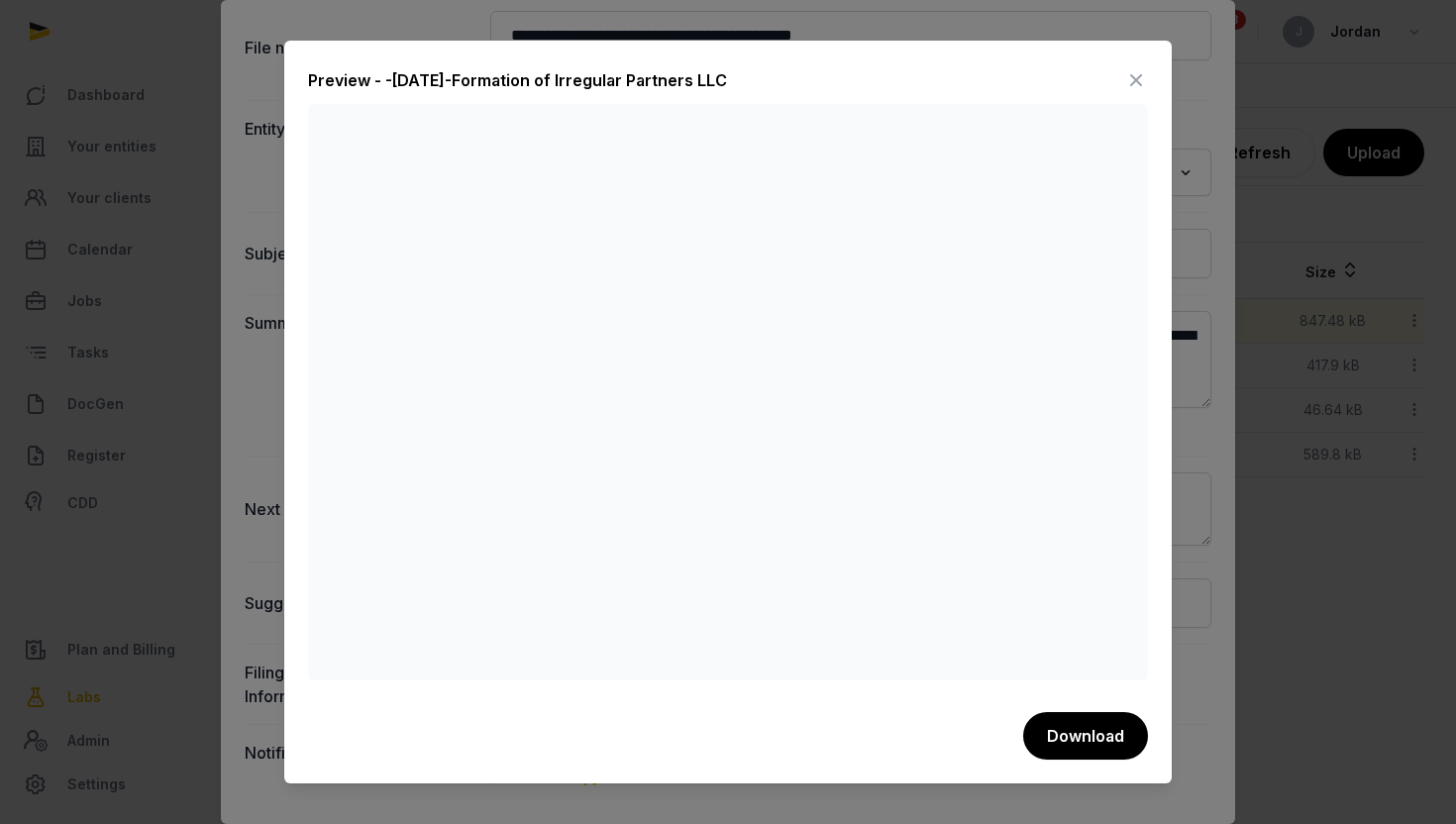 click at bounding box center (1136, 80) 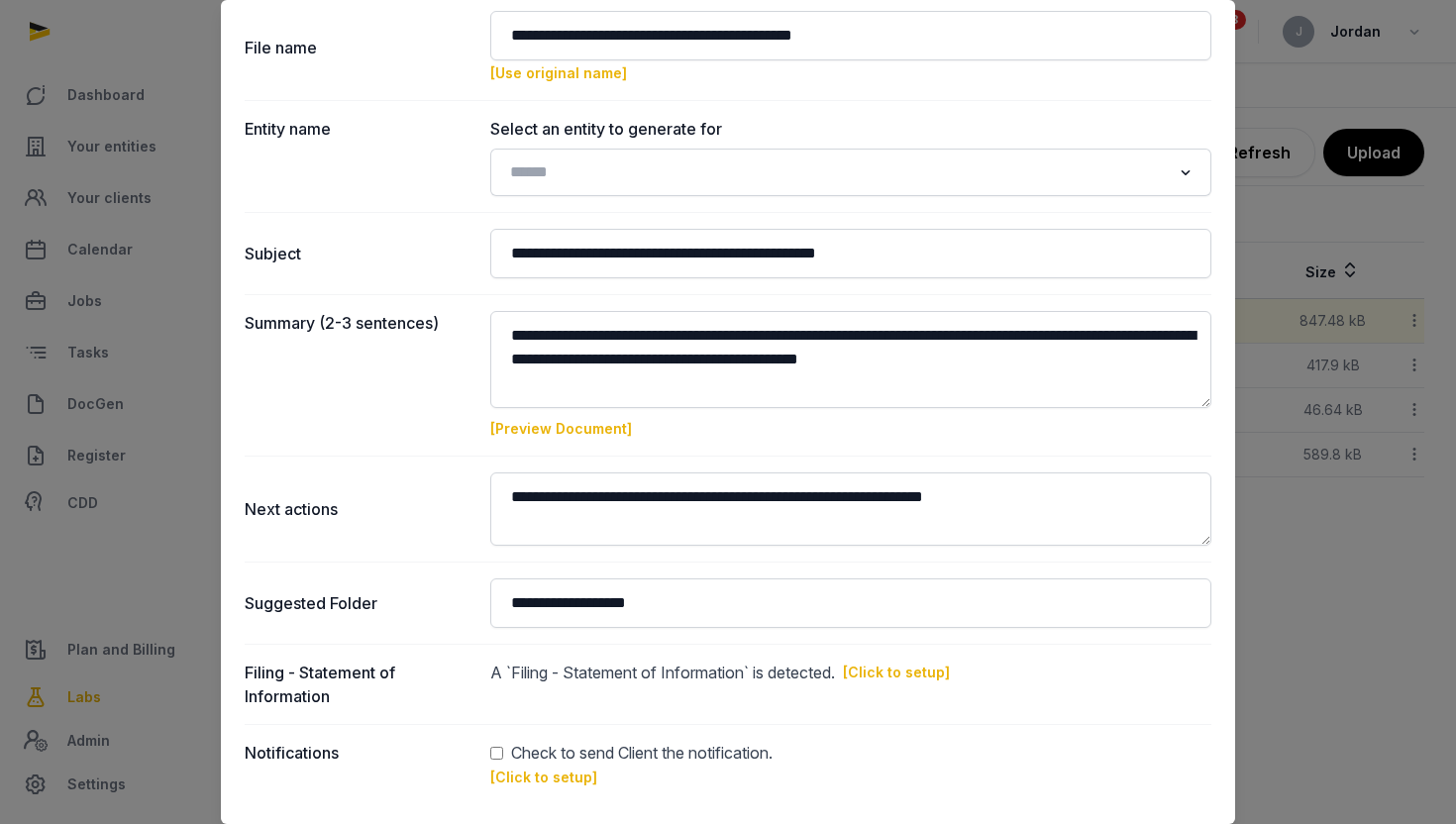 scroll, scrollTop: 0, scrollLeft: 0, axis: both 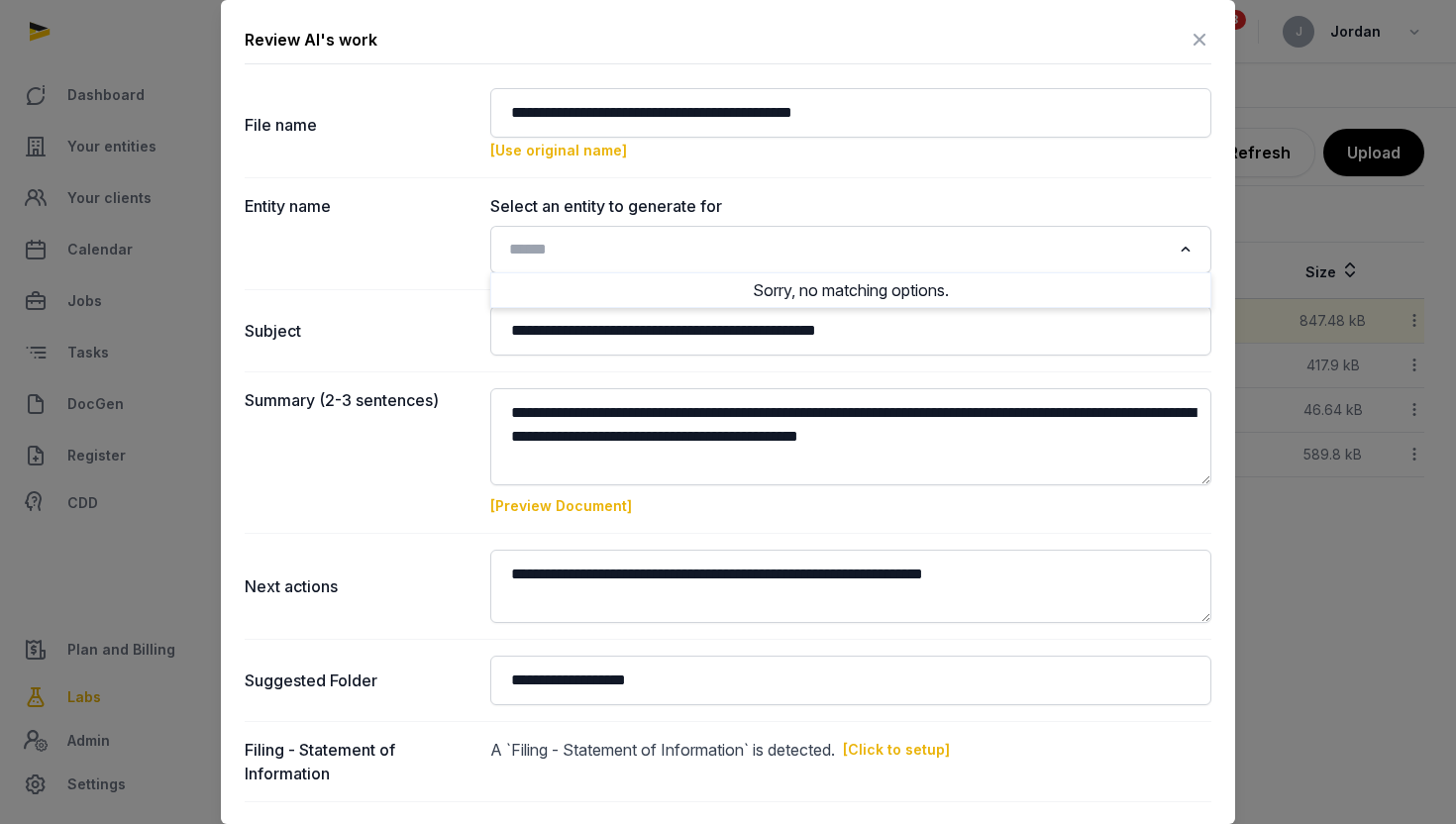 click 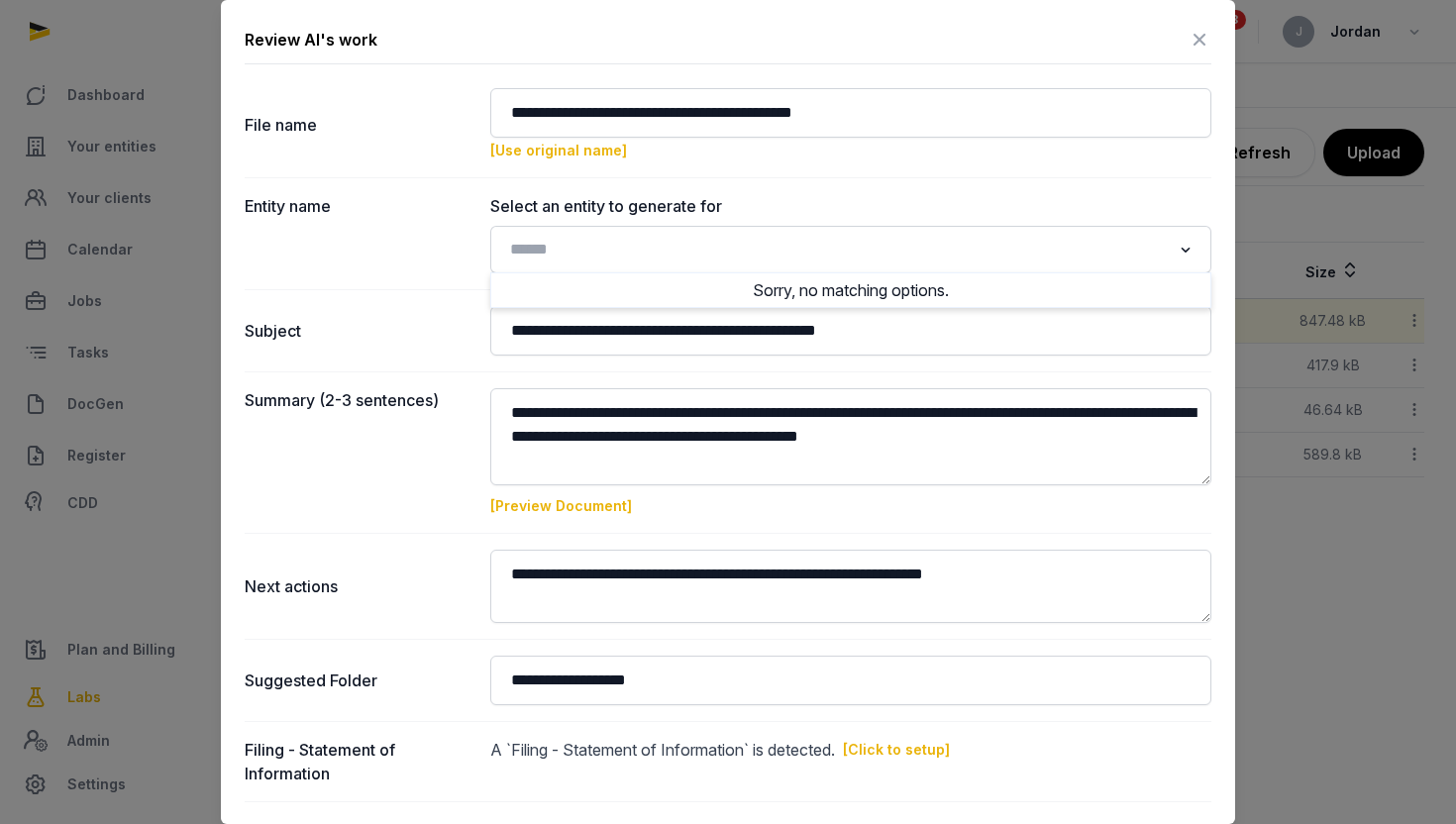 click on "Entity name" at bounding box center (360, 234) 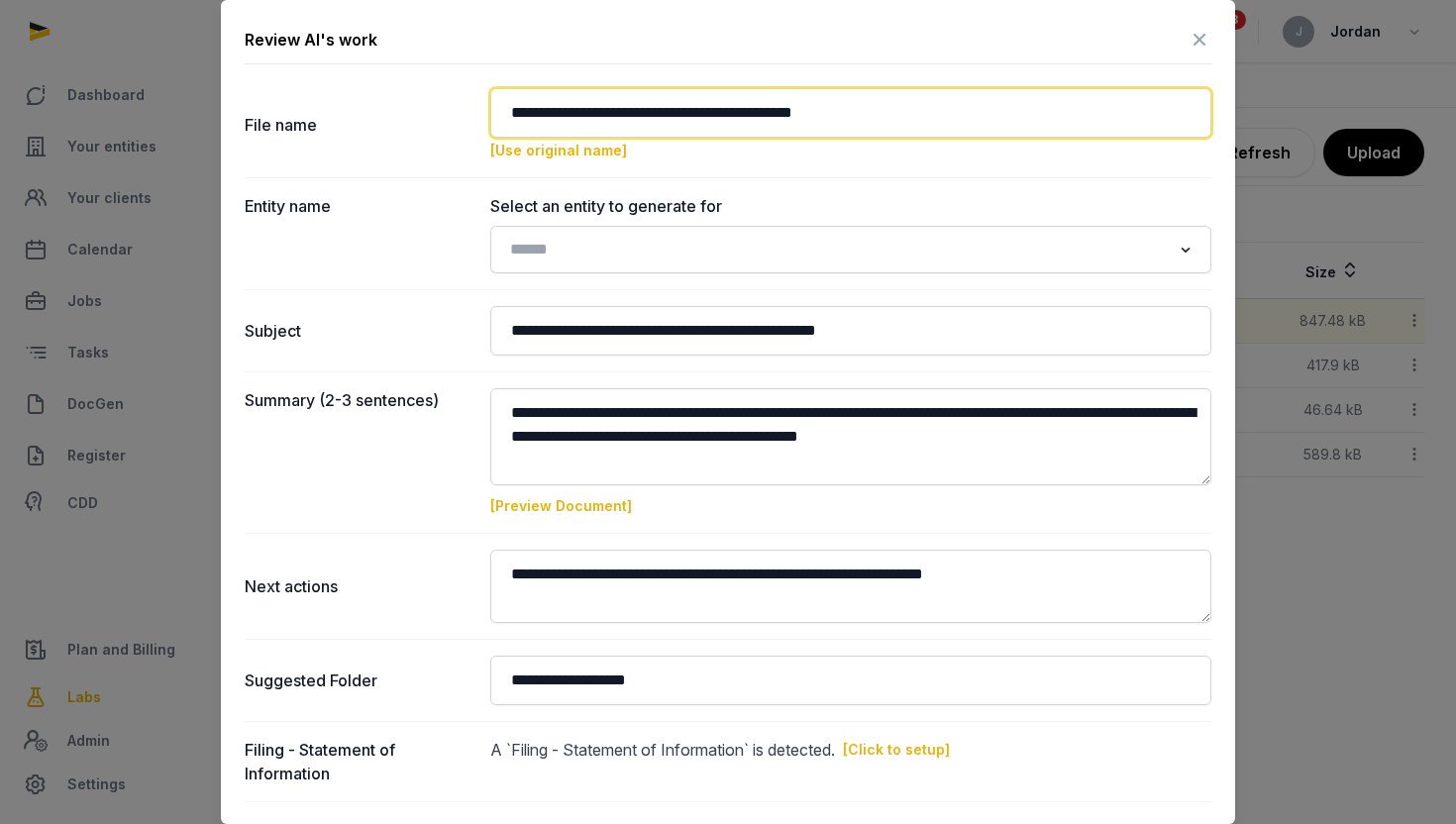 click on "**********" at bounding box center [851, 113] 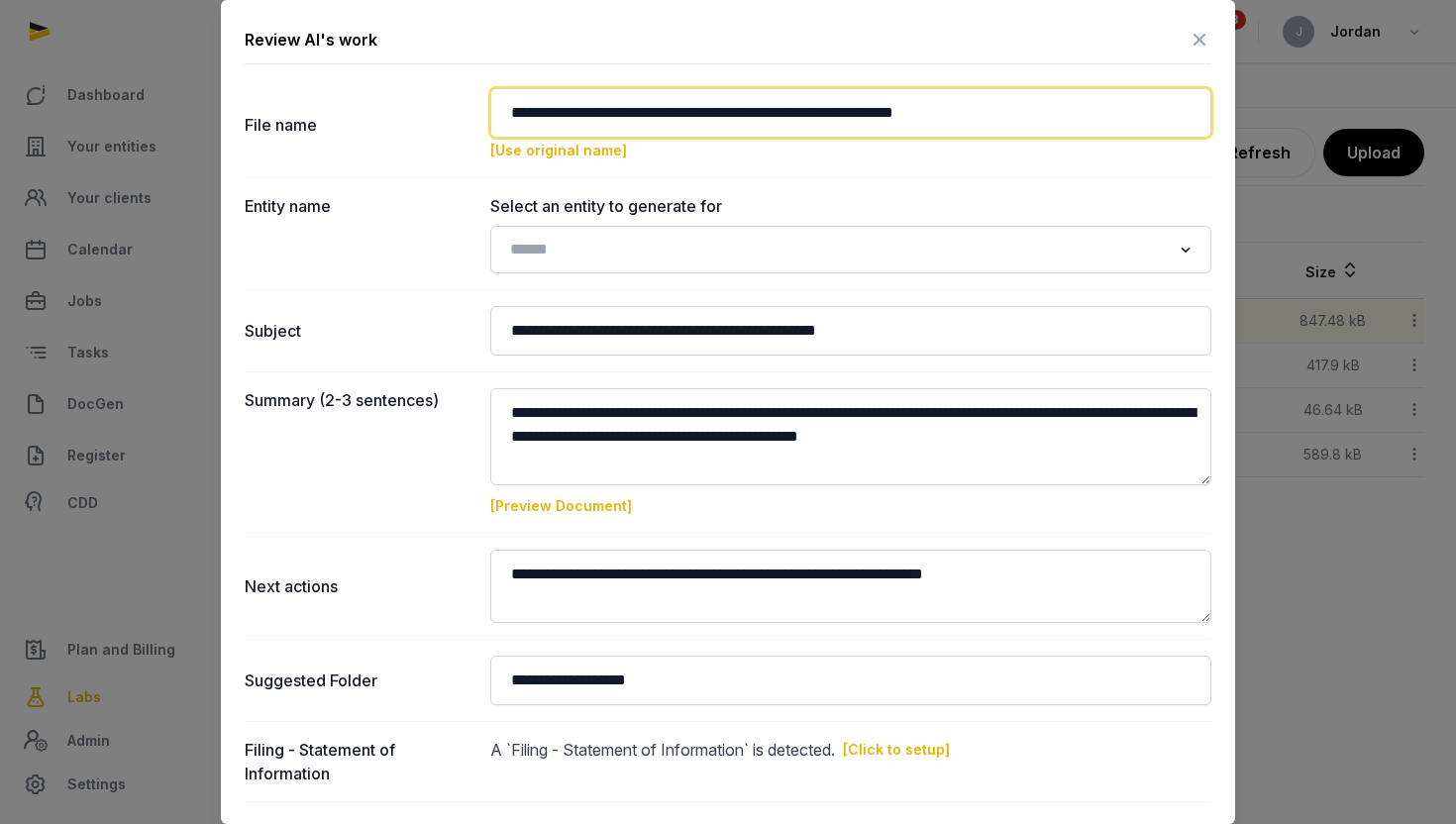 click on "**********" at bounding box center (851, 113) 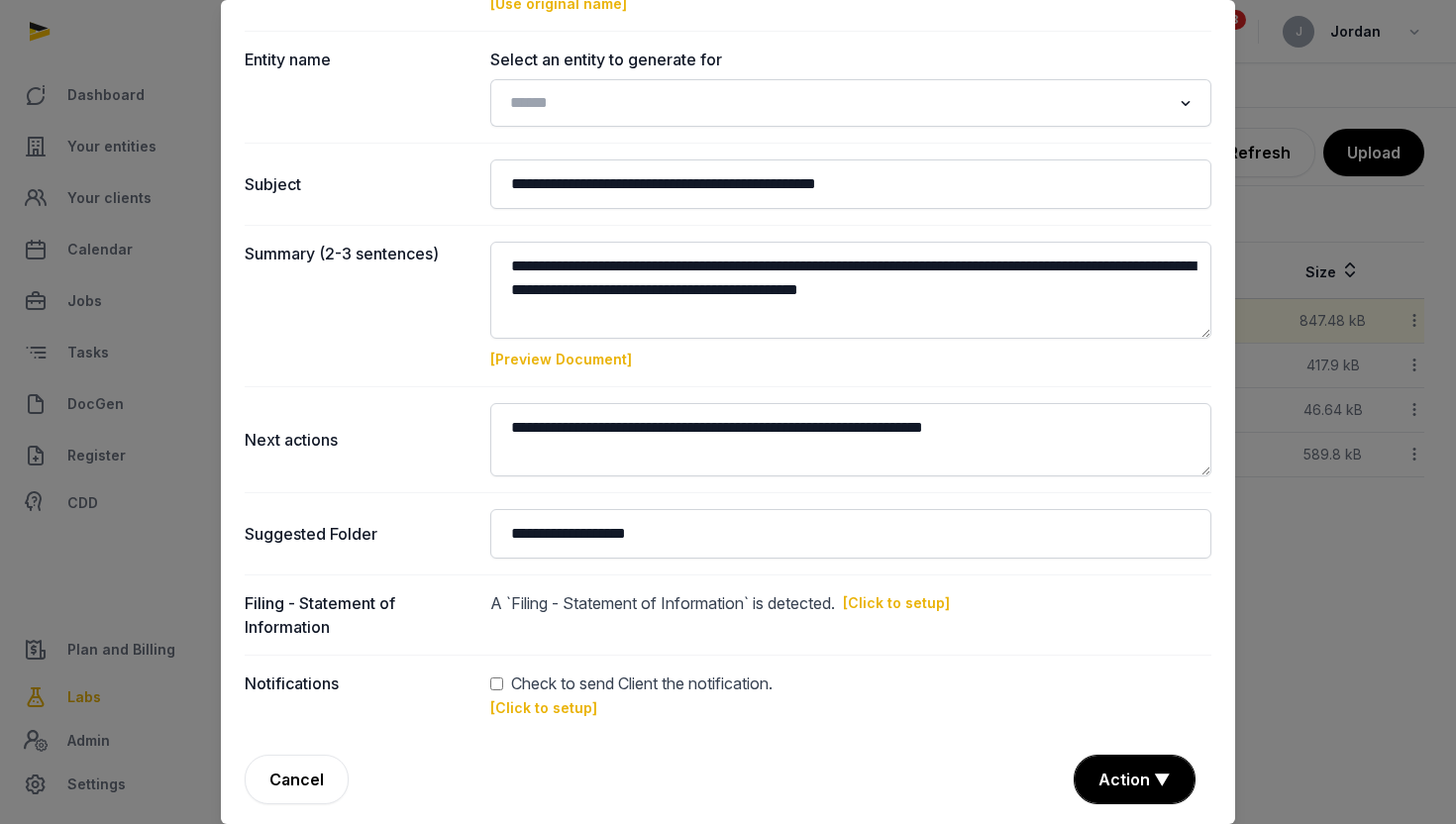 scroll, scrollTop: 151, scrollLeft: 0, axis: vertical 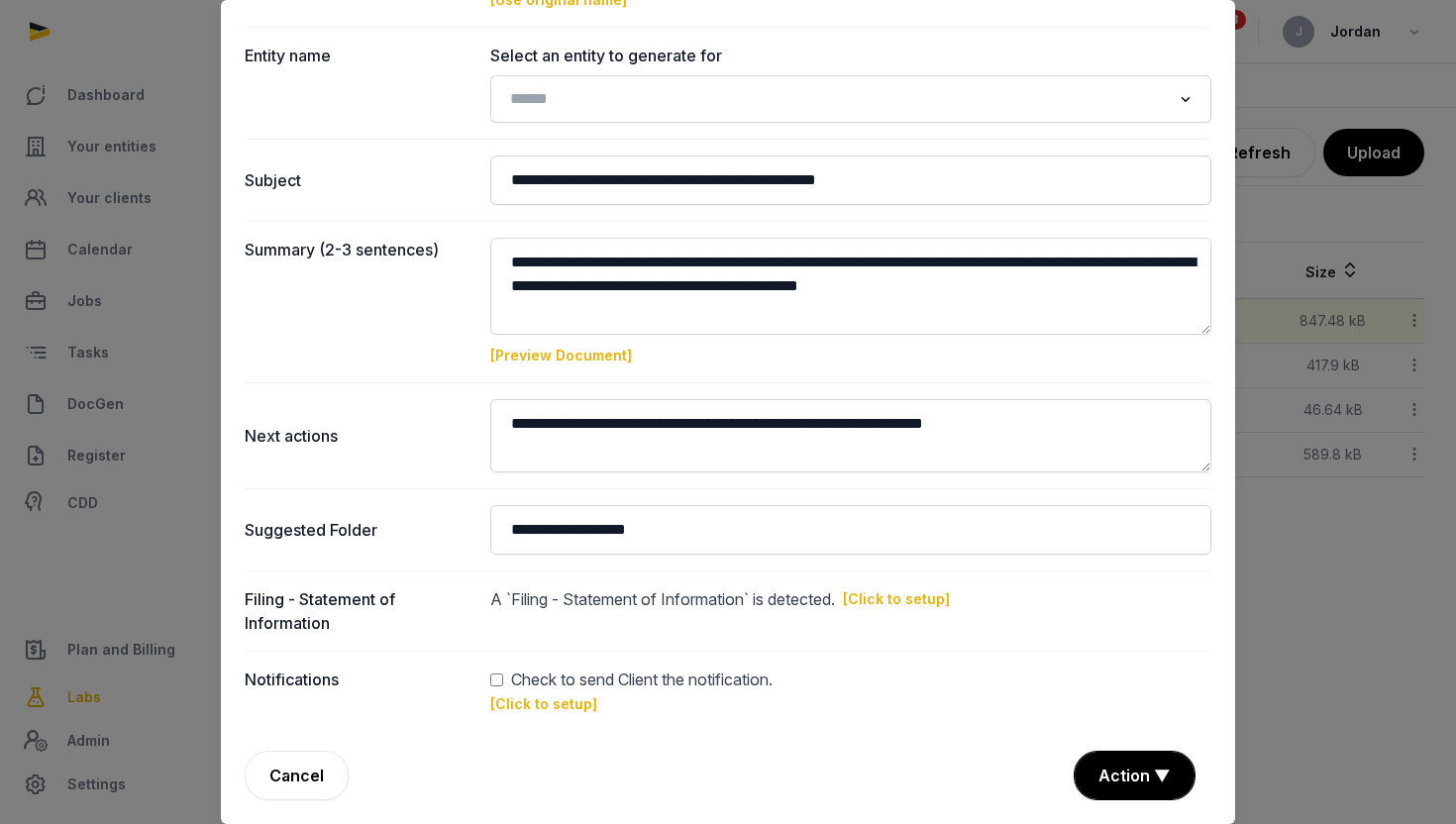 type on "**********" 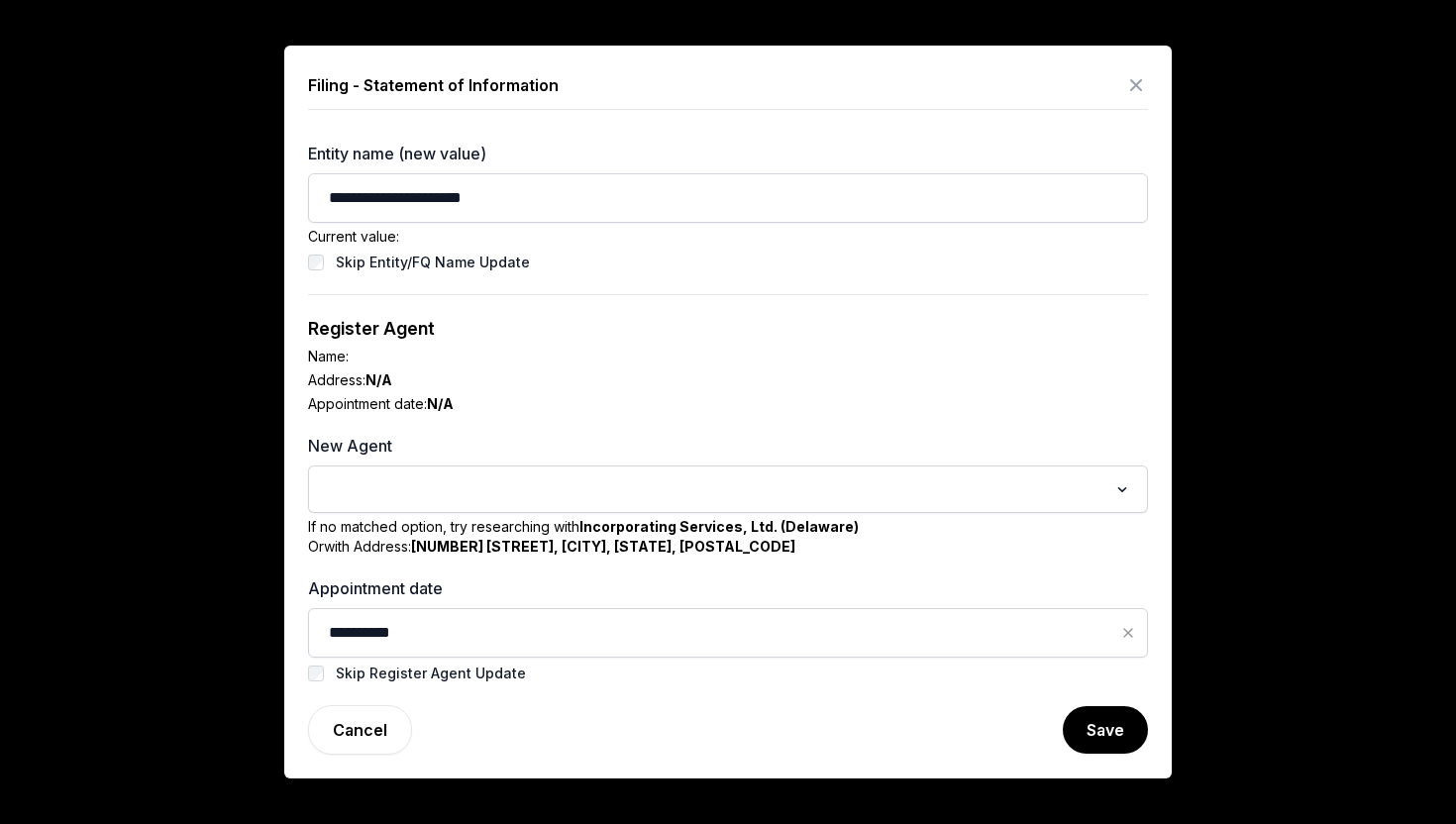 click at bounding box center (1136, 85) 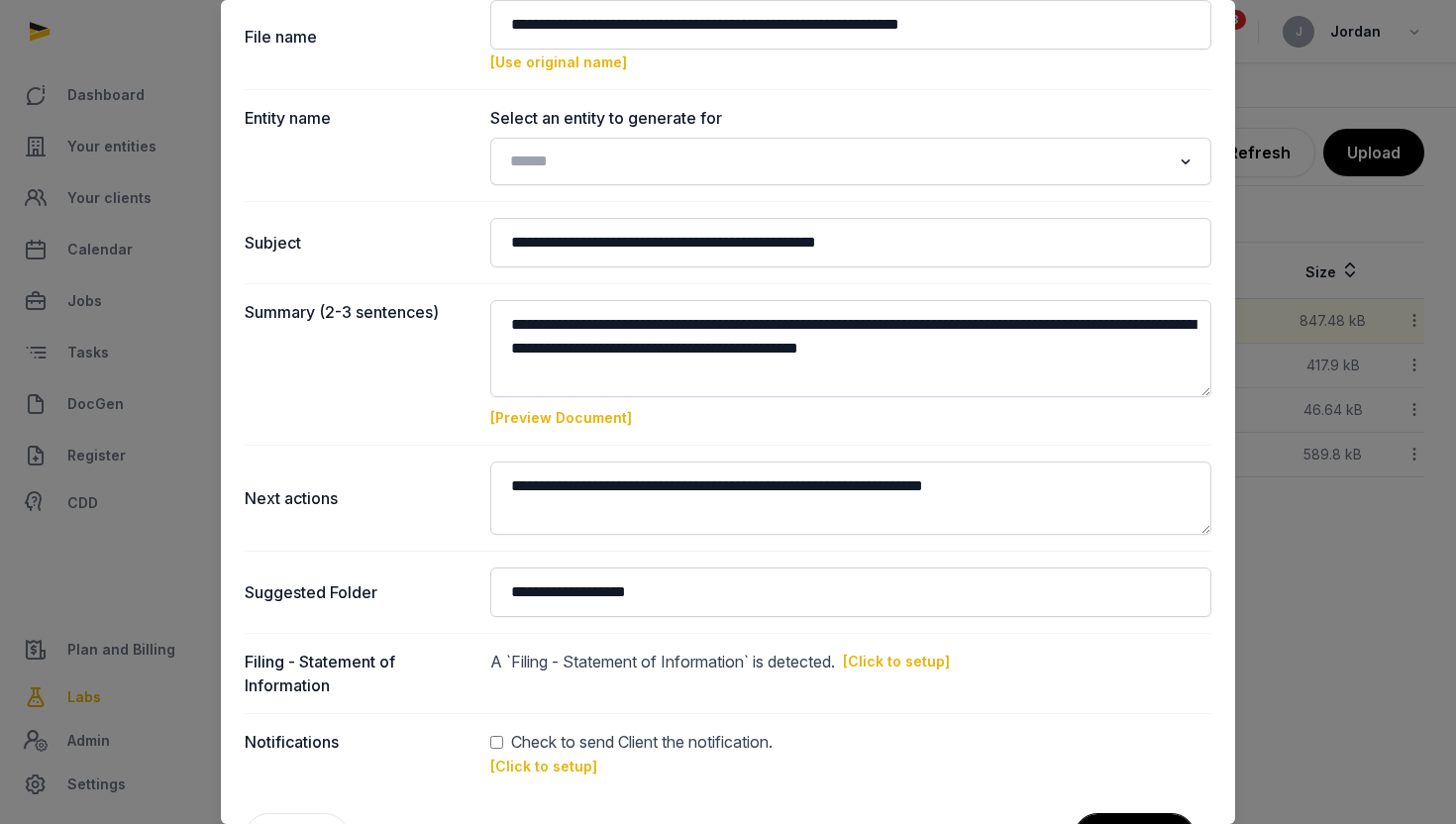 scroll, scrollTop: 83, scrollLeft: 0, axis: vertical 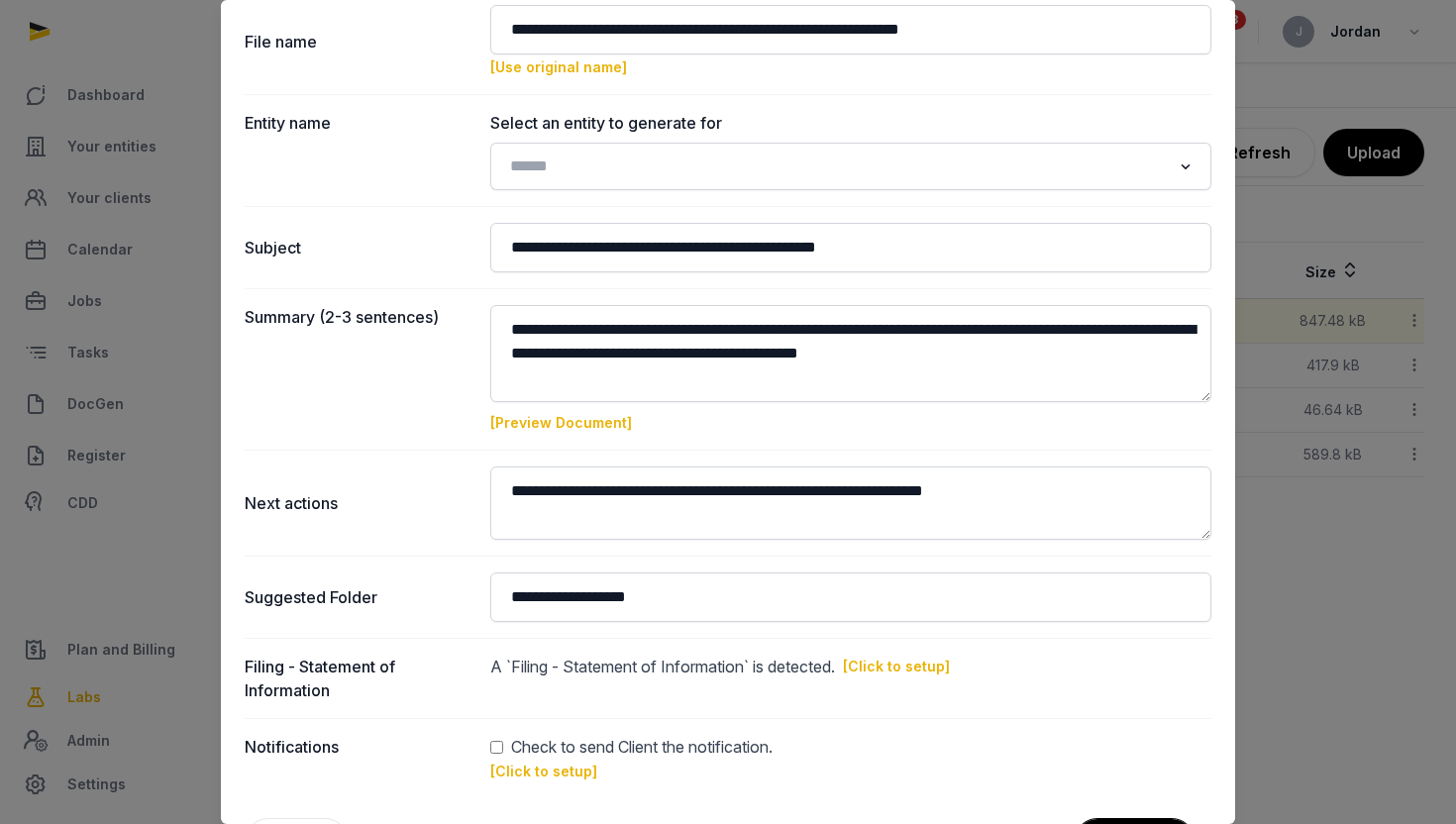 click at bounding box center (728, 412) 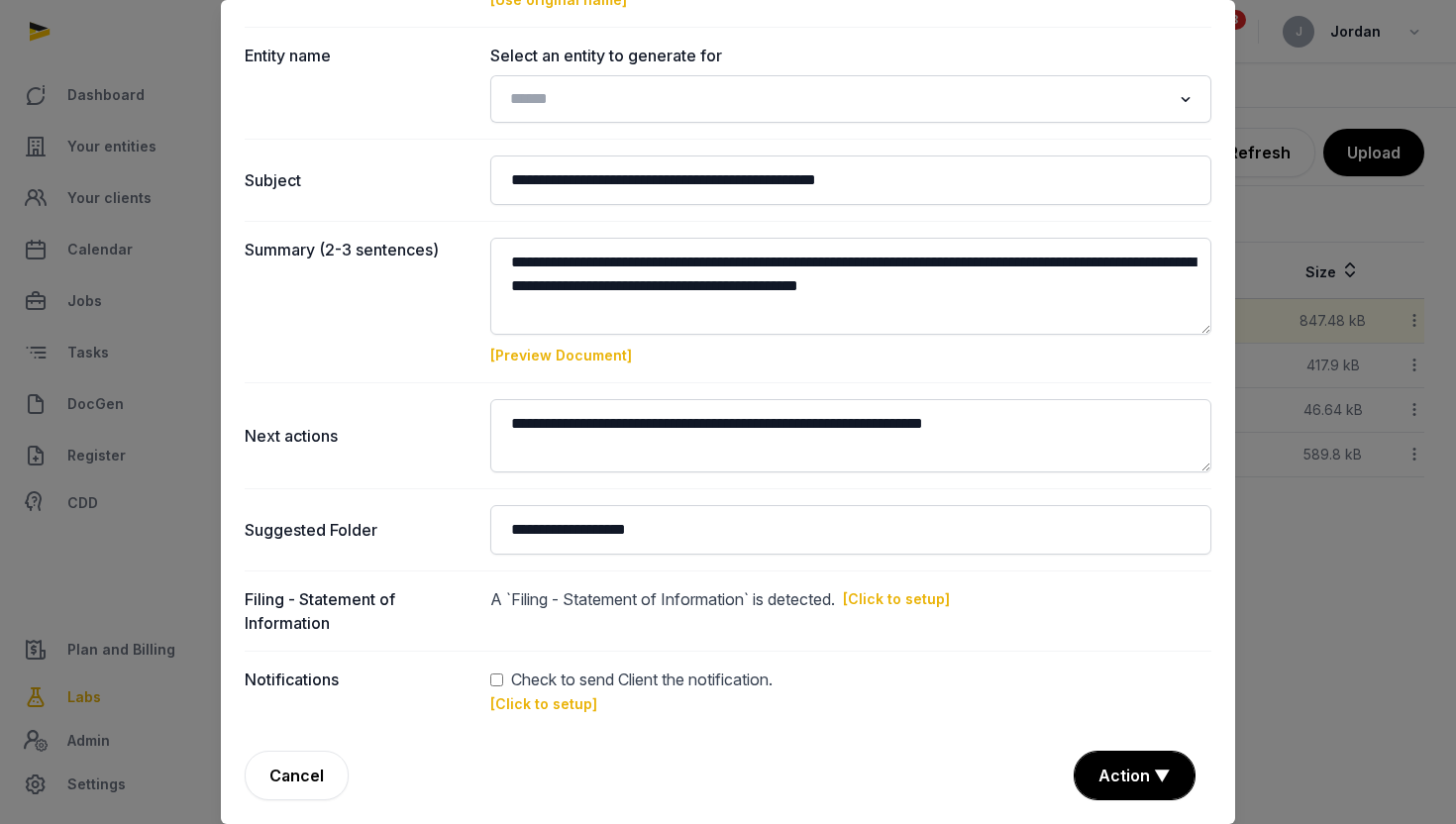 click at bounding box center (728, 412) 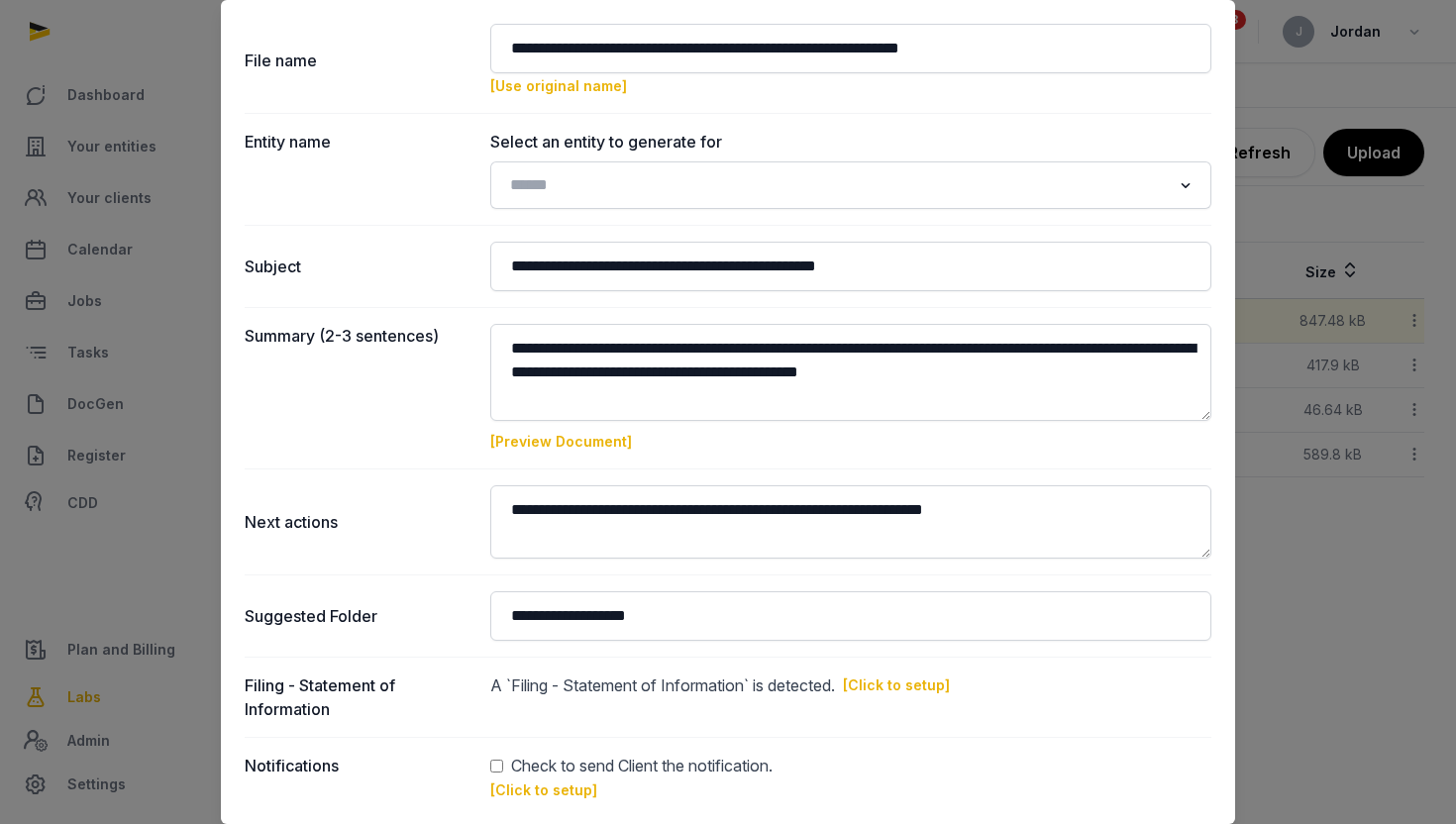 scroll, scrollTop: 151, scrollLeft: 0, axis: vertical 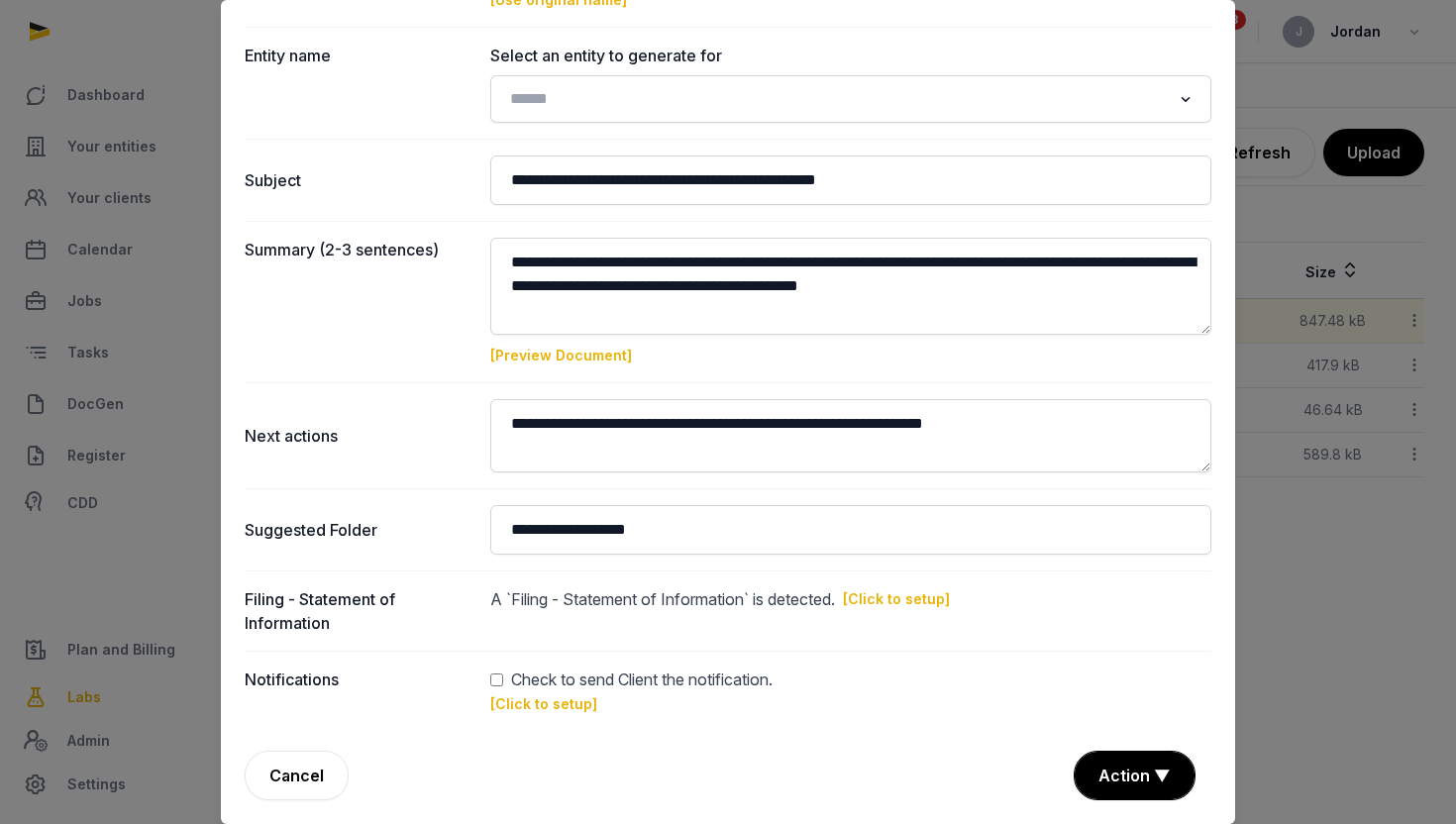 click on "[Click to setup]" at bounding box center (544, 703) 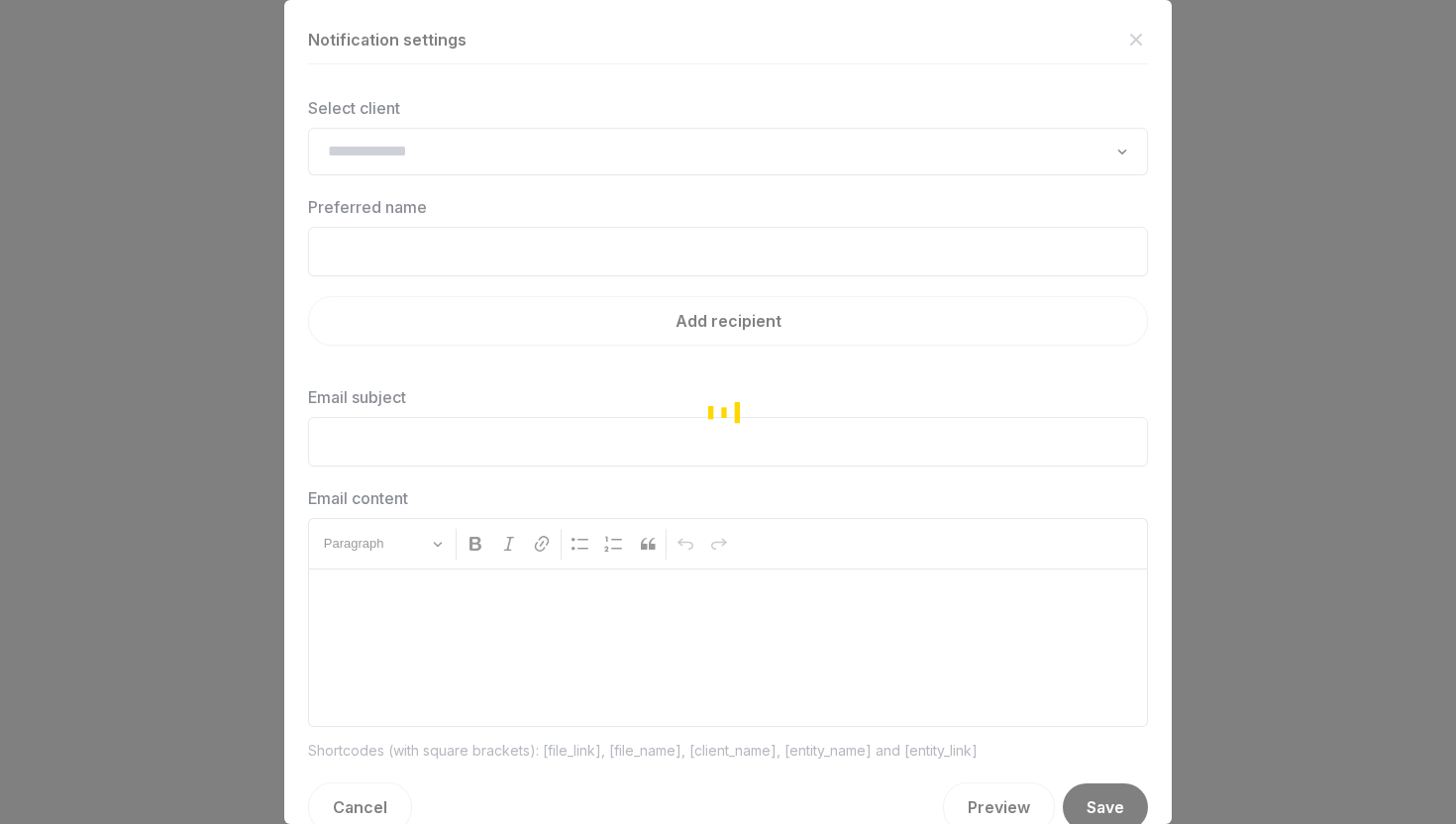 type on "**********" 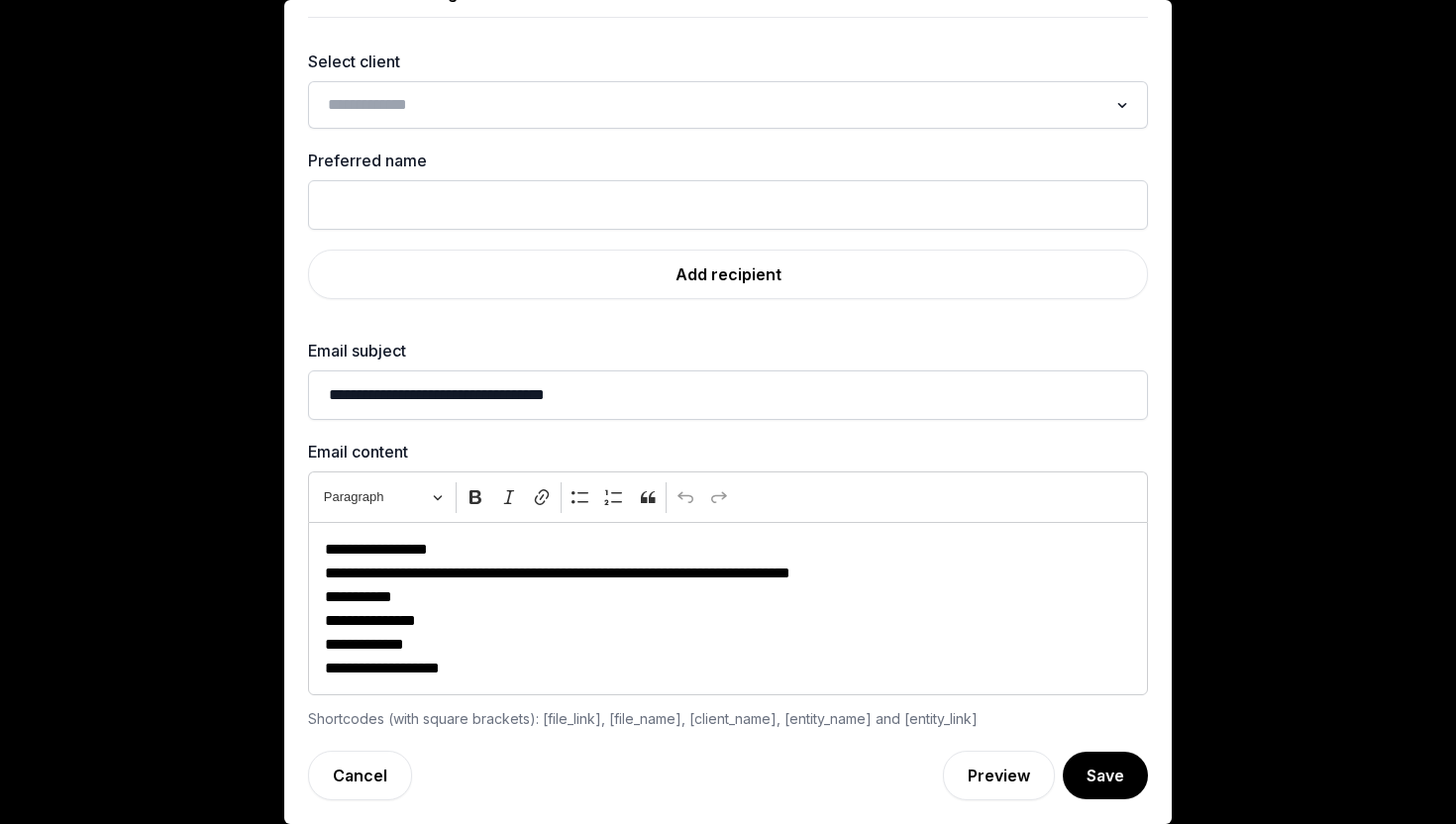 scroll, scrollTop: 47, scrollLeft: 0, axis: vertical 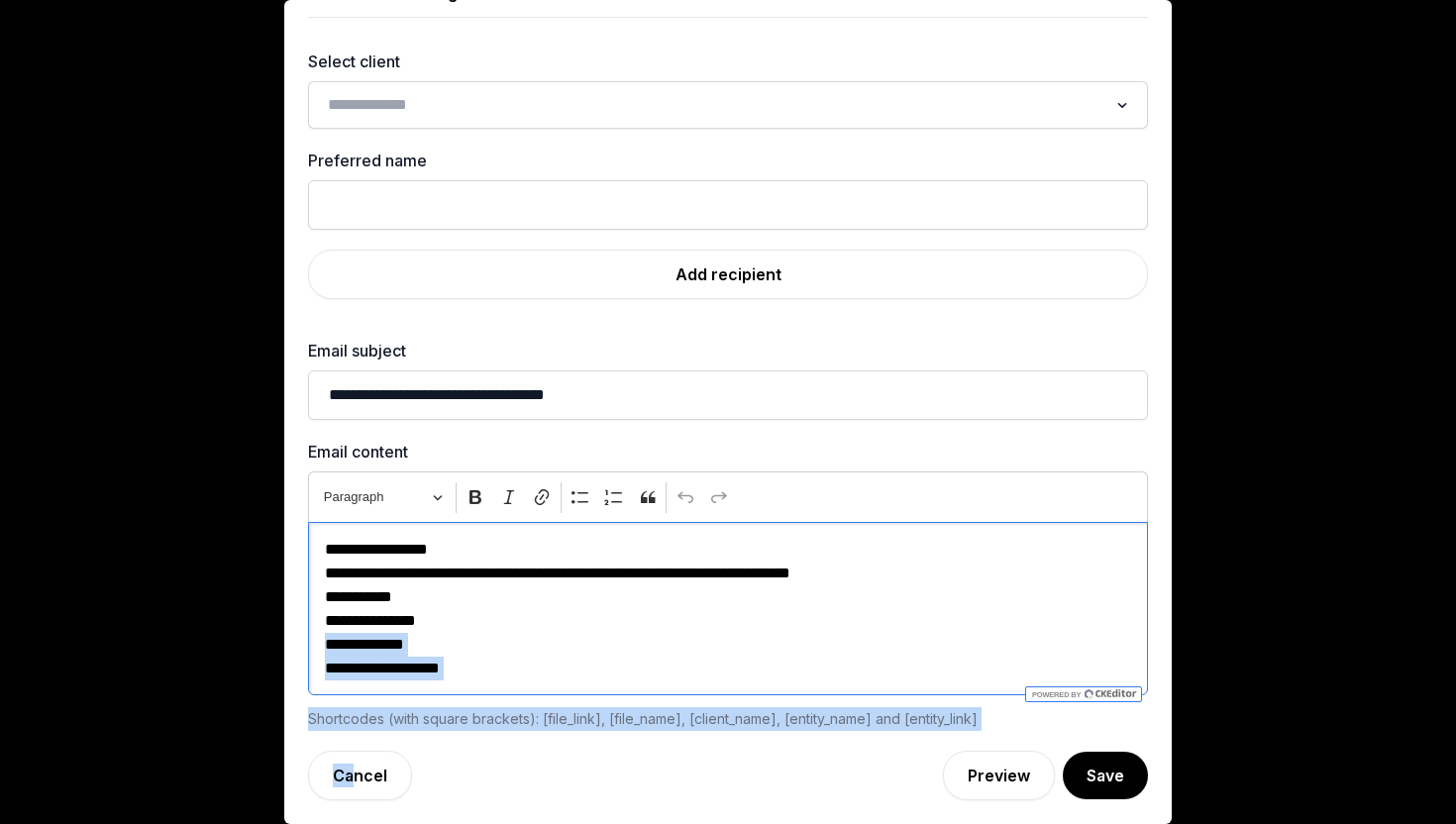 drag, startPoint x: 358, startPoint y: 776, endPoint x: 605, endPoint y: 663, distance: 271.62106 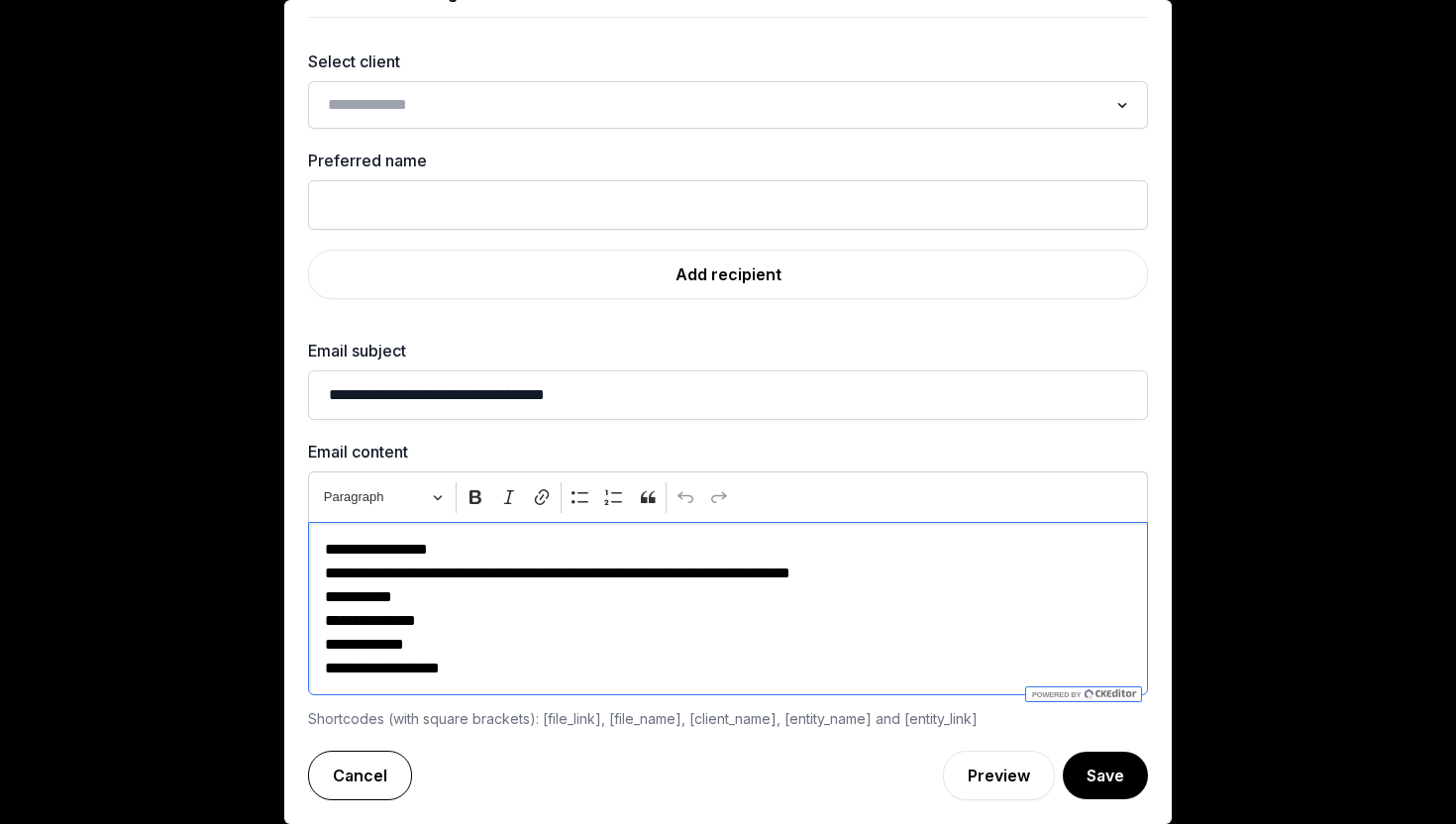 click on "Cancel" at bounding box center [360, 775] 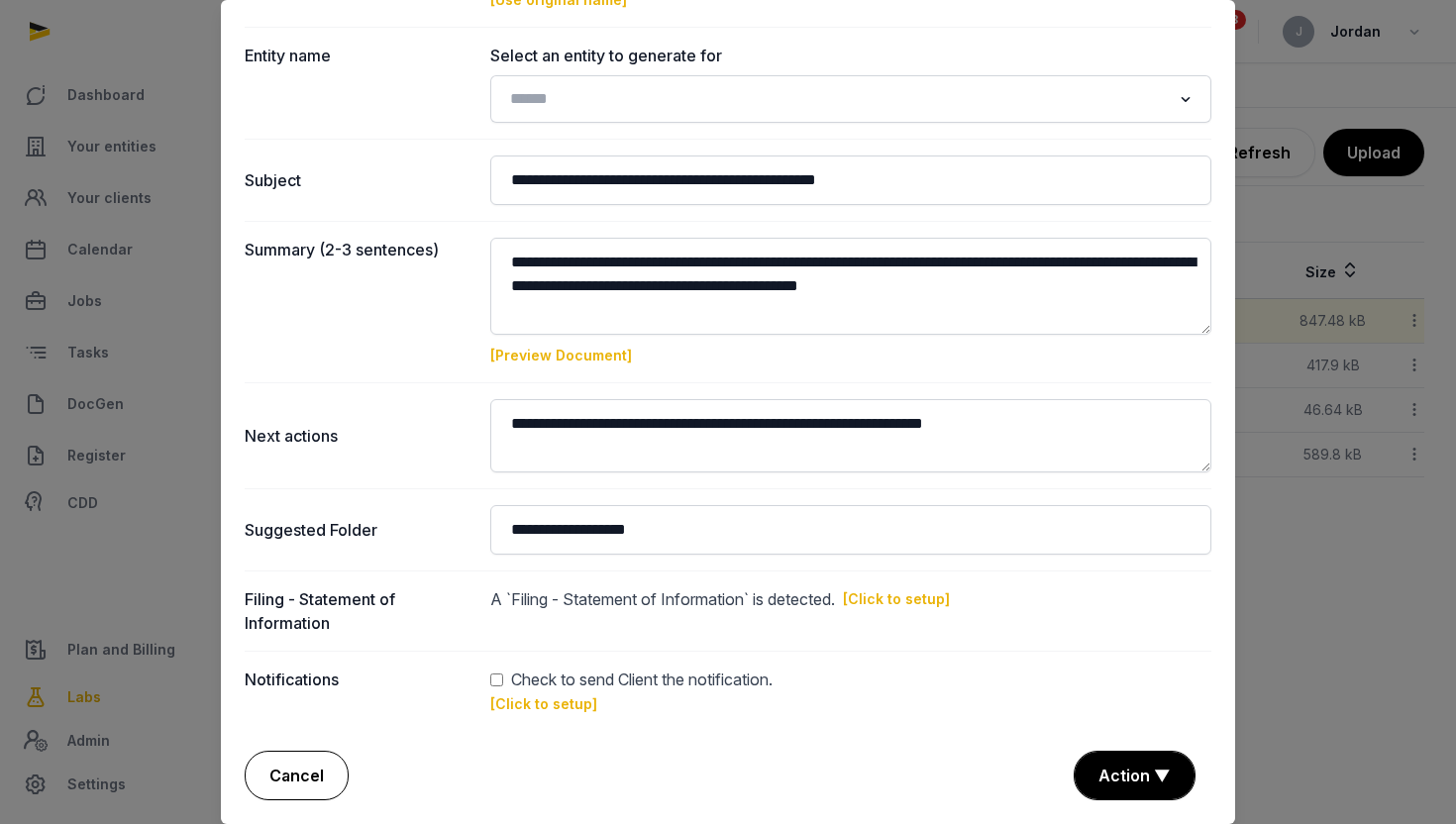 click on "Cancel" at bounding box center [296, 775] 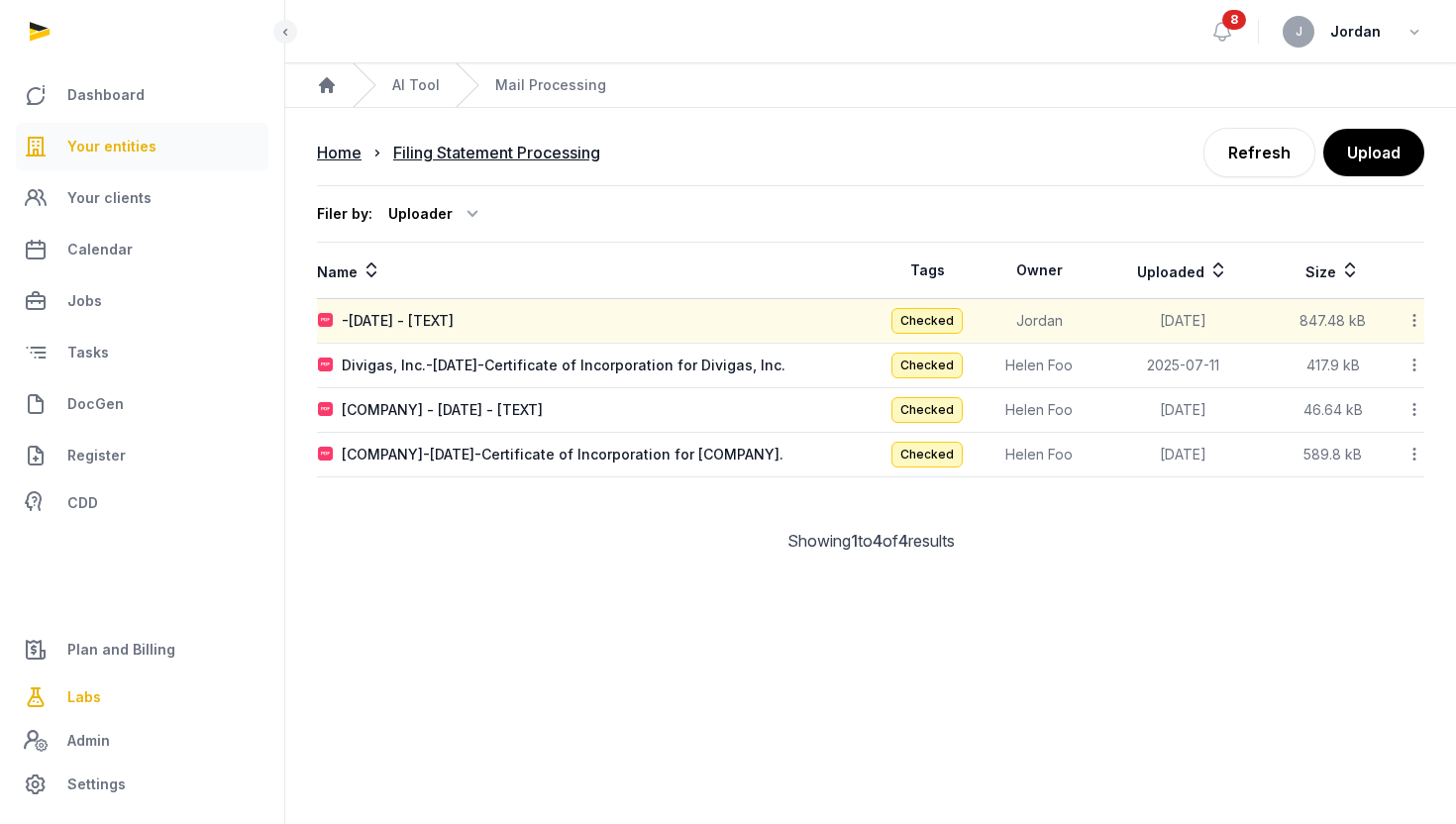 click on "Your entities" at bounding box center (112, 147) 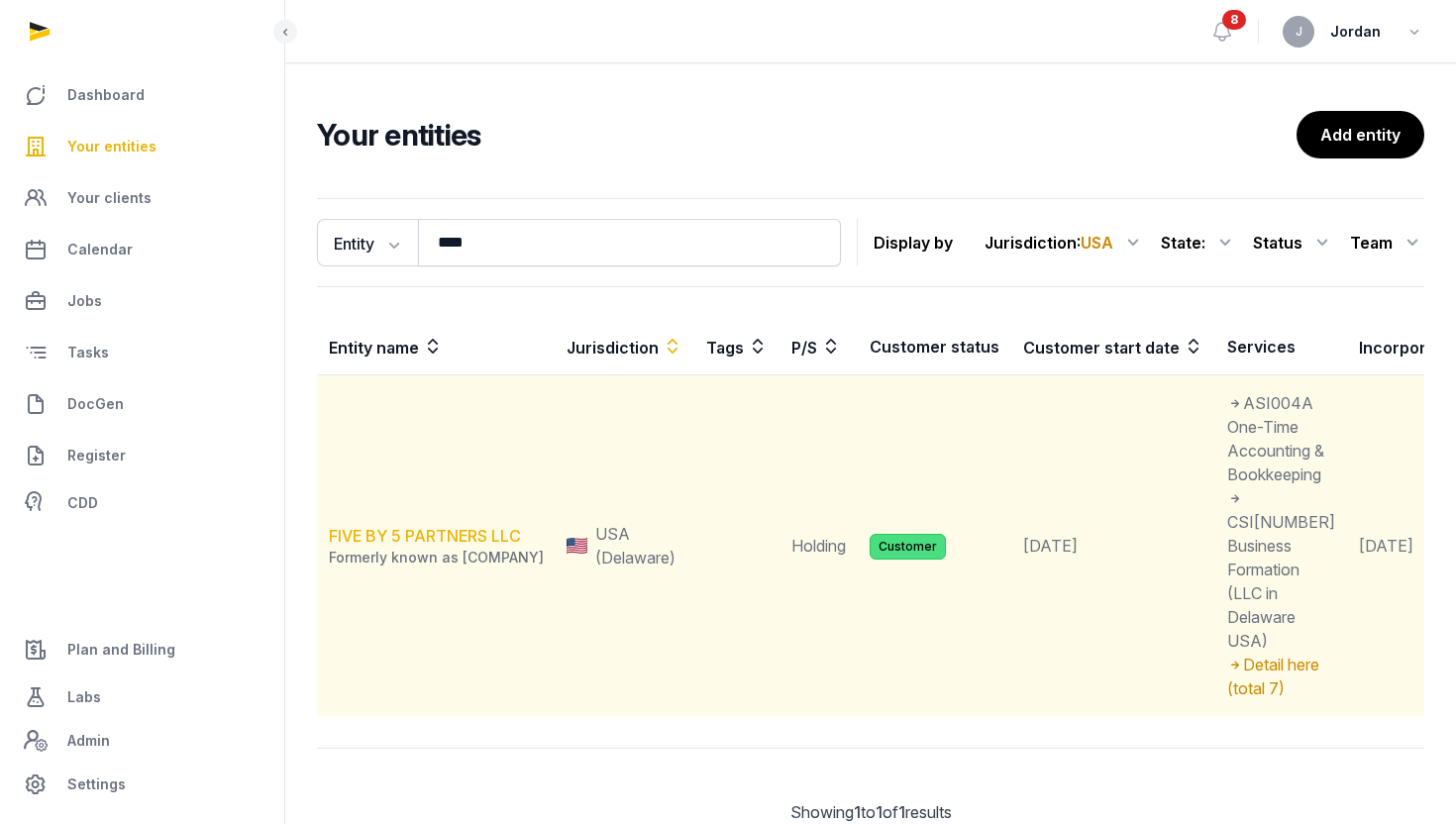 click on "FIVE BY 5 PARTNERS LLC" at bounding box center (425, 536) 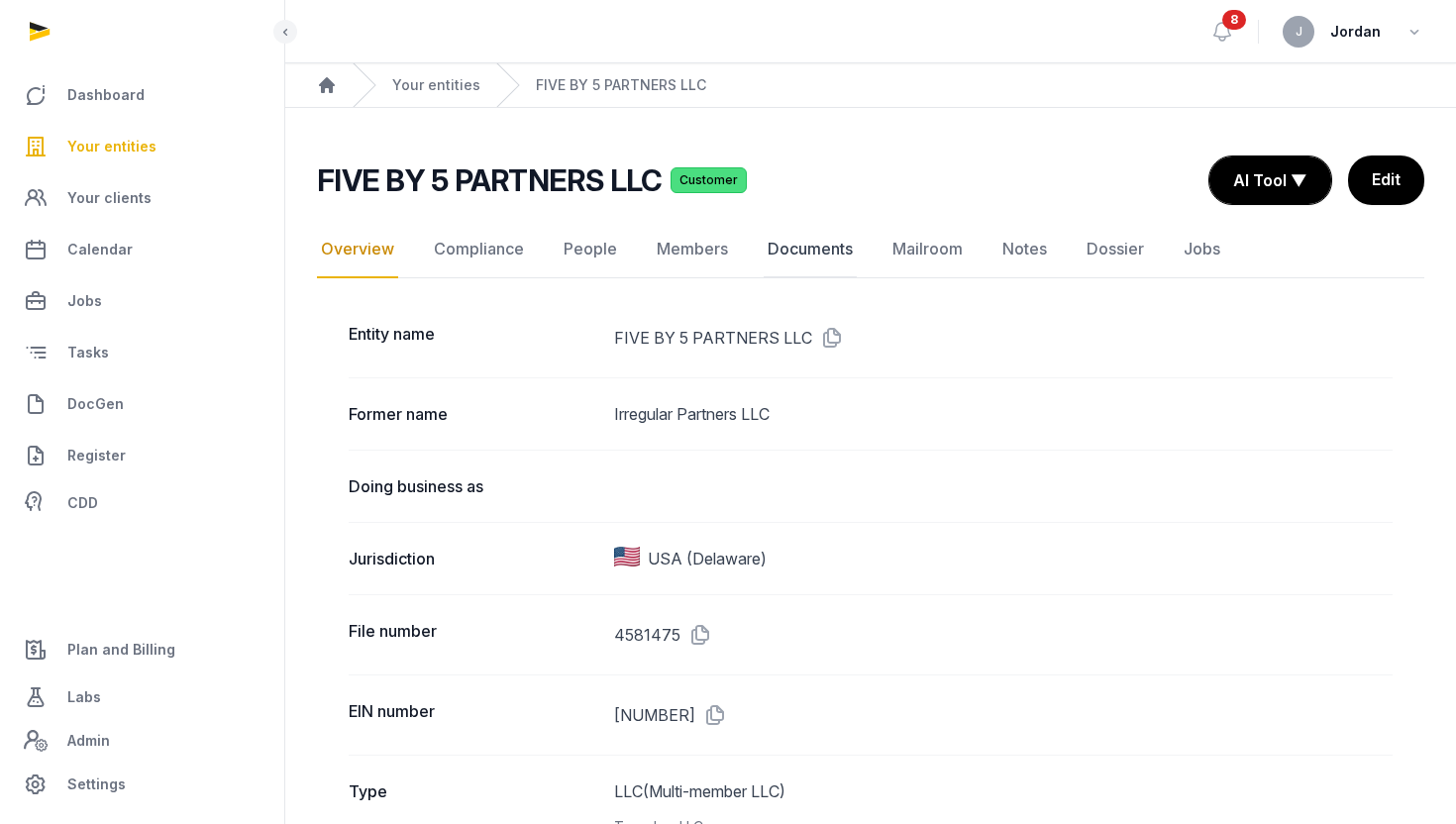 click on "Documents" 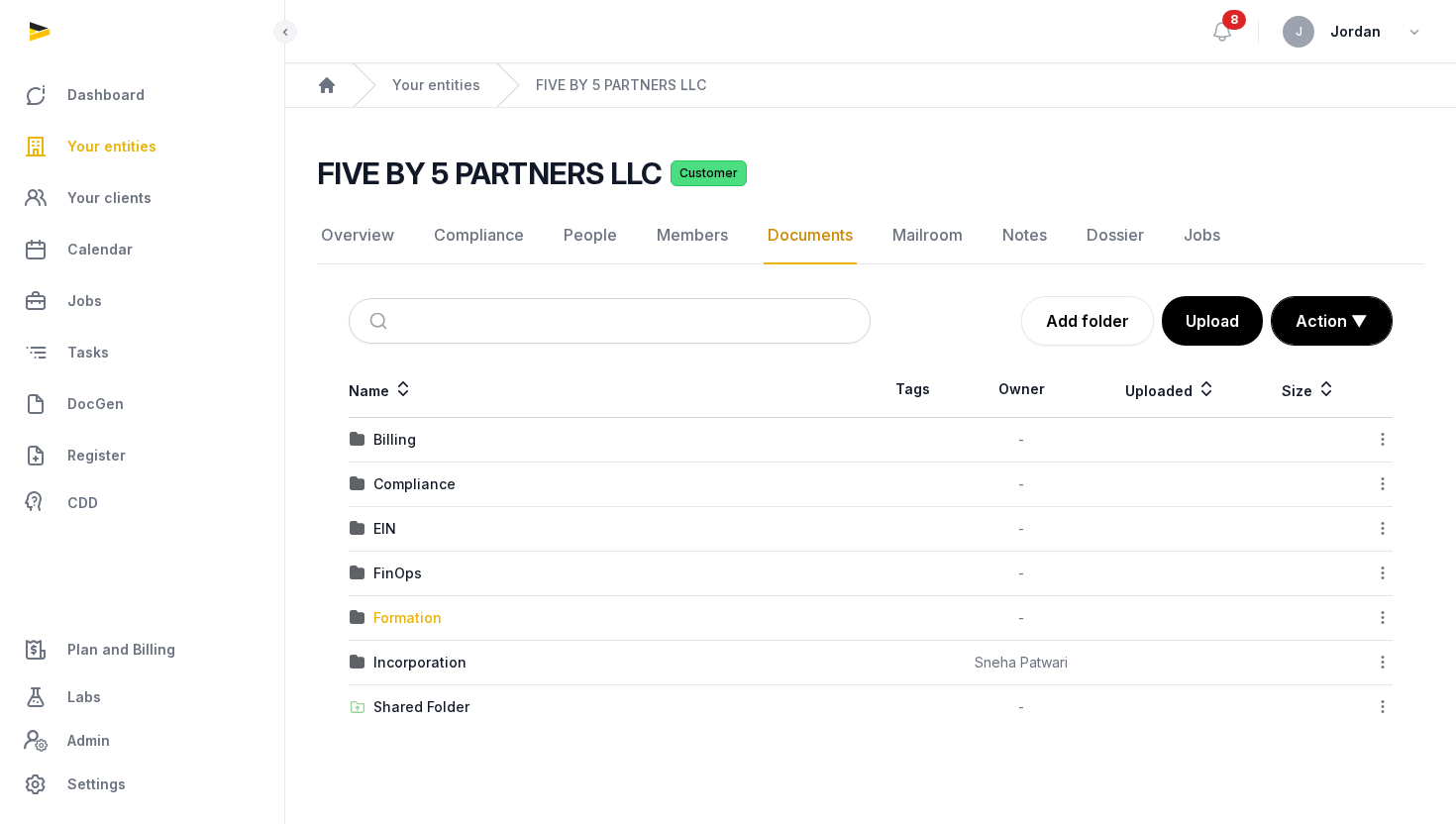 click on "Formation" at bounding box center [407, 618] 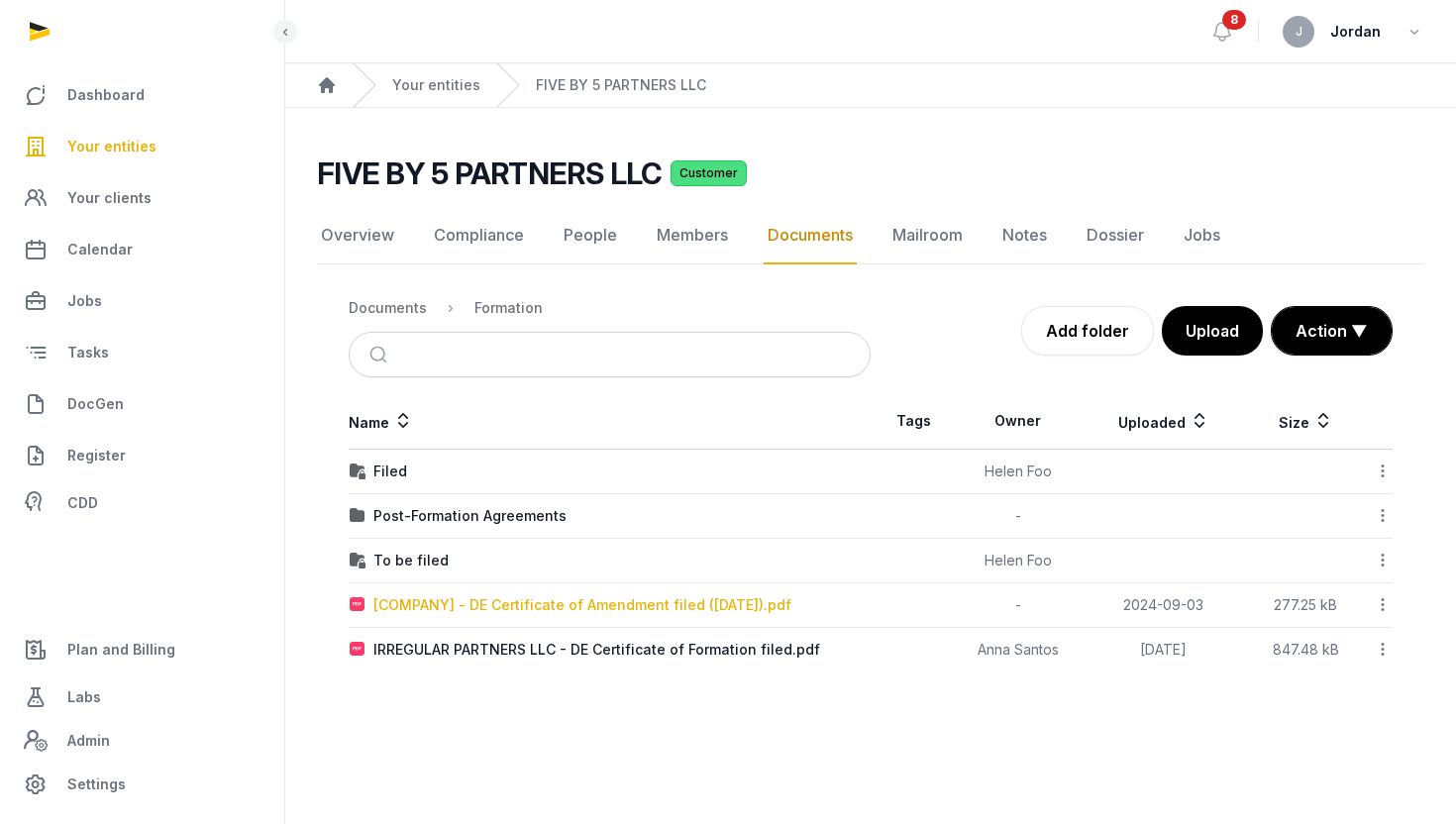 click on "Five By 5 Partners LLC - DE Certificate of Amendment filed (20240829).pdf" at bounding box center (582, 605) 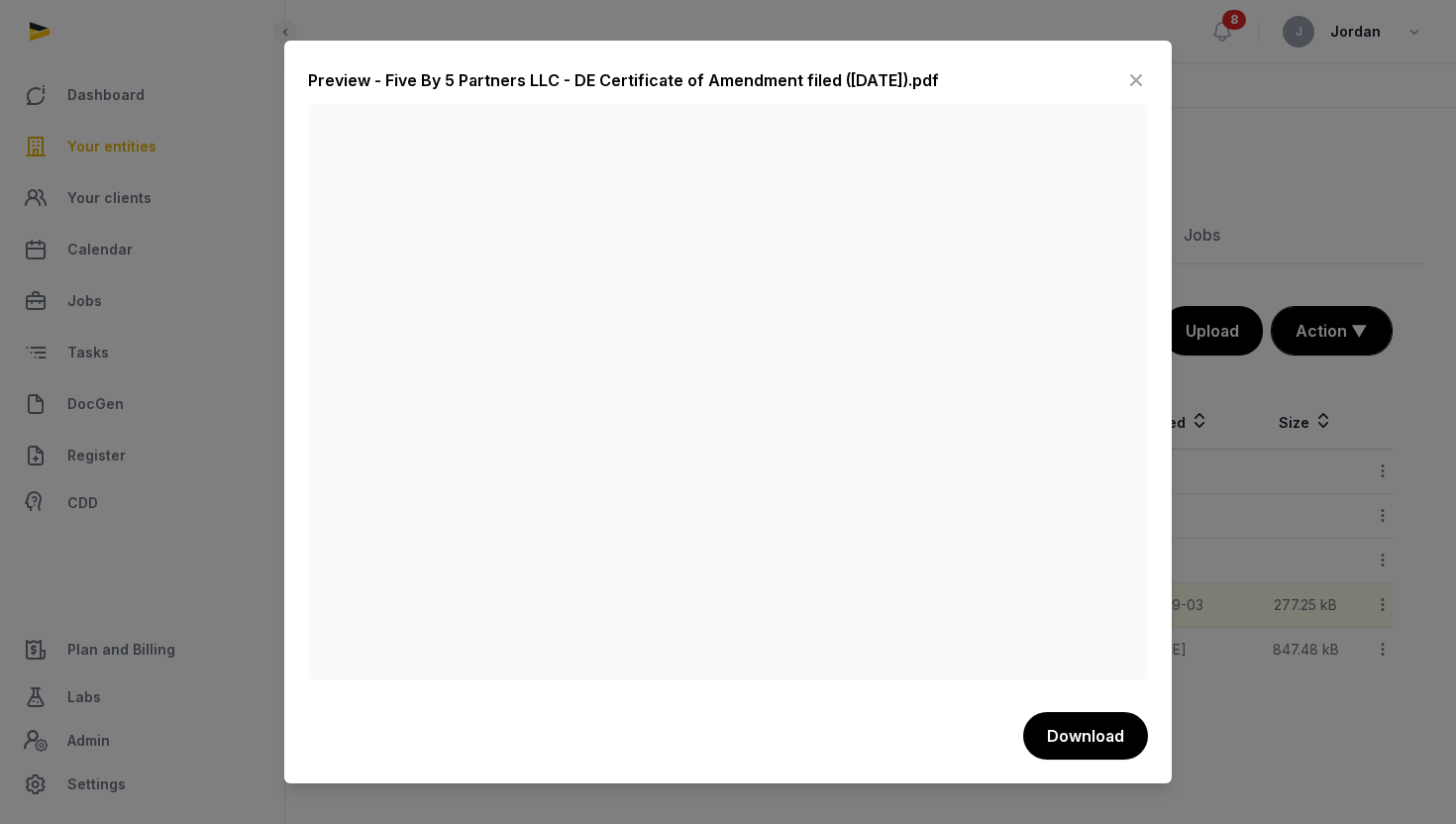 click at bounding box center [728, 412] 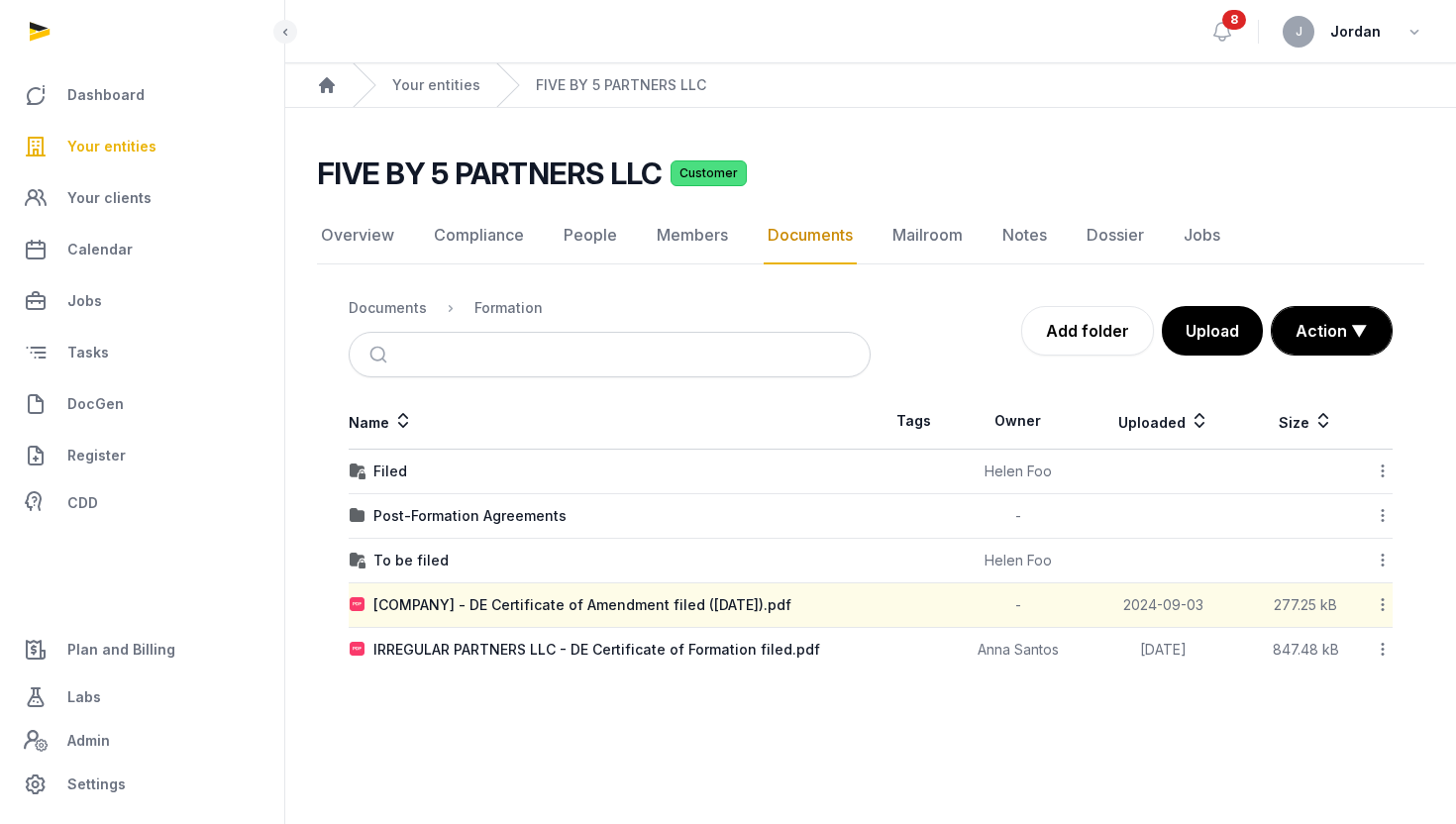 click 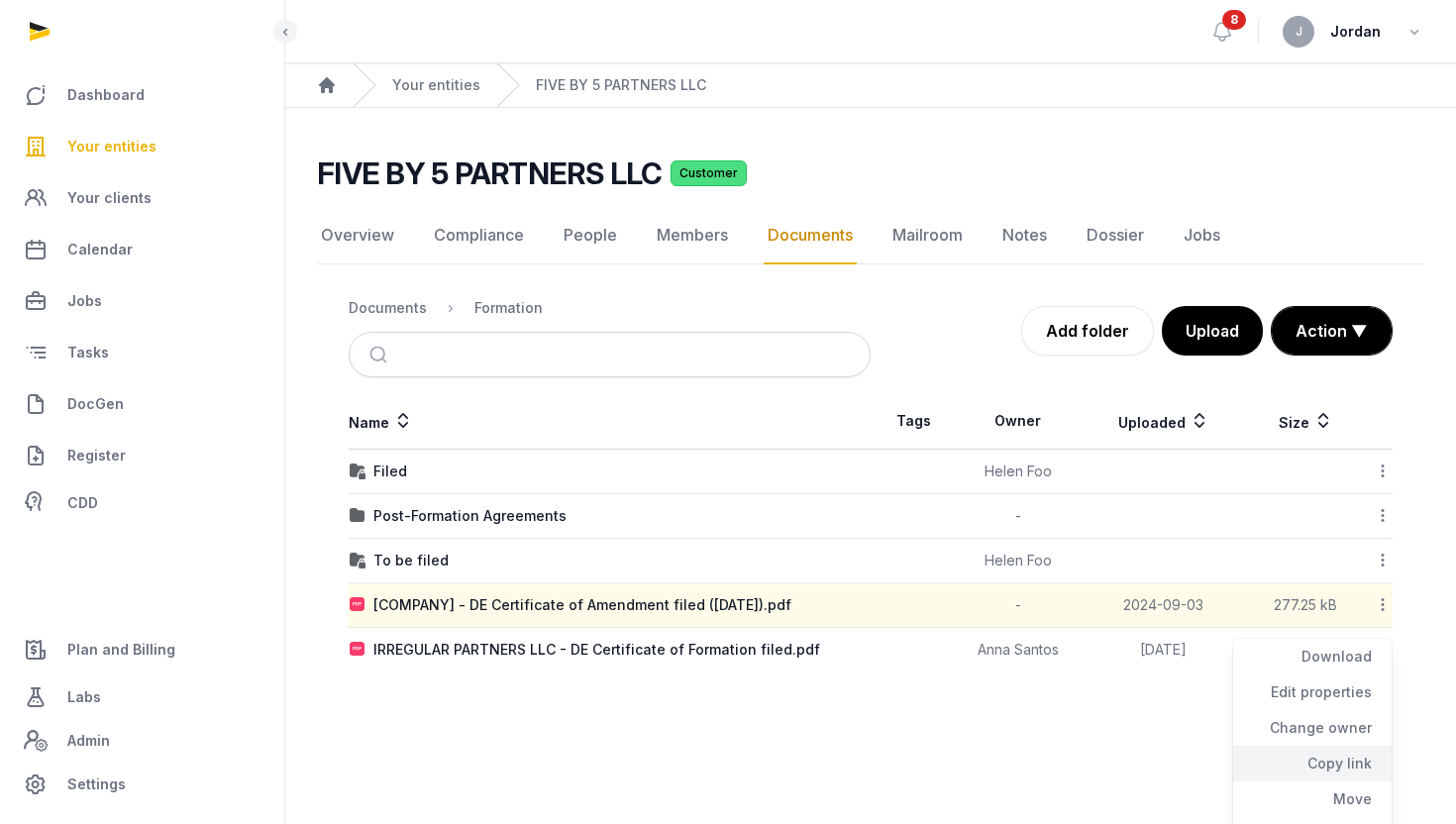 click on "Copy link" 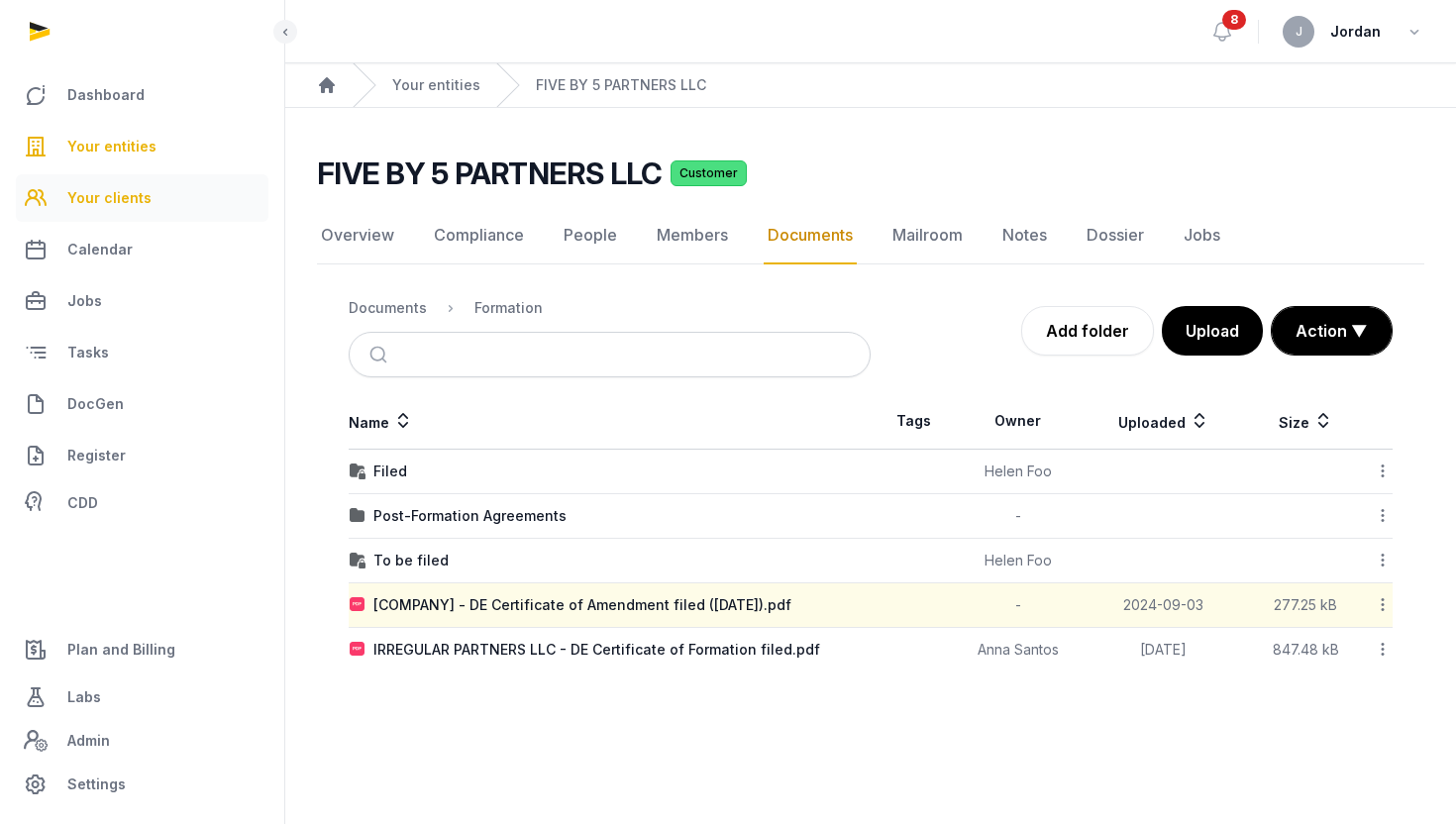 click on "Your clients" at bounding box center [109, 198] 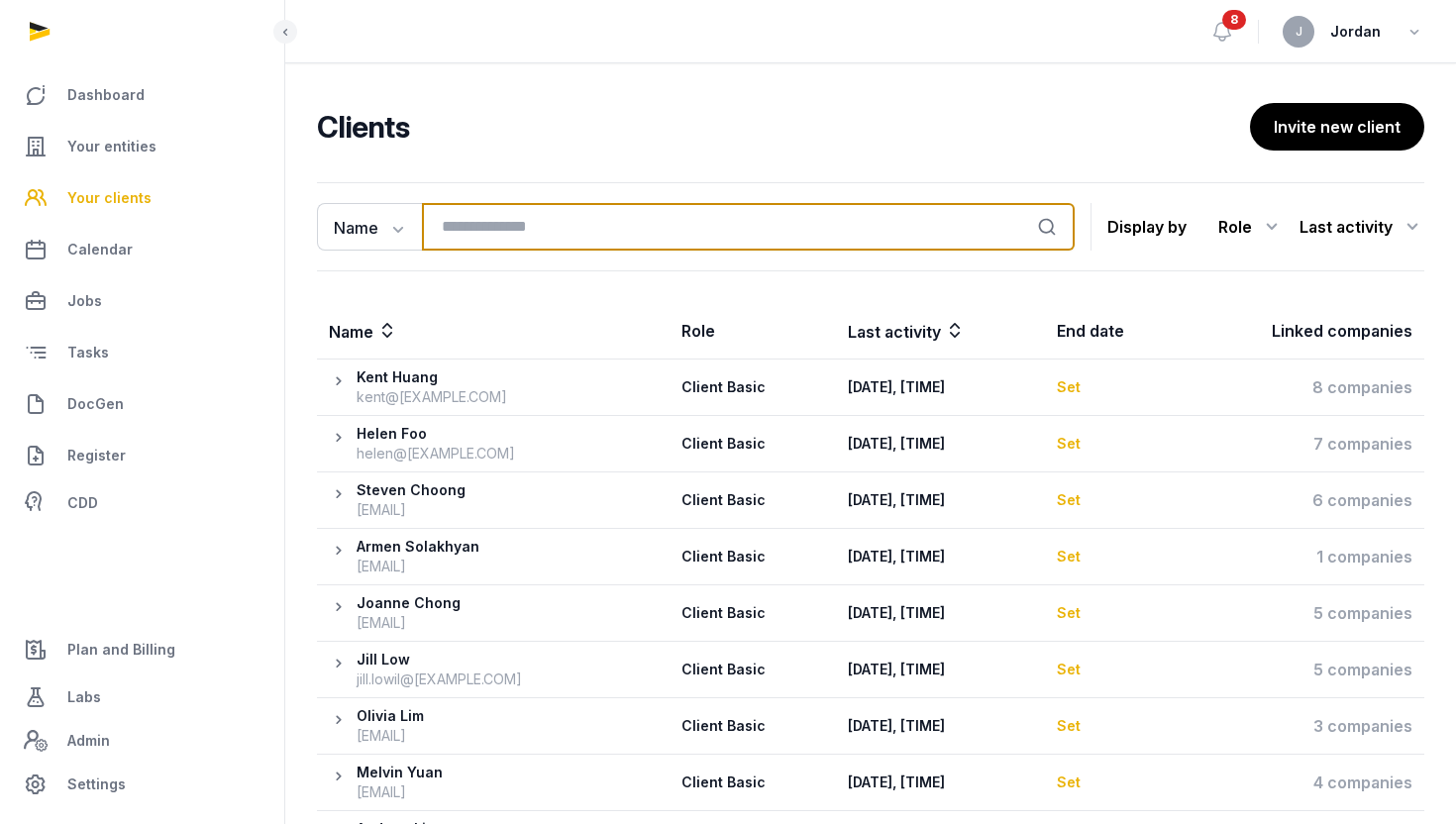 click at bounding box center [748, 227] 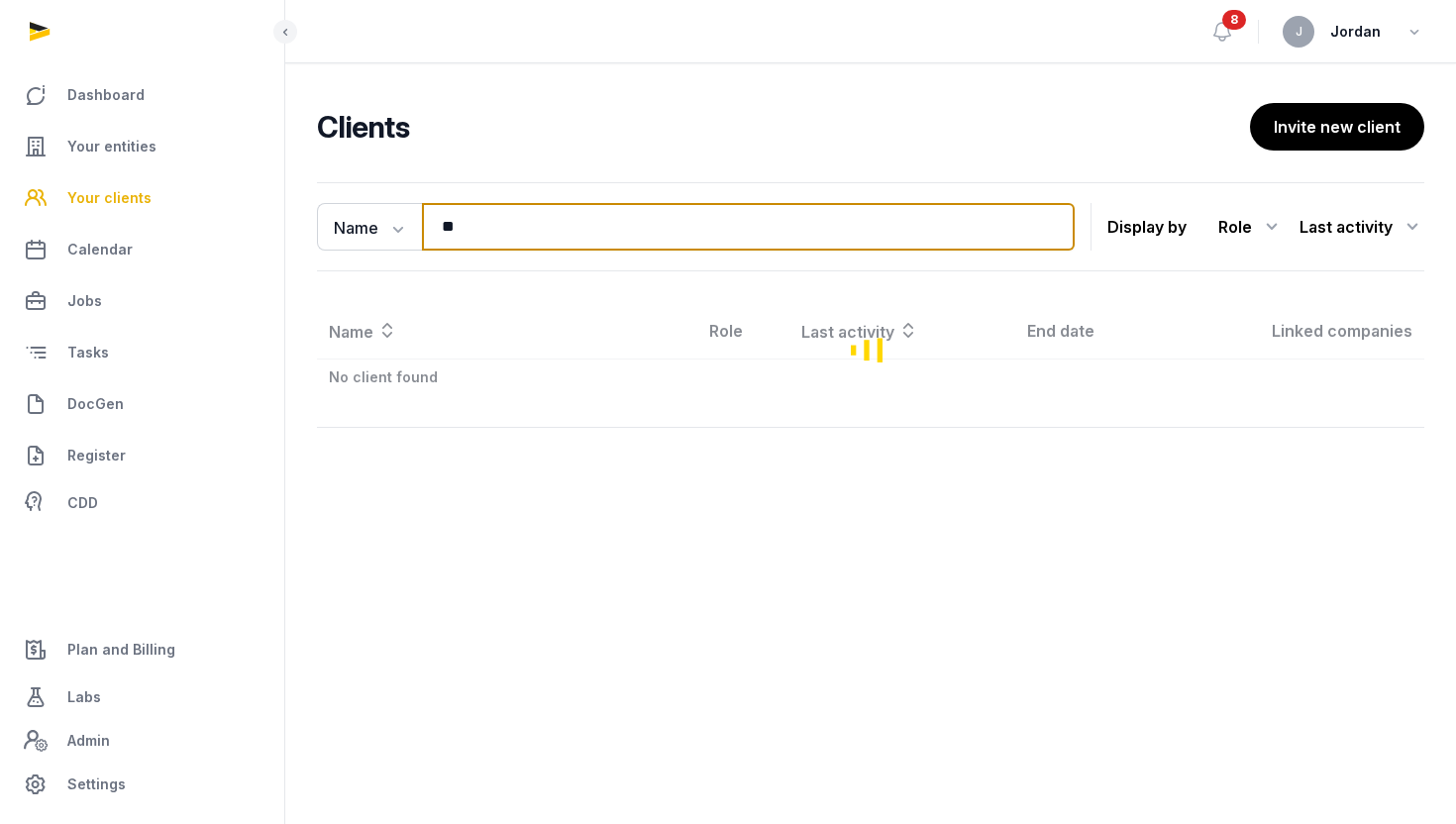 type on "*" 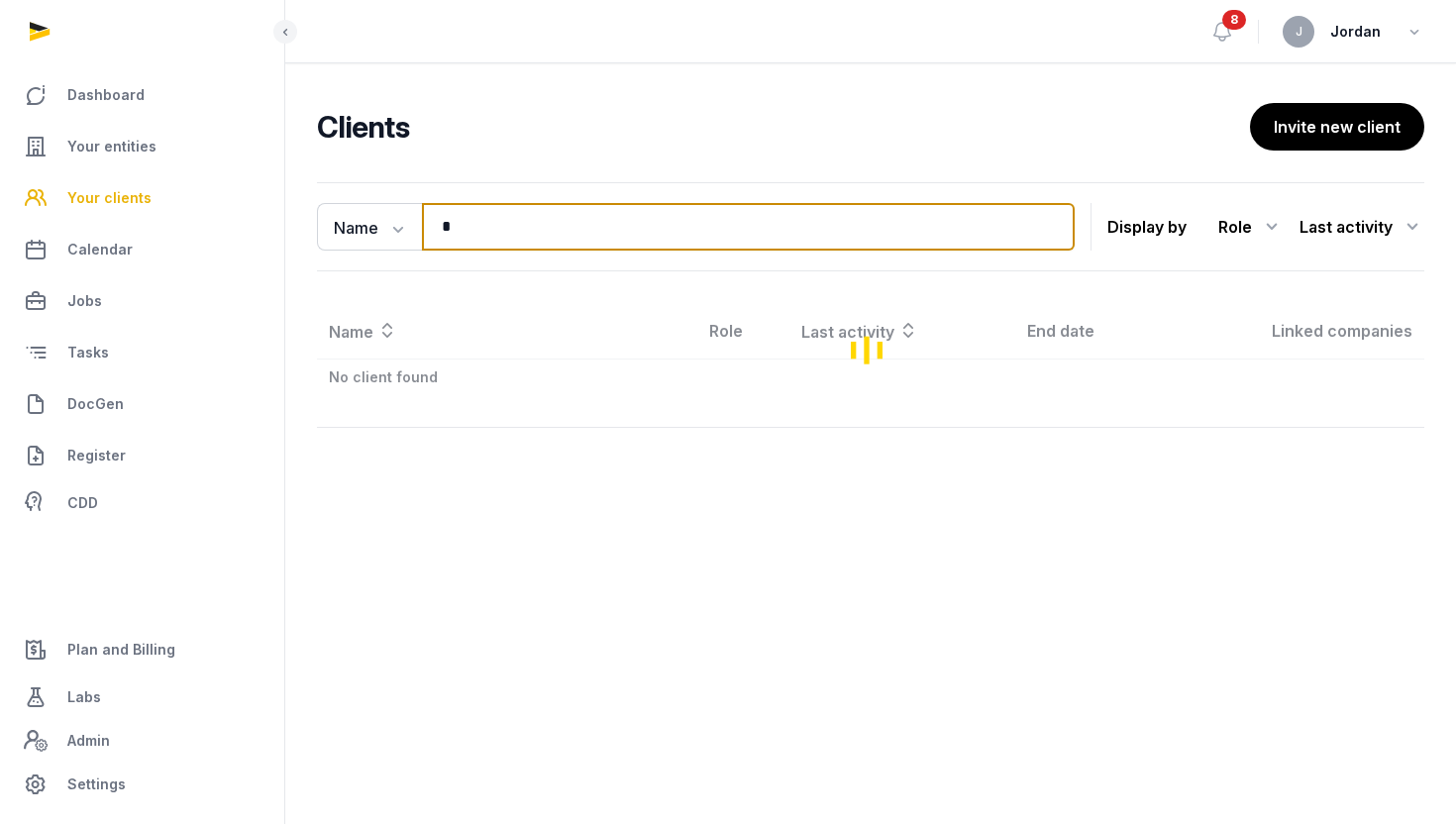 type 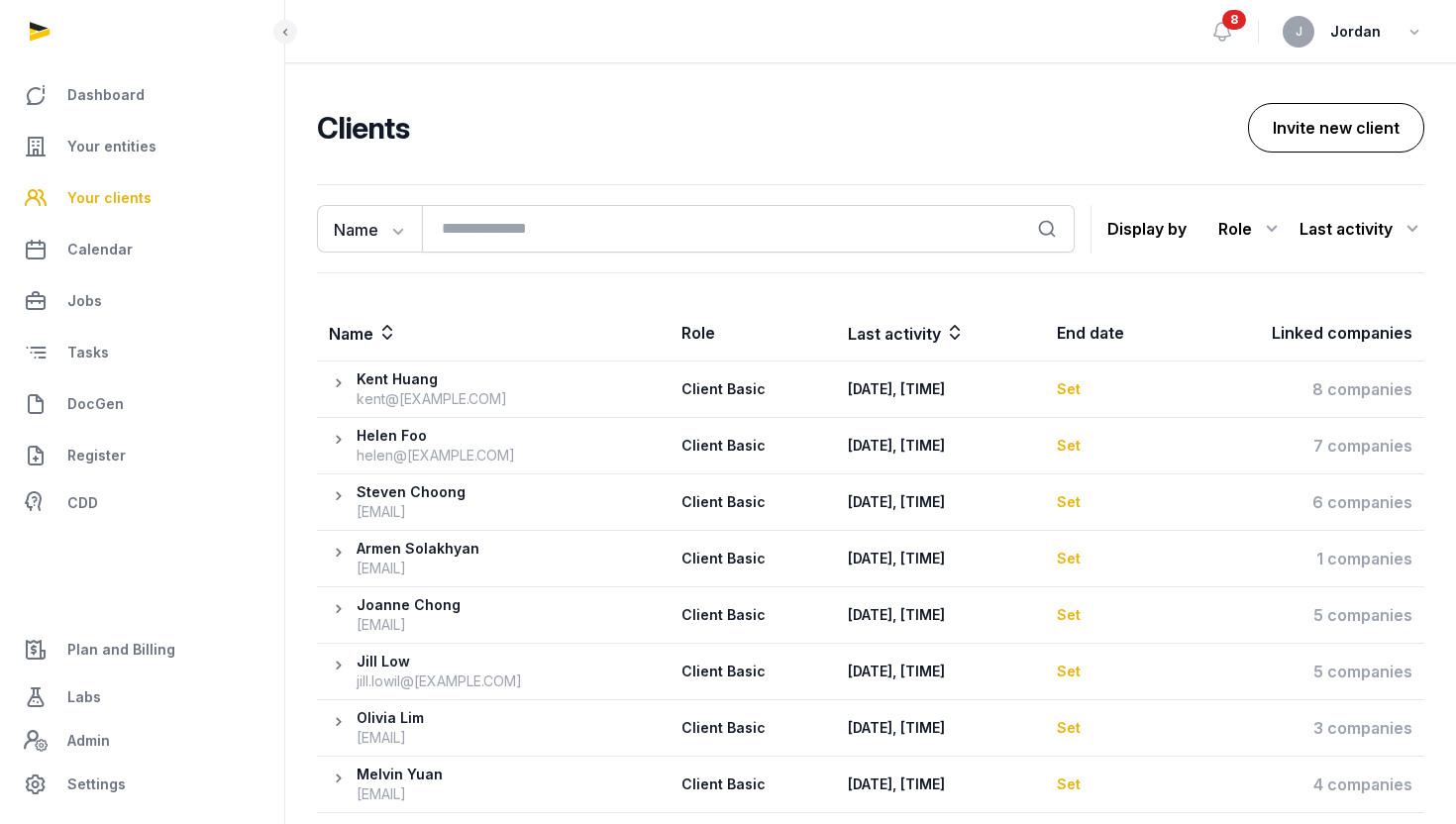 click on "Invite new client" at bounding box center [1336, 128] 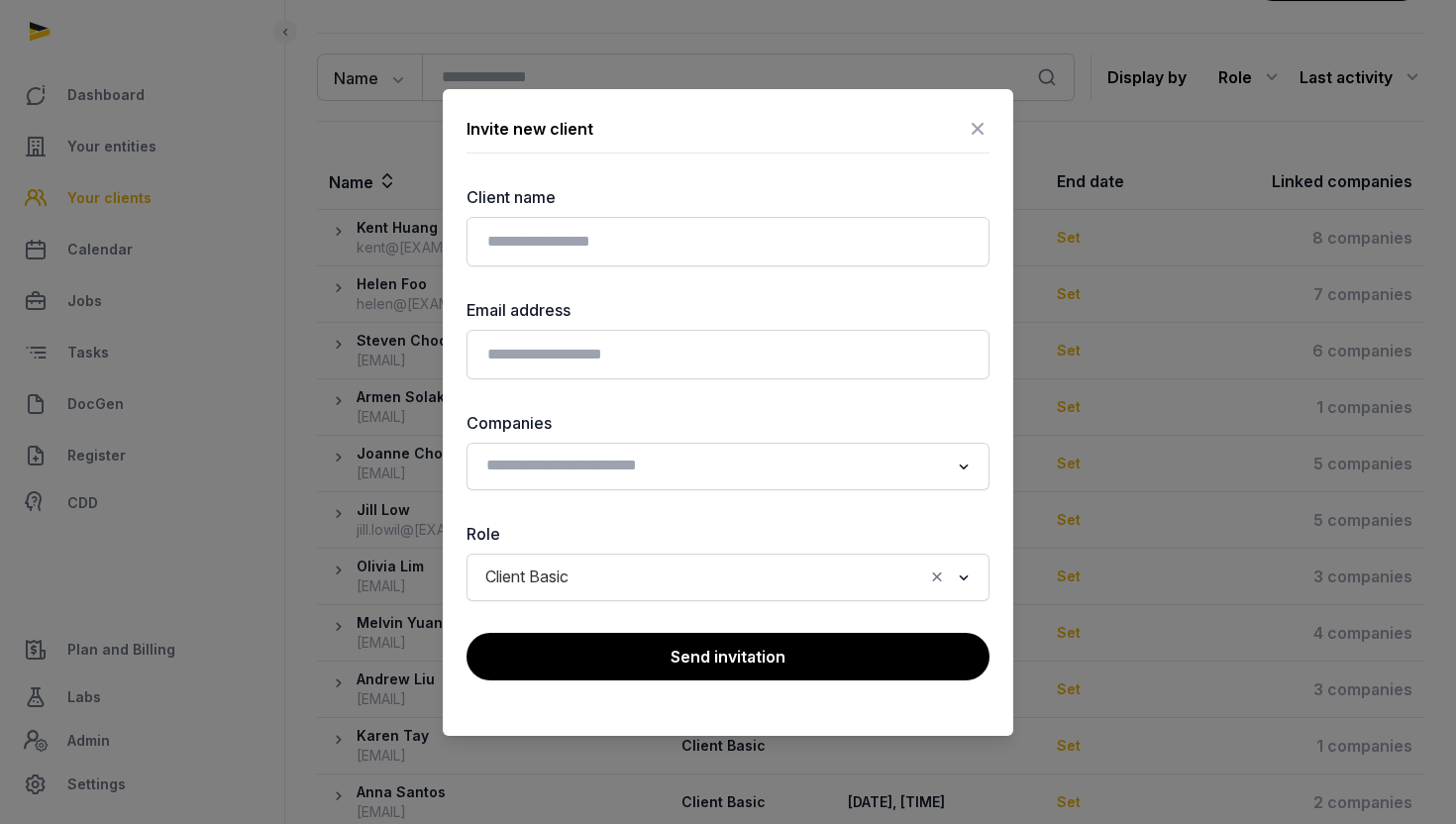 scroll, scrollTop: 140, scrollLeft: 0, axis: vertical 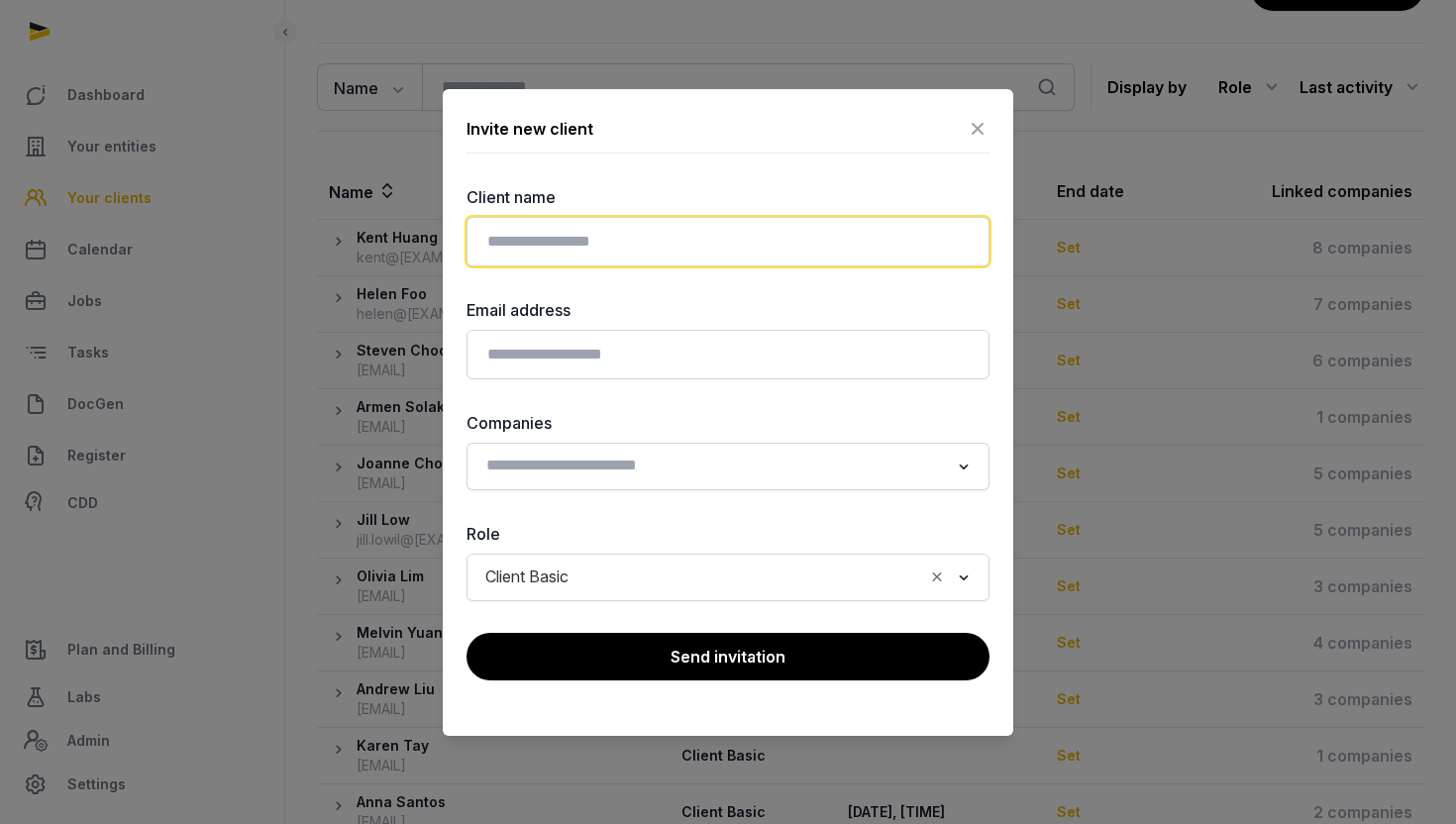 click 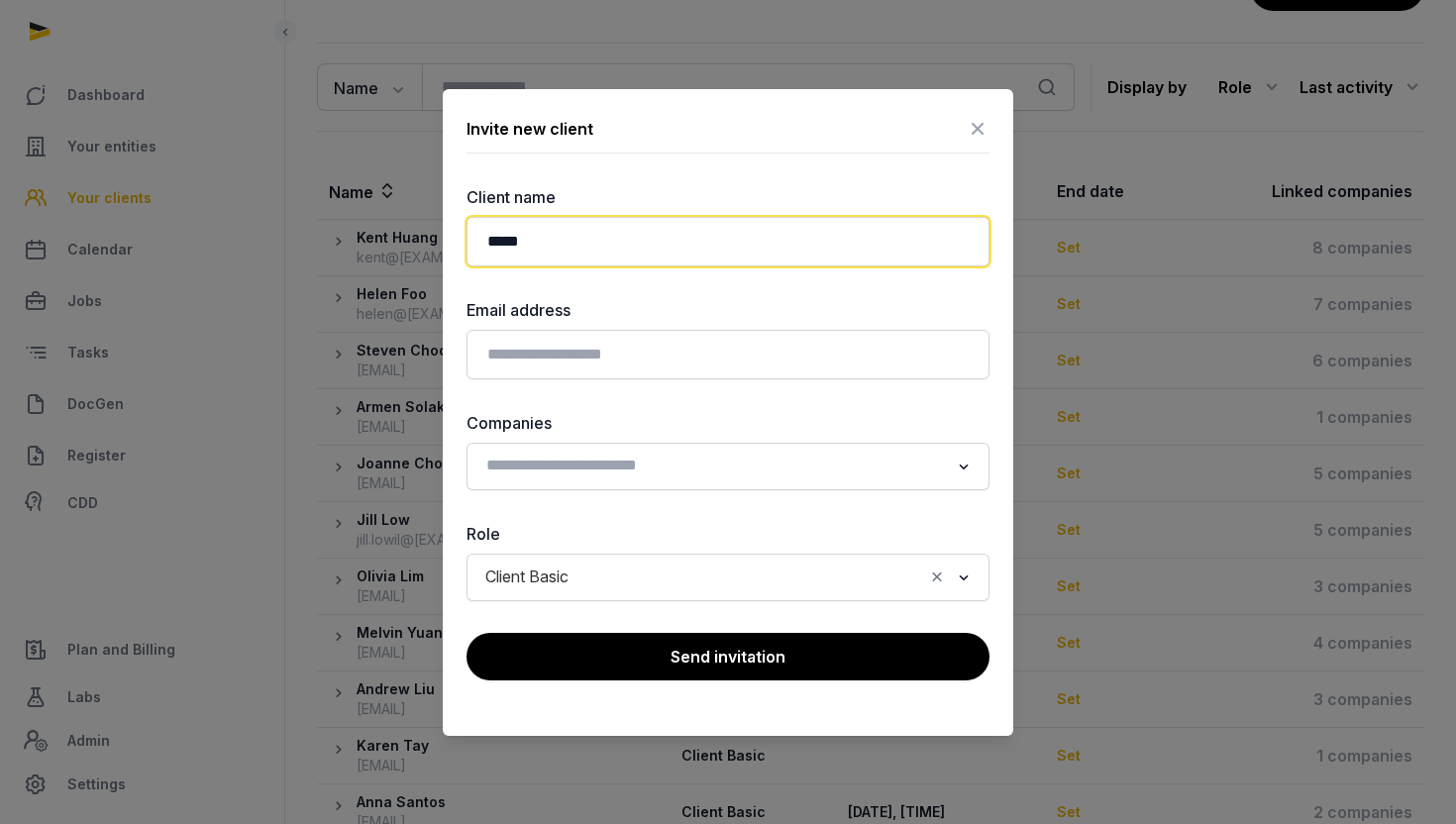 type on "*****" 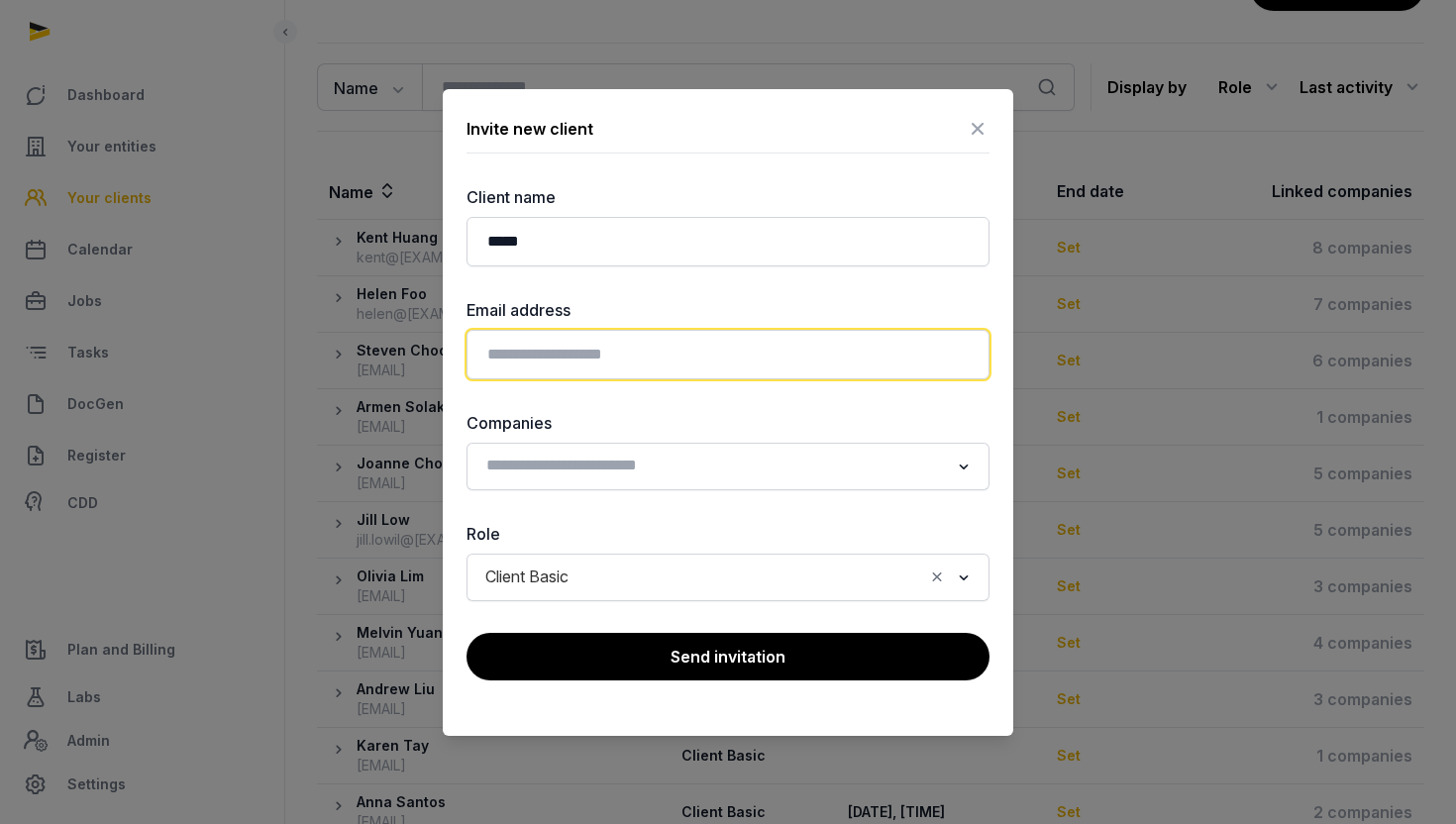 click 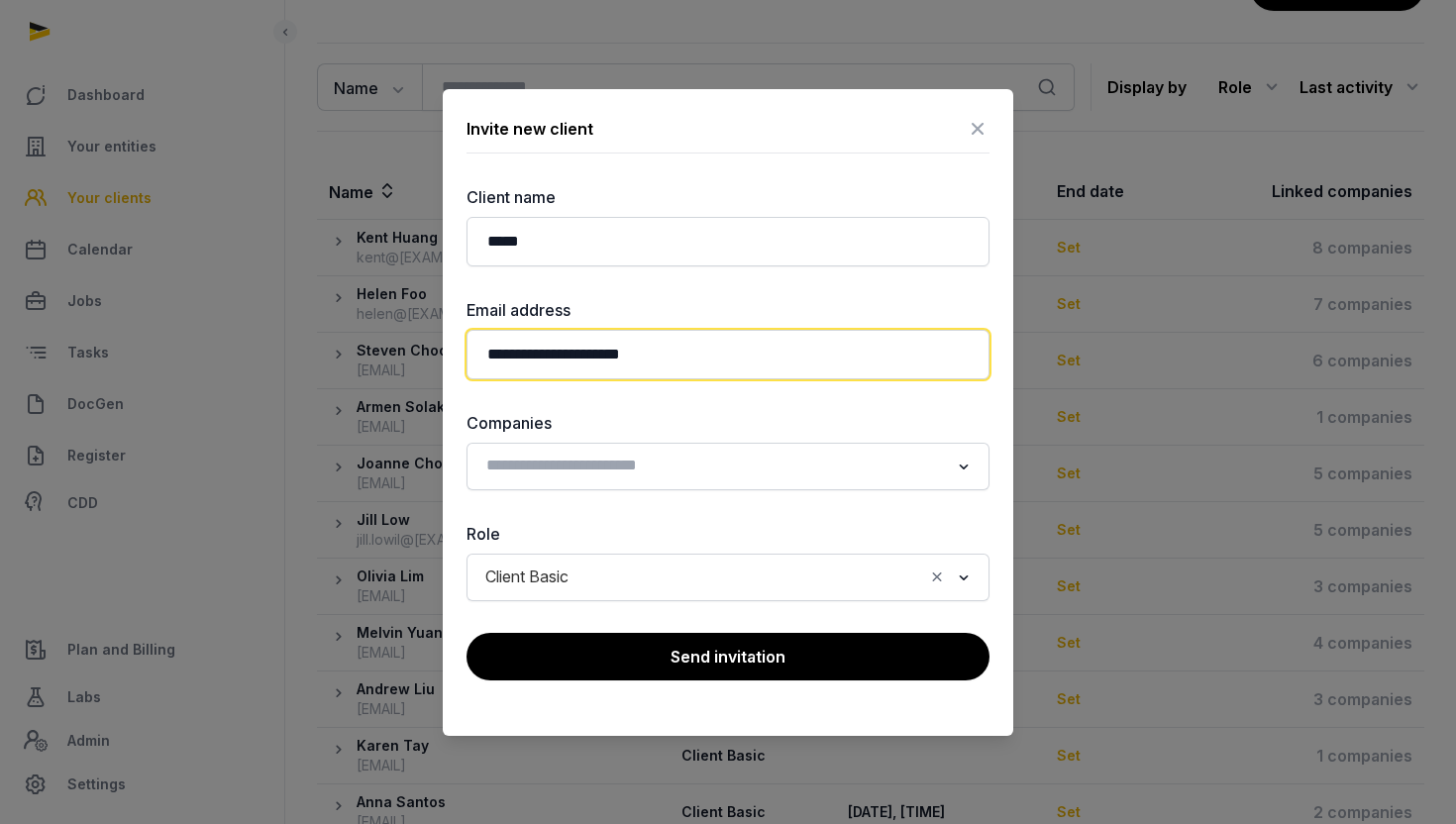 type on "**********" 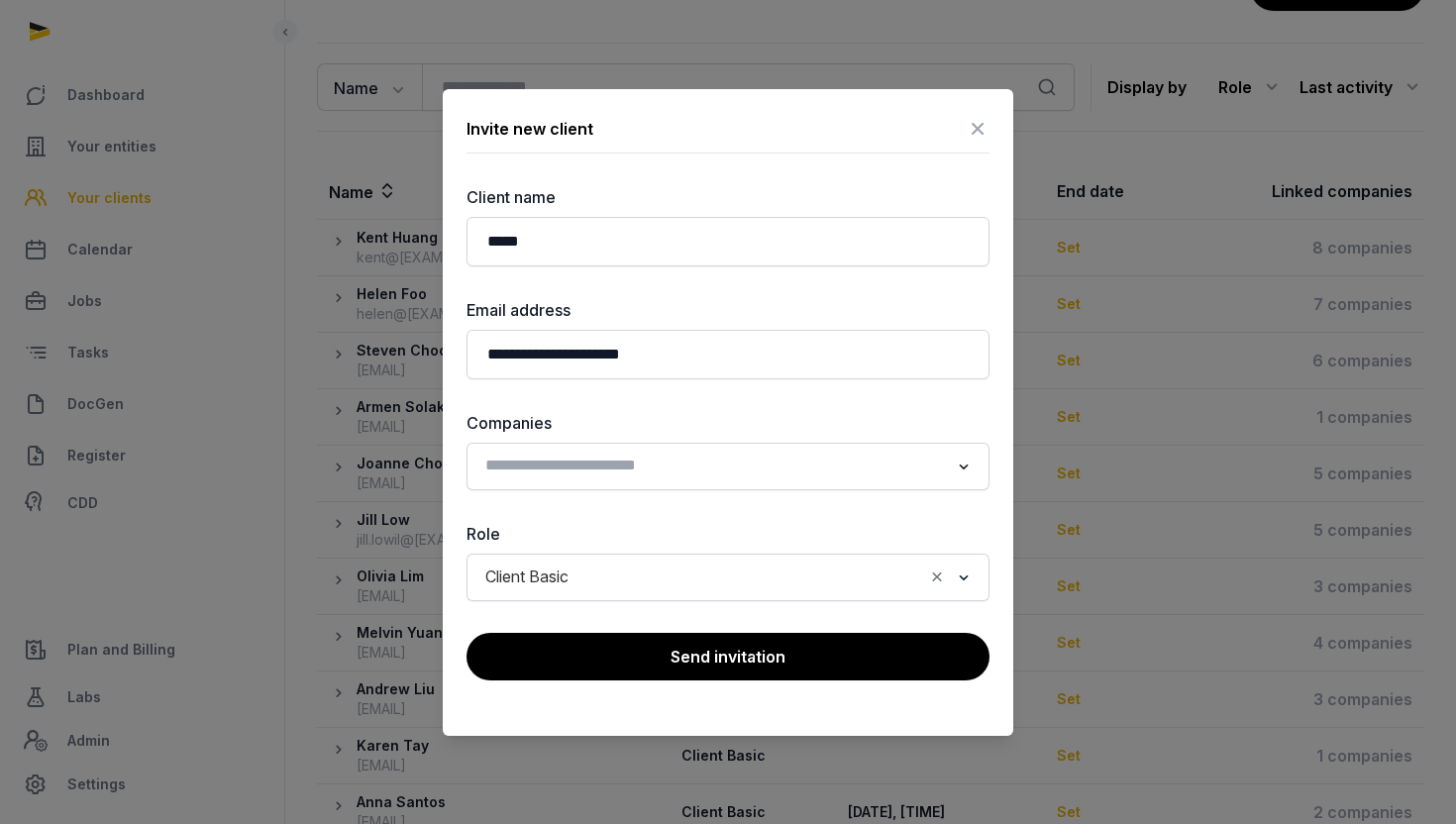 click 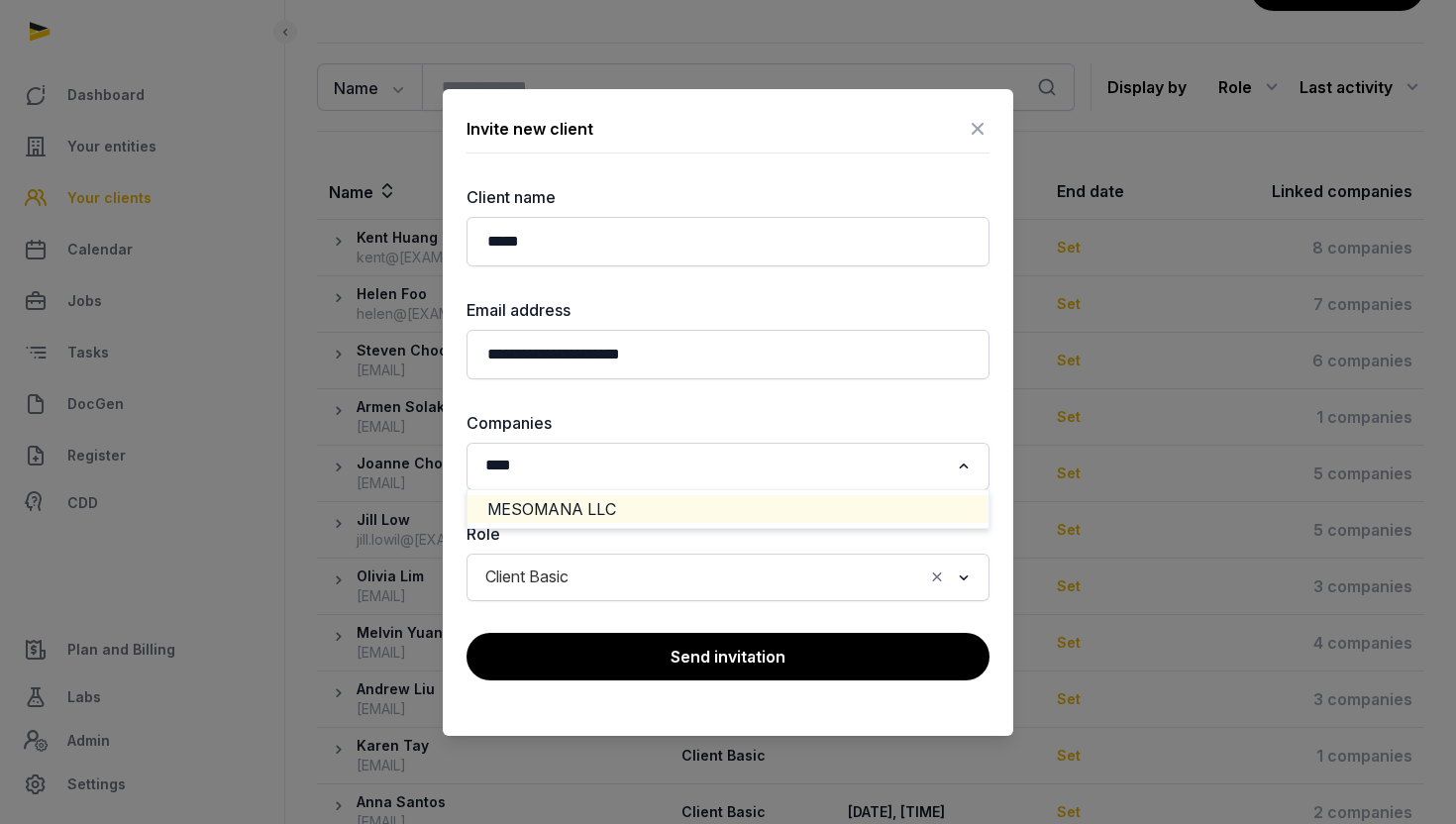 scroll, scrollTop: 0, scrollLeft: 0, axis: both 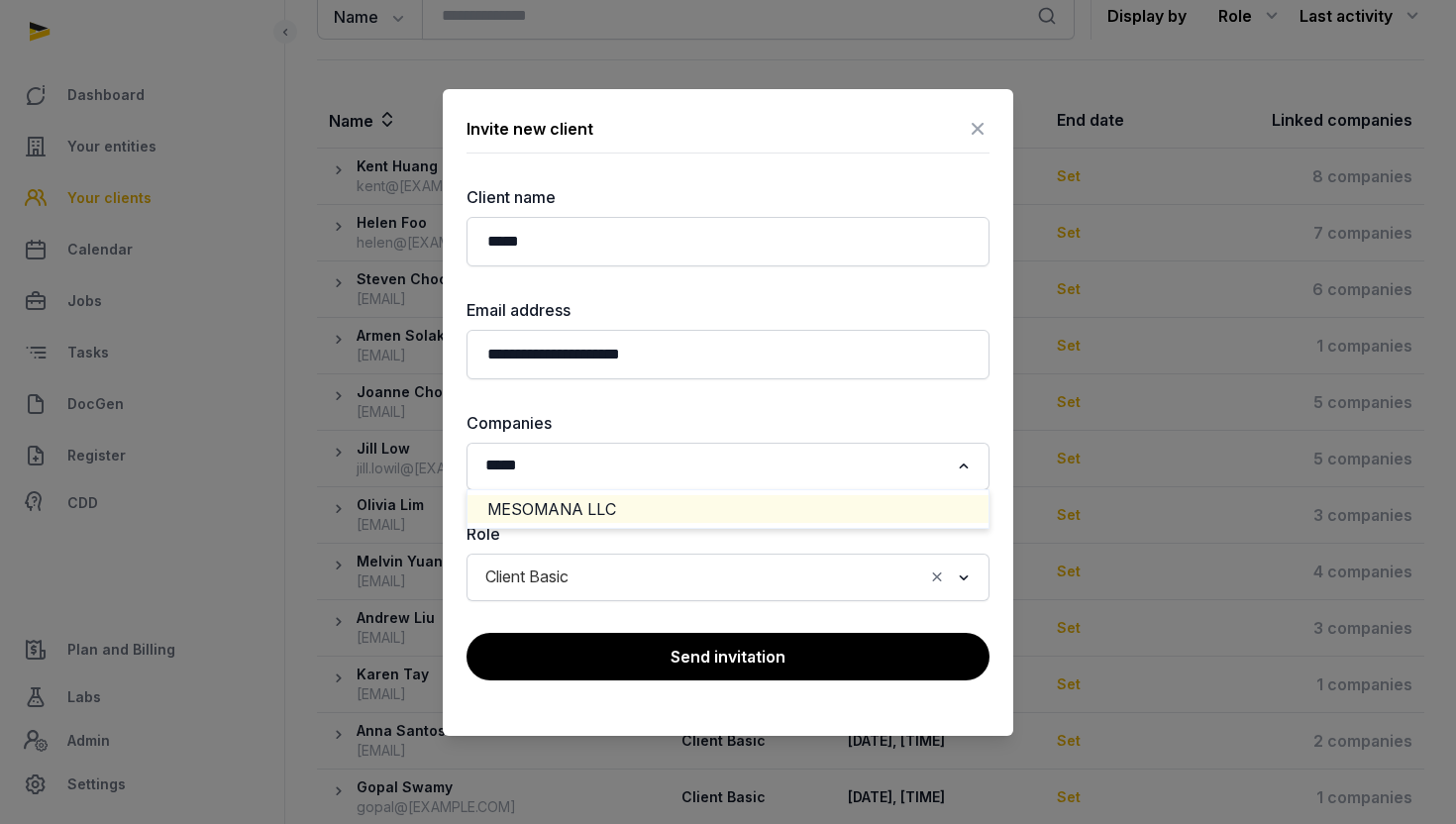 click on "*****" 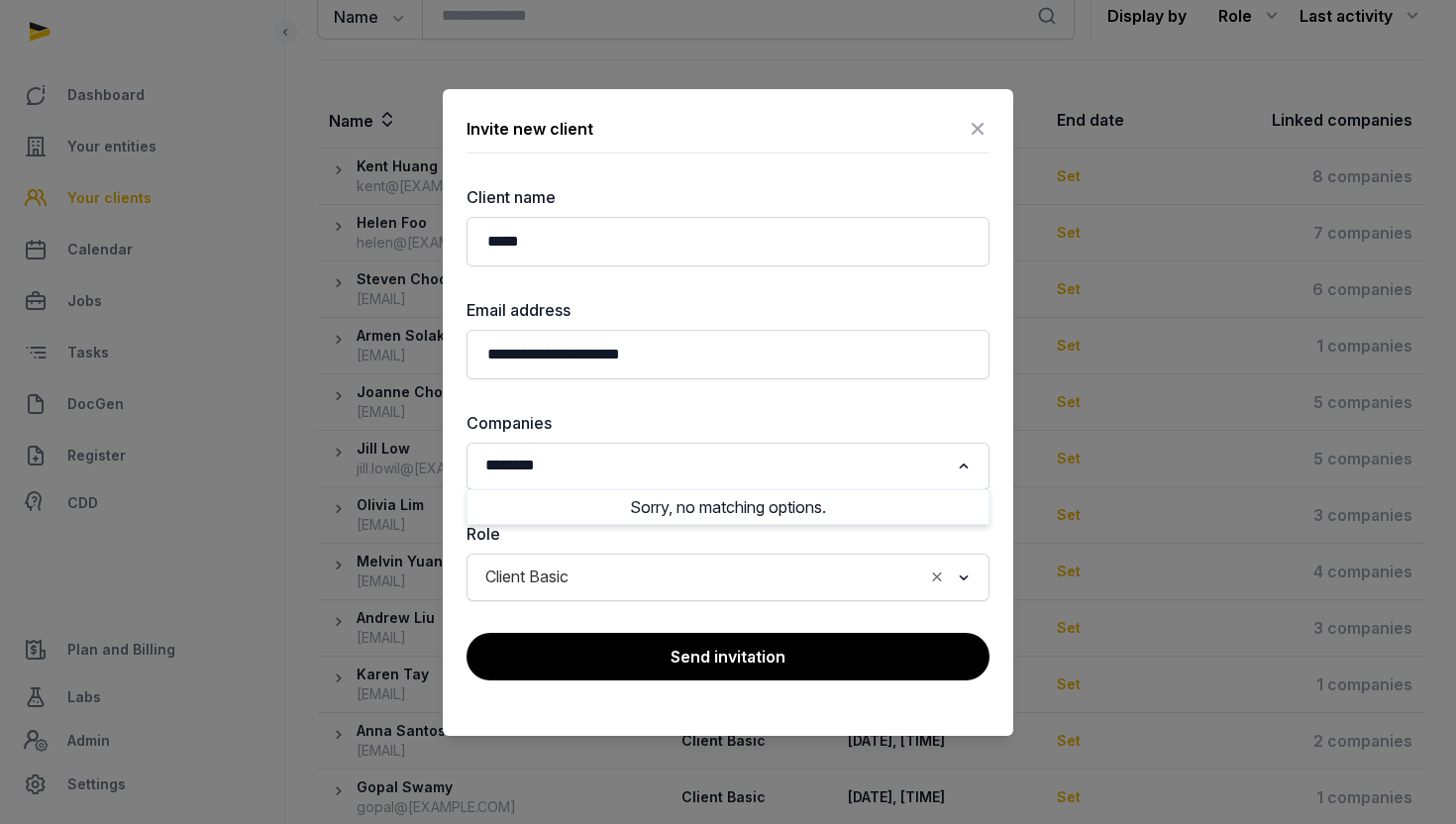 drag, startPoint x: 940, startPoint y: 681, endPoint x: 603, endPoint y: 515, distance: 375.66608 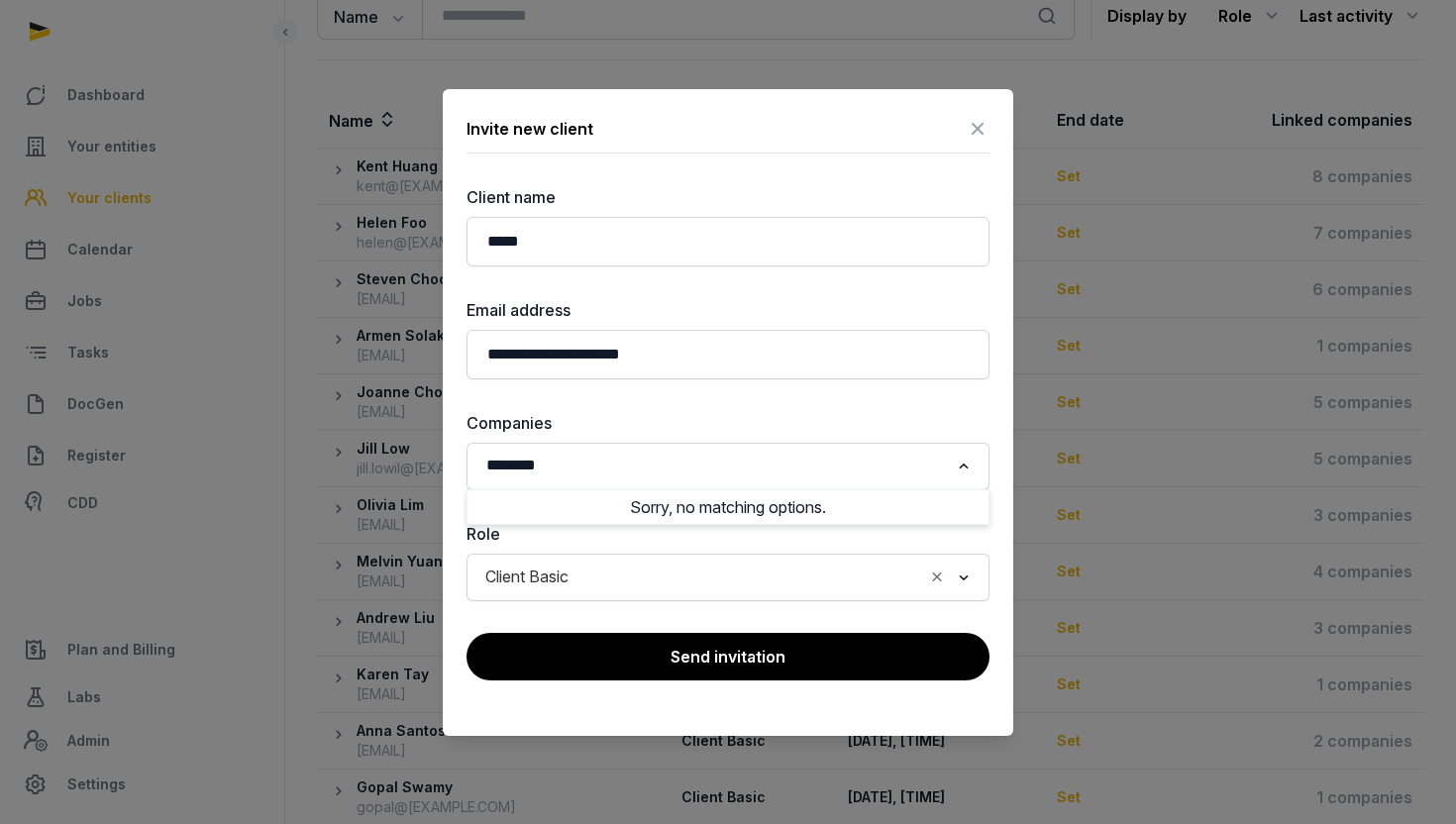 click on "Client Basic" 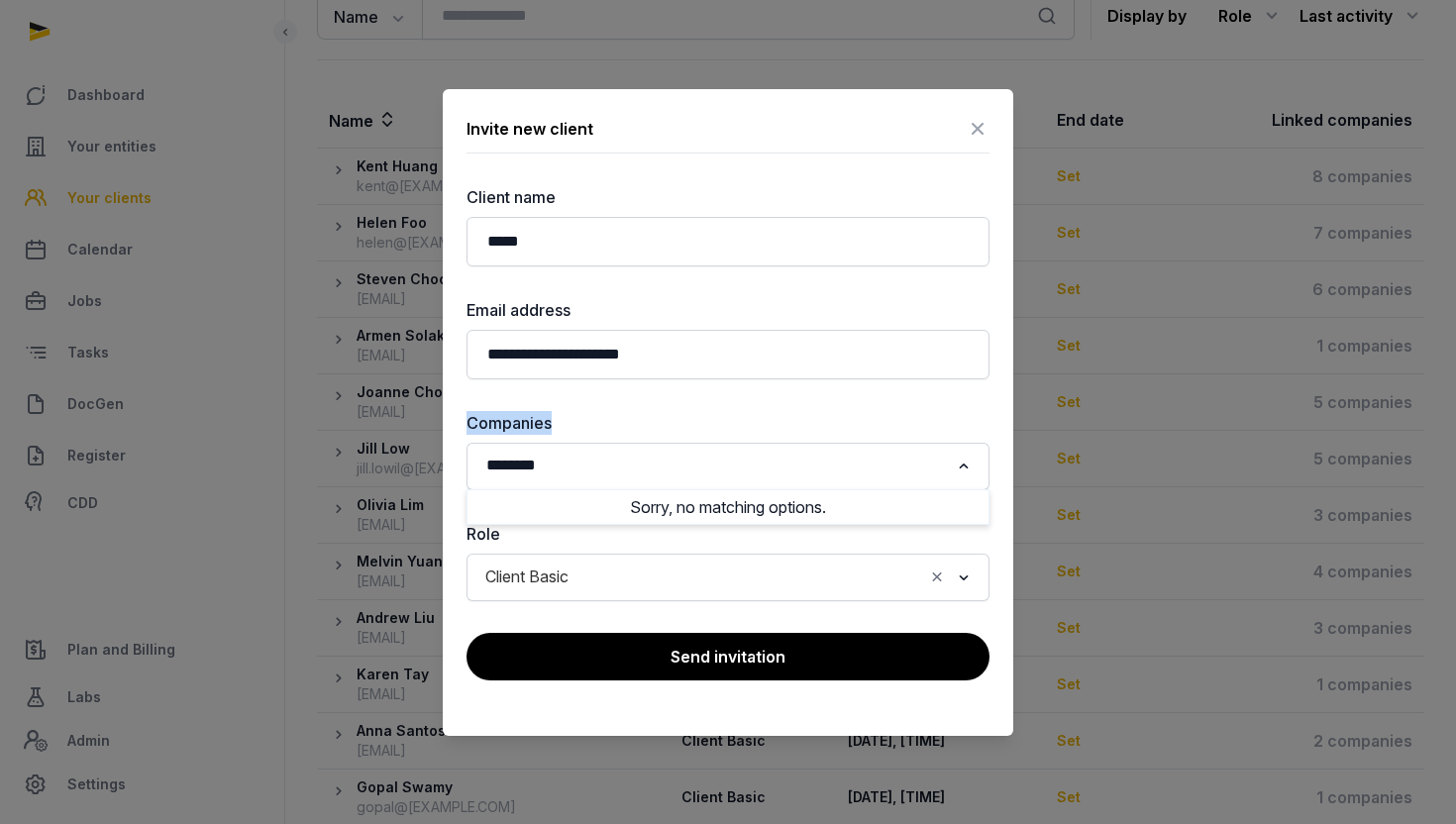 click on "**********" at bounding box center [728, 393] 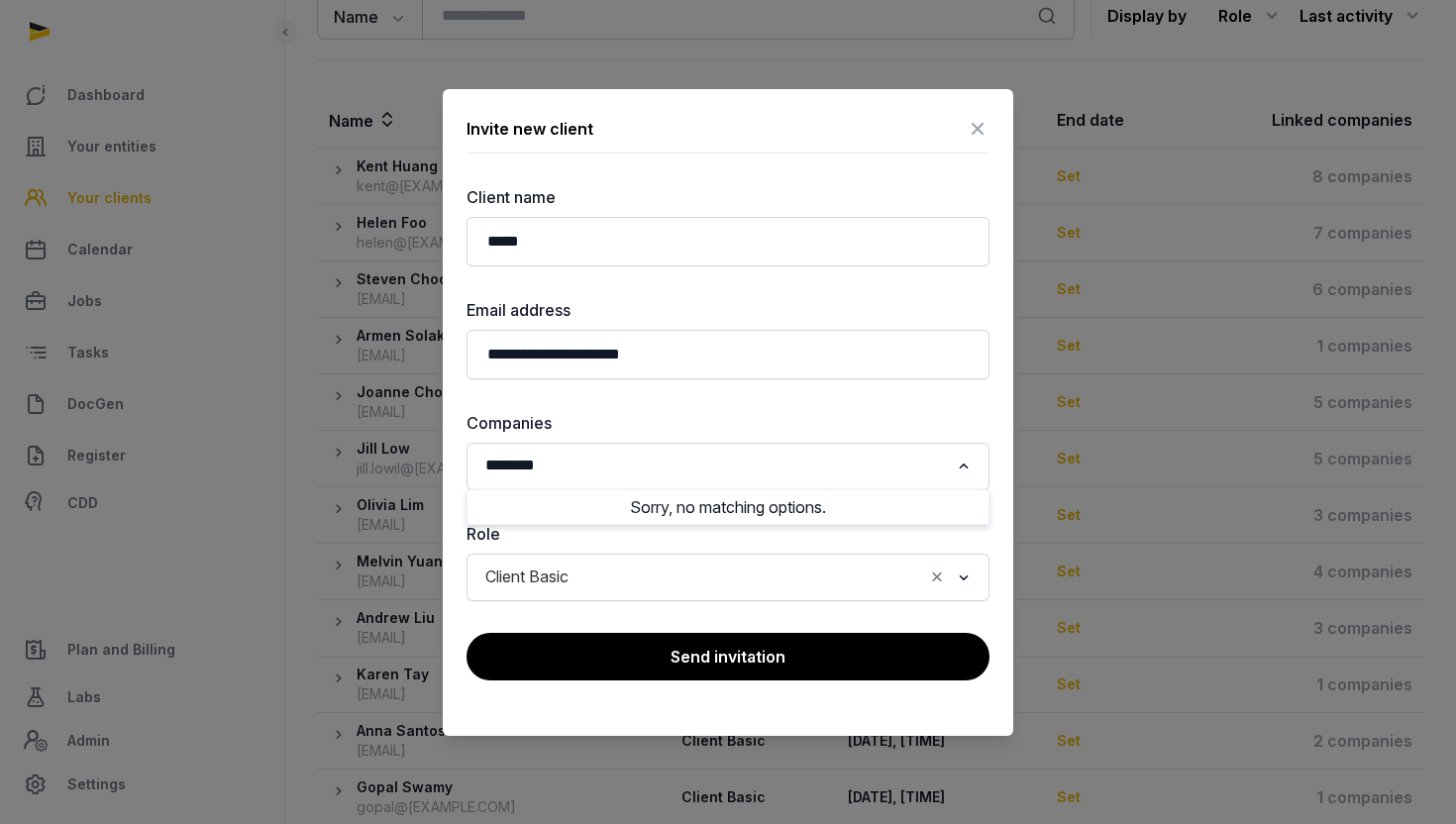 click on "*******" 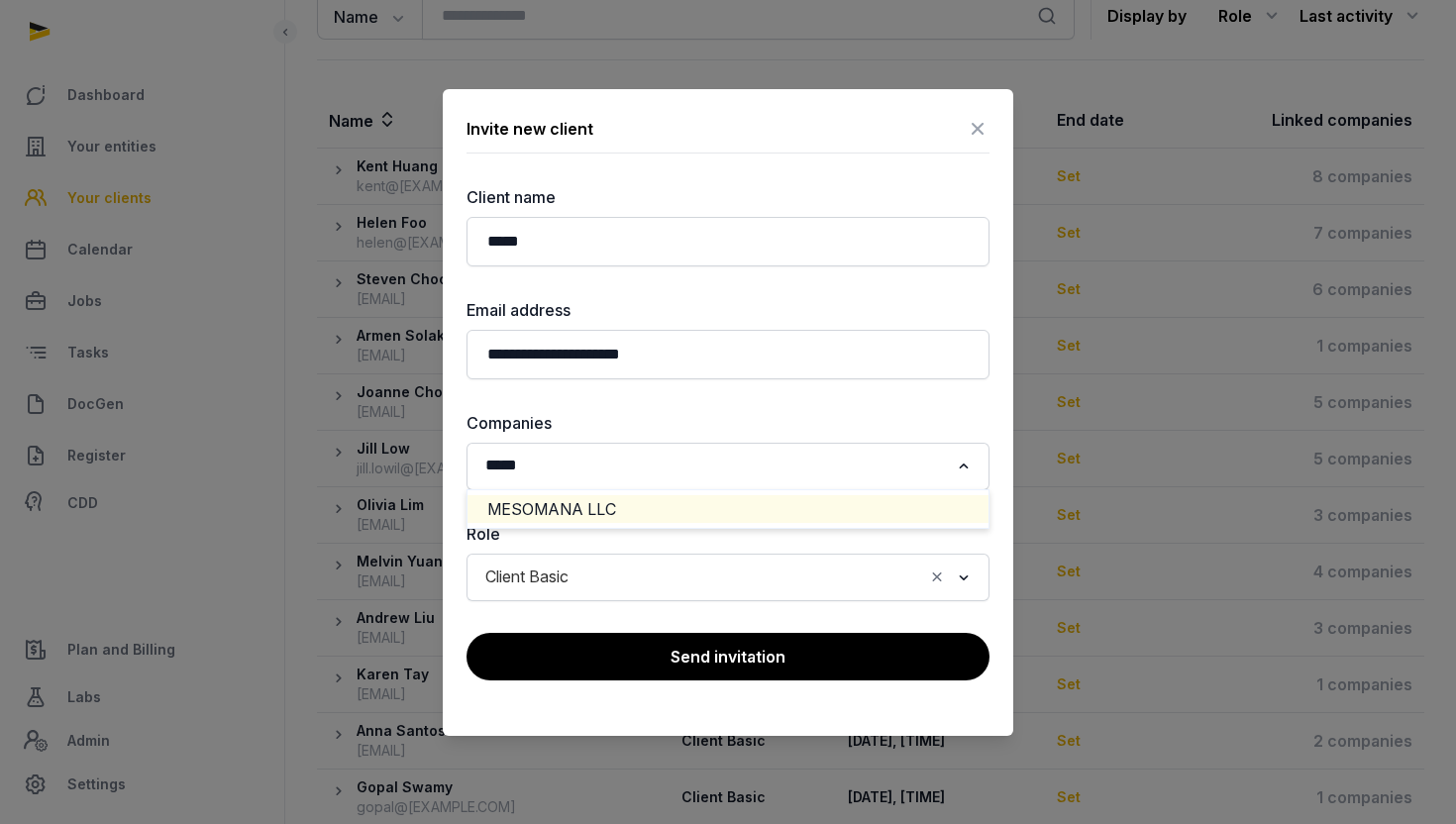 click on "MESOMANA LLC" 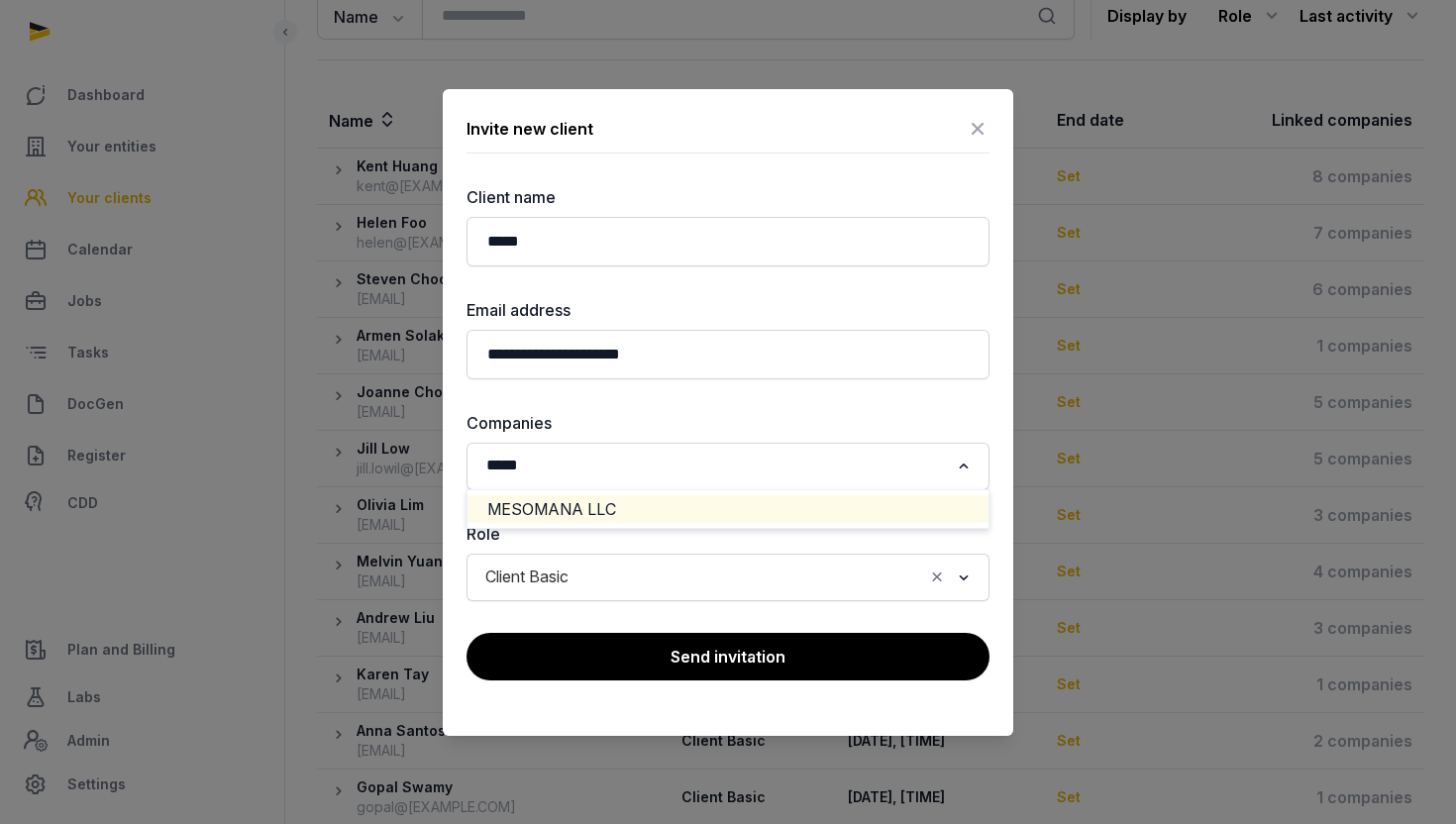 type 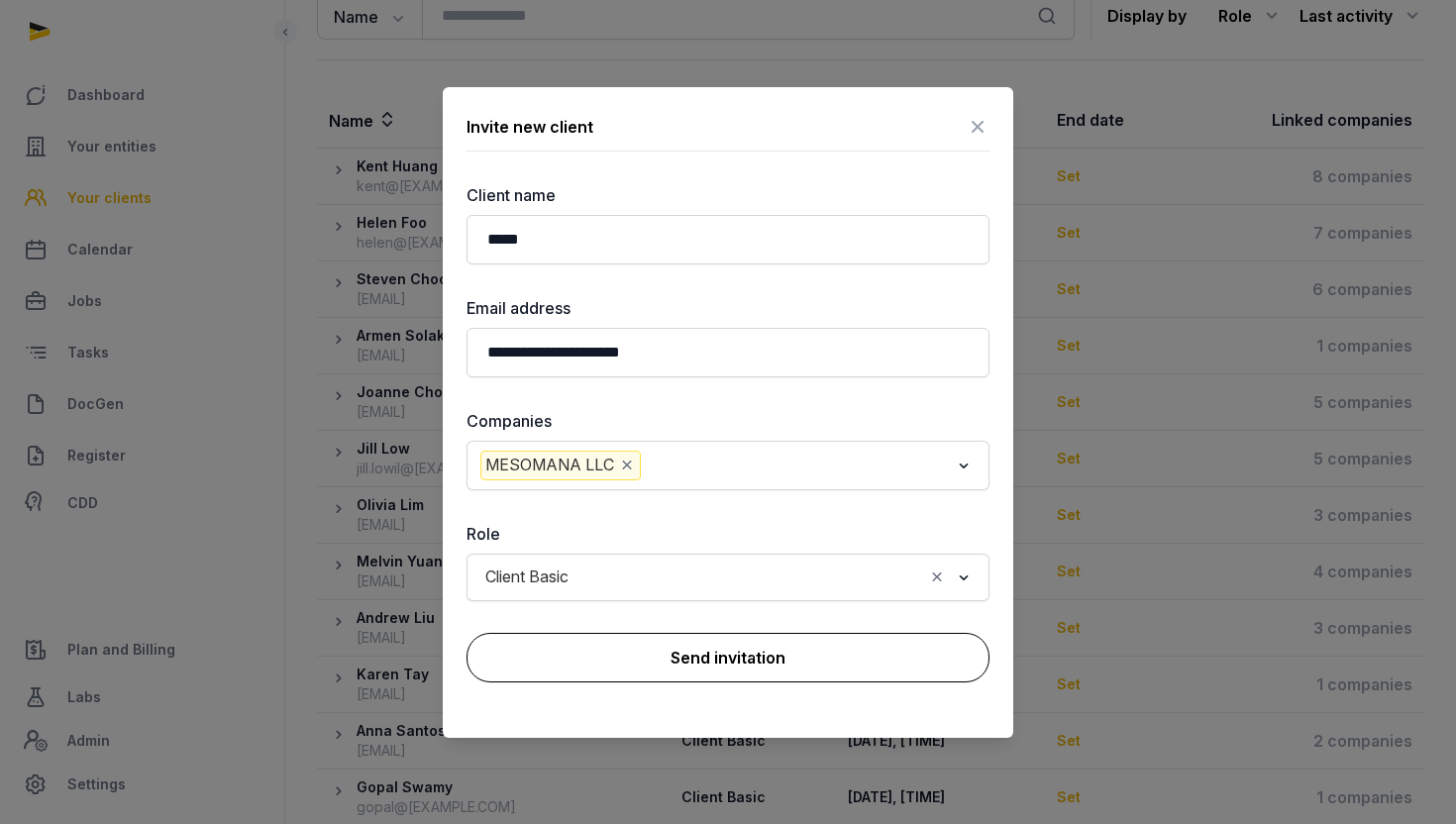 click on "Send invitation" at bounding box center (728, 658) 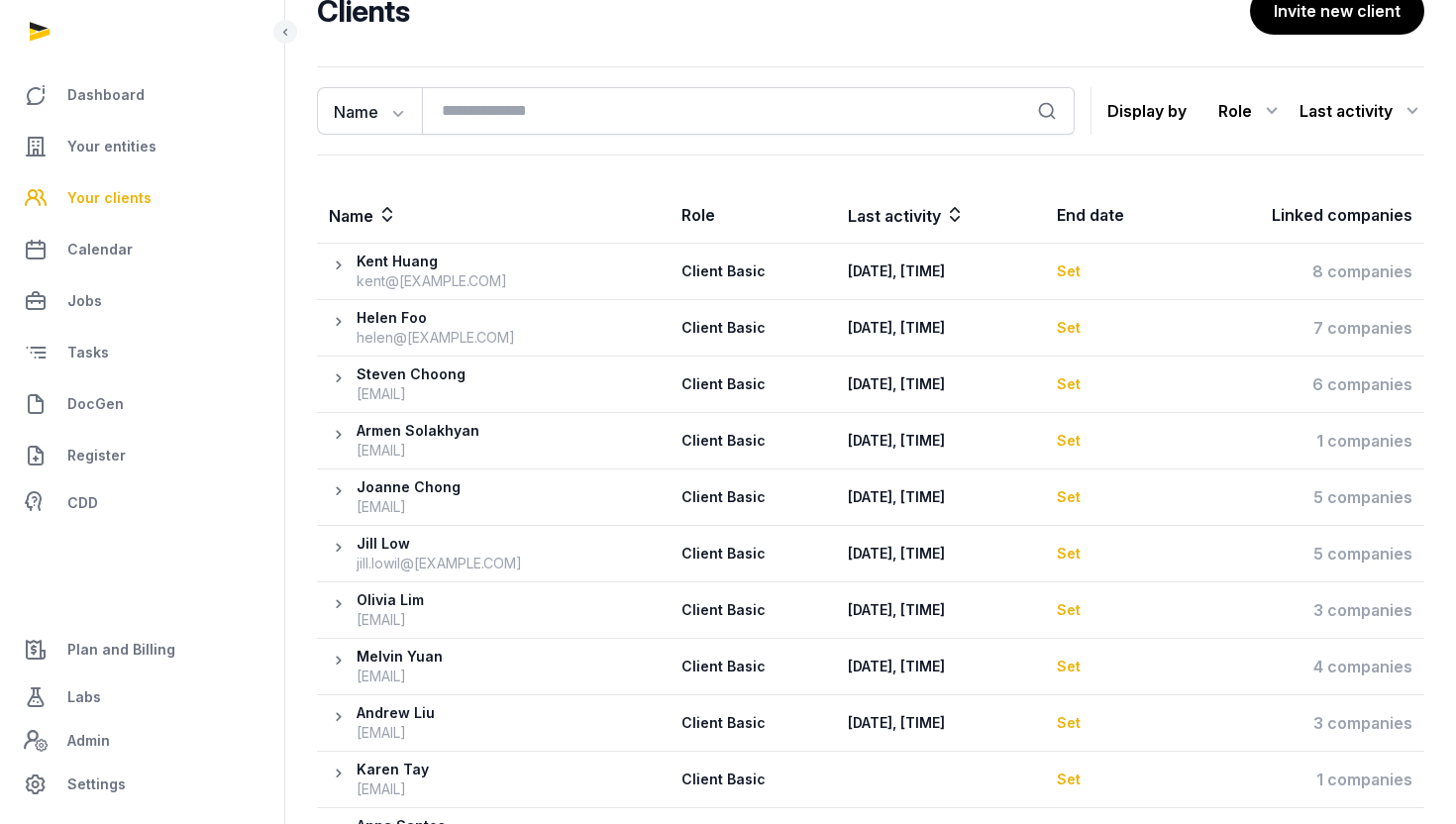 scroll, scrollTop: 0, scrollLeft: 0, axis: both 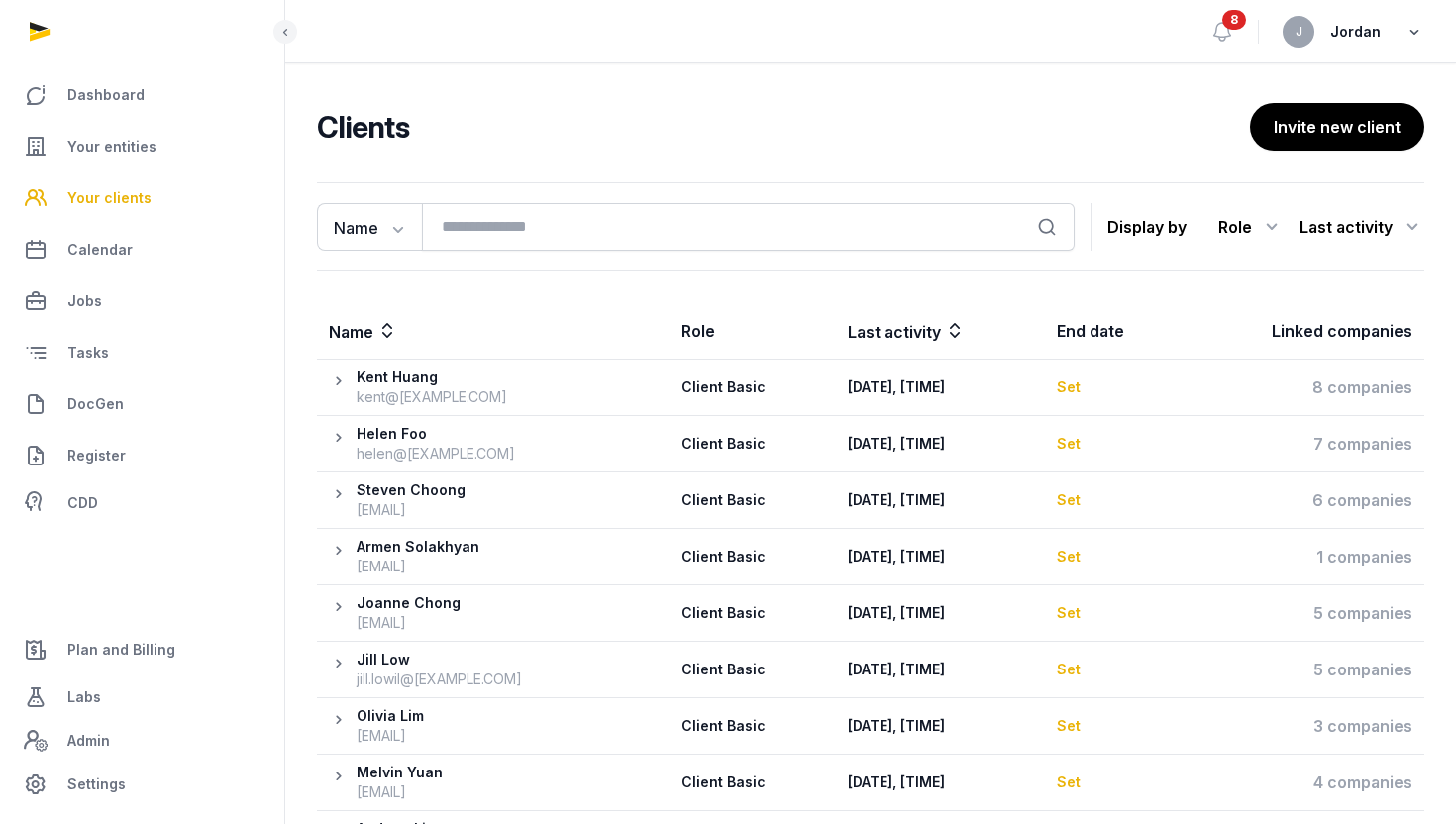 click at bounding box center [1414, 32] 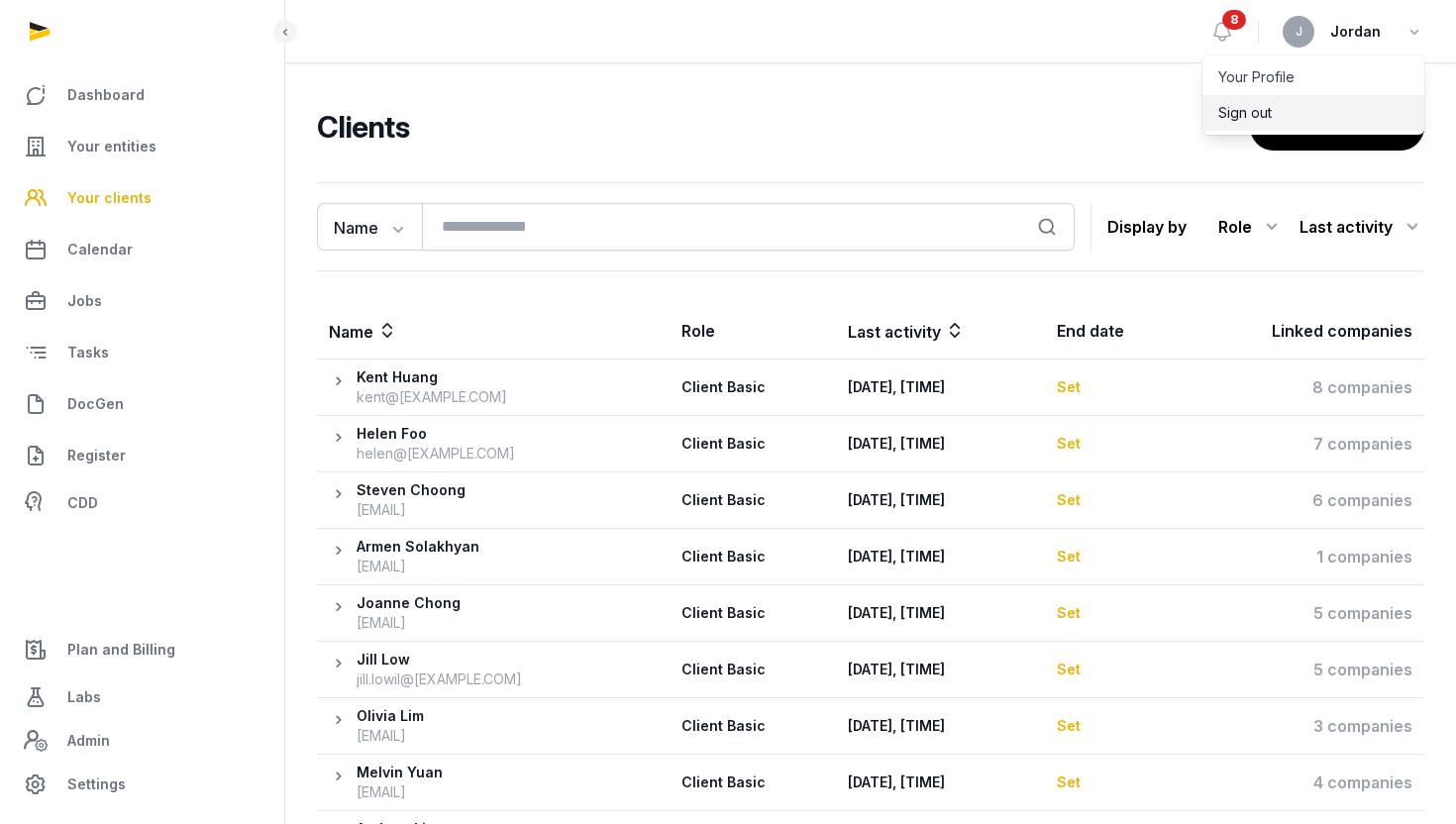 click on "Sign out" at bounding box center (1313, 113) 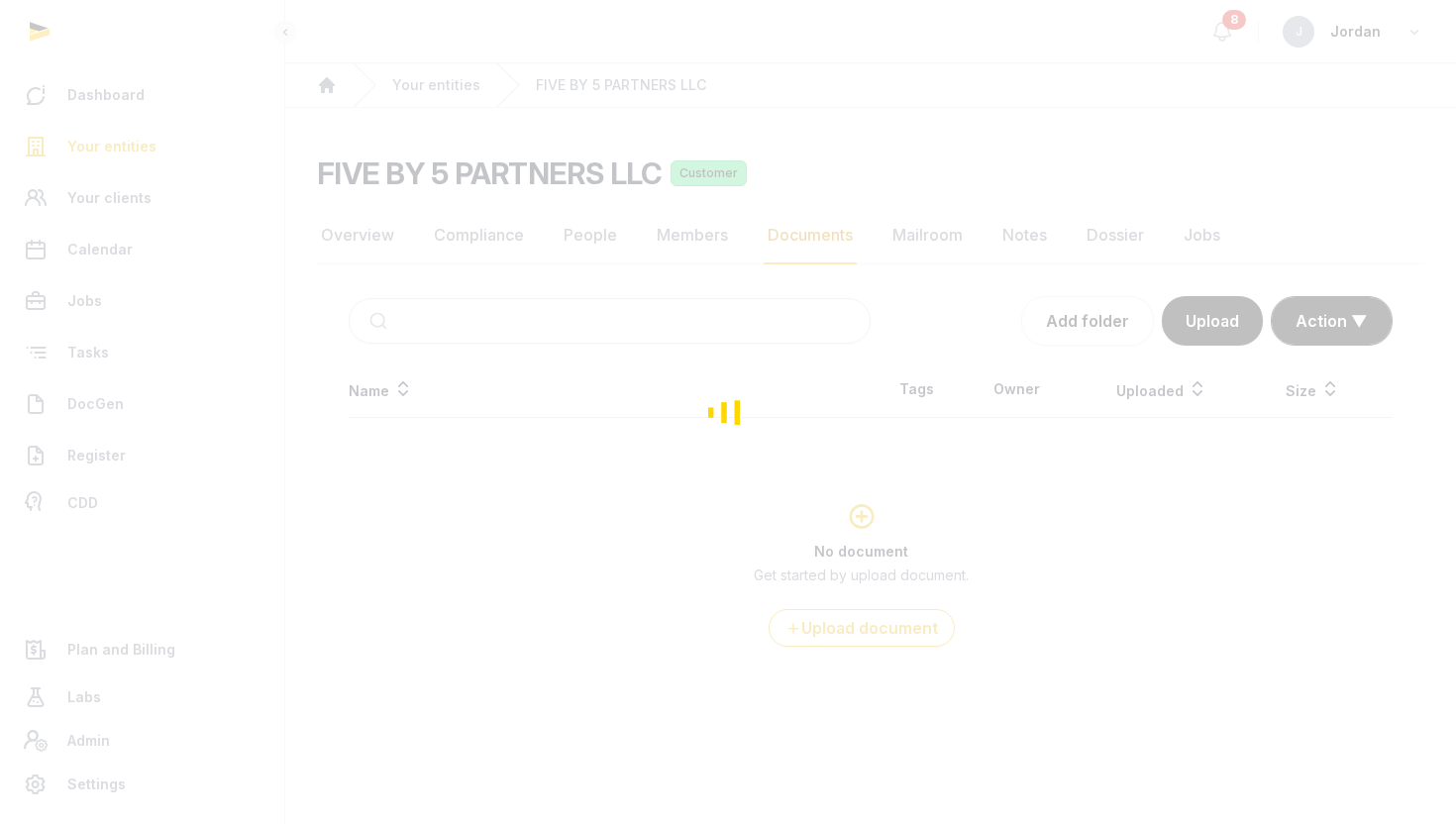 scroll, scrollTop: 0, scrollLeft: 0, axis: both 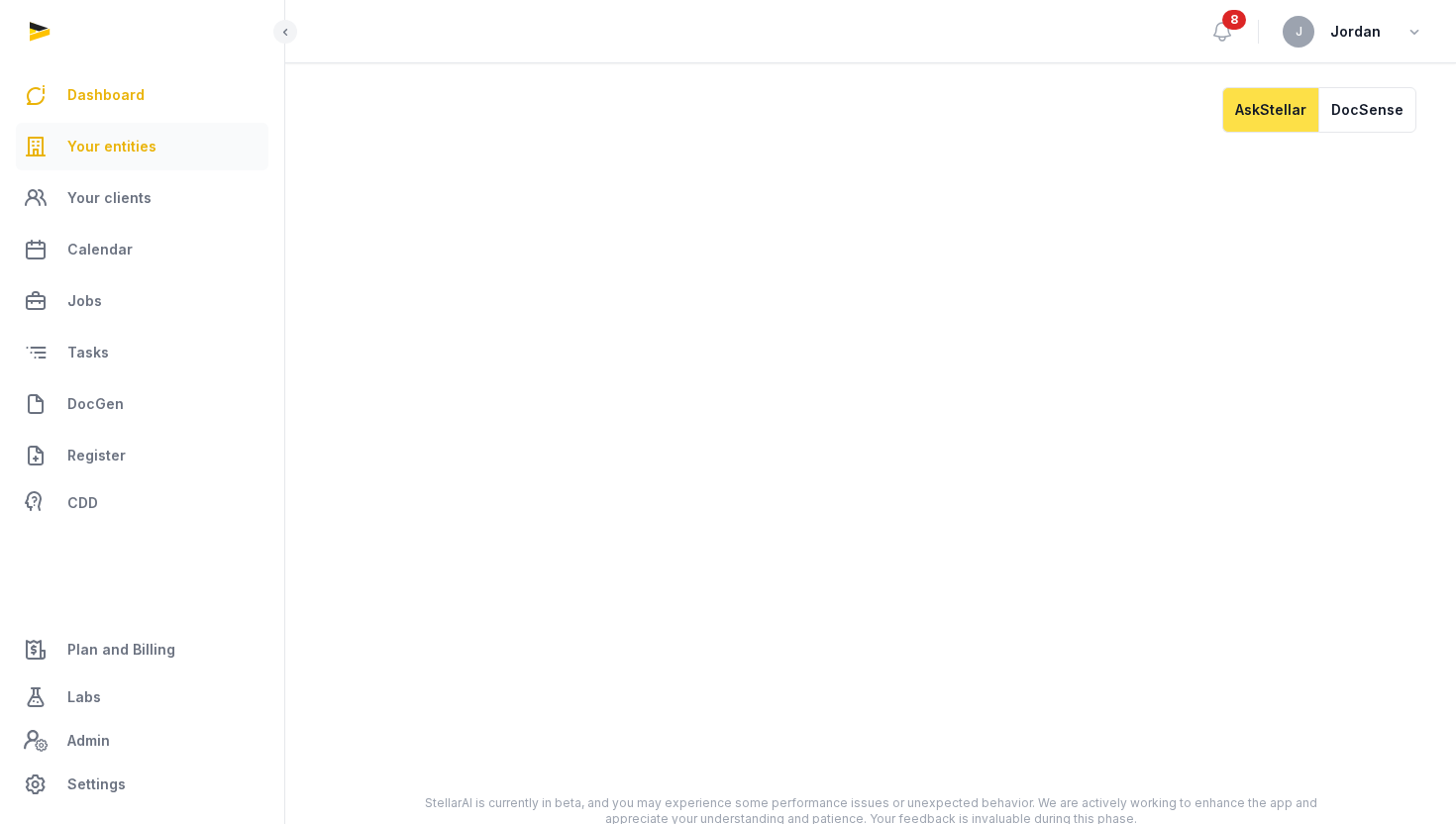 click on "Your entities" at bounding box center [112, 147] 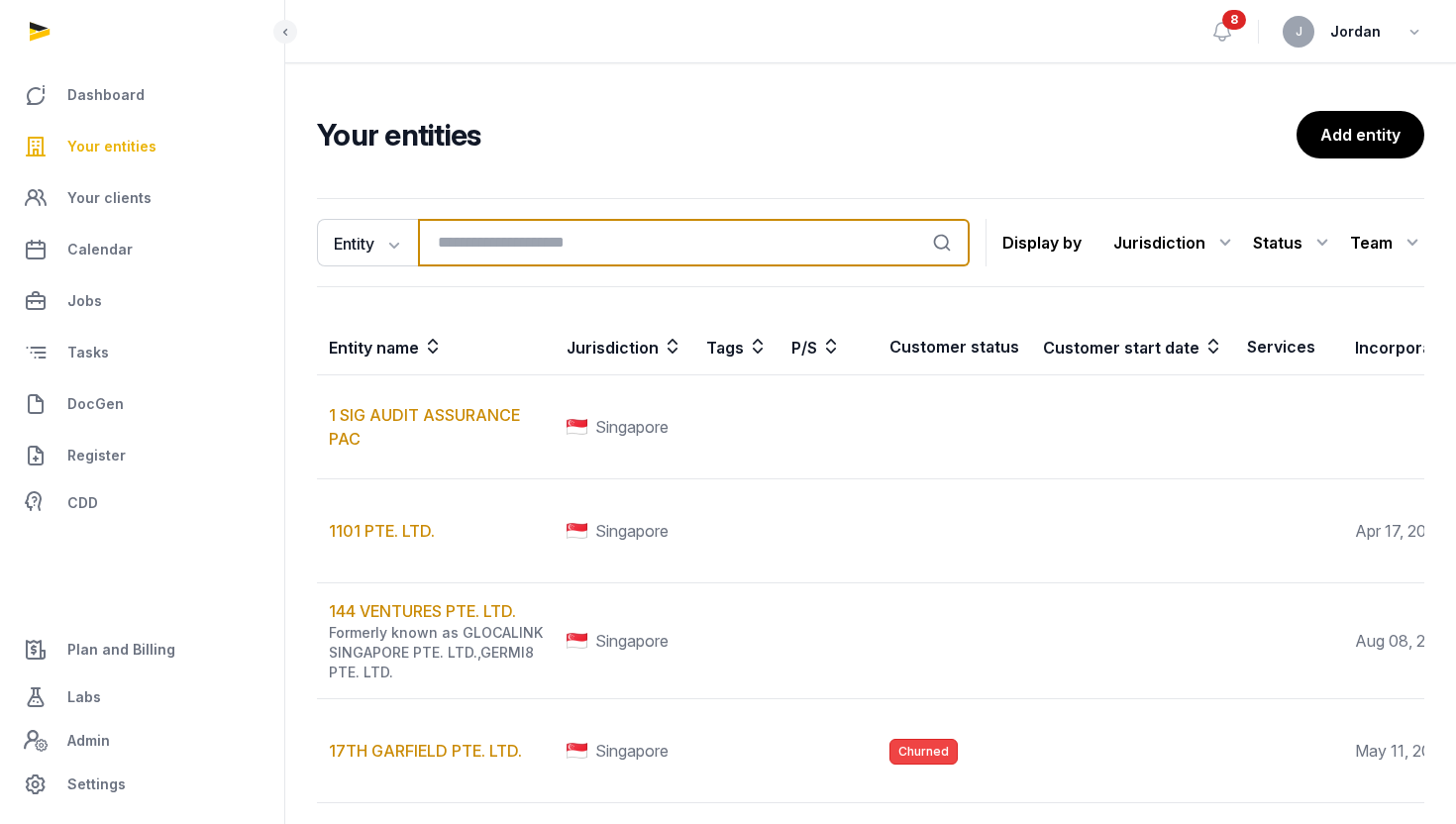 click at bounding box center (693, 243) 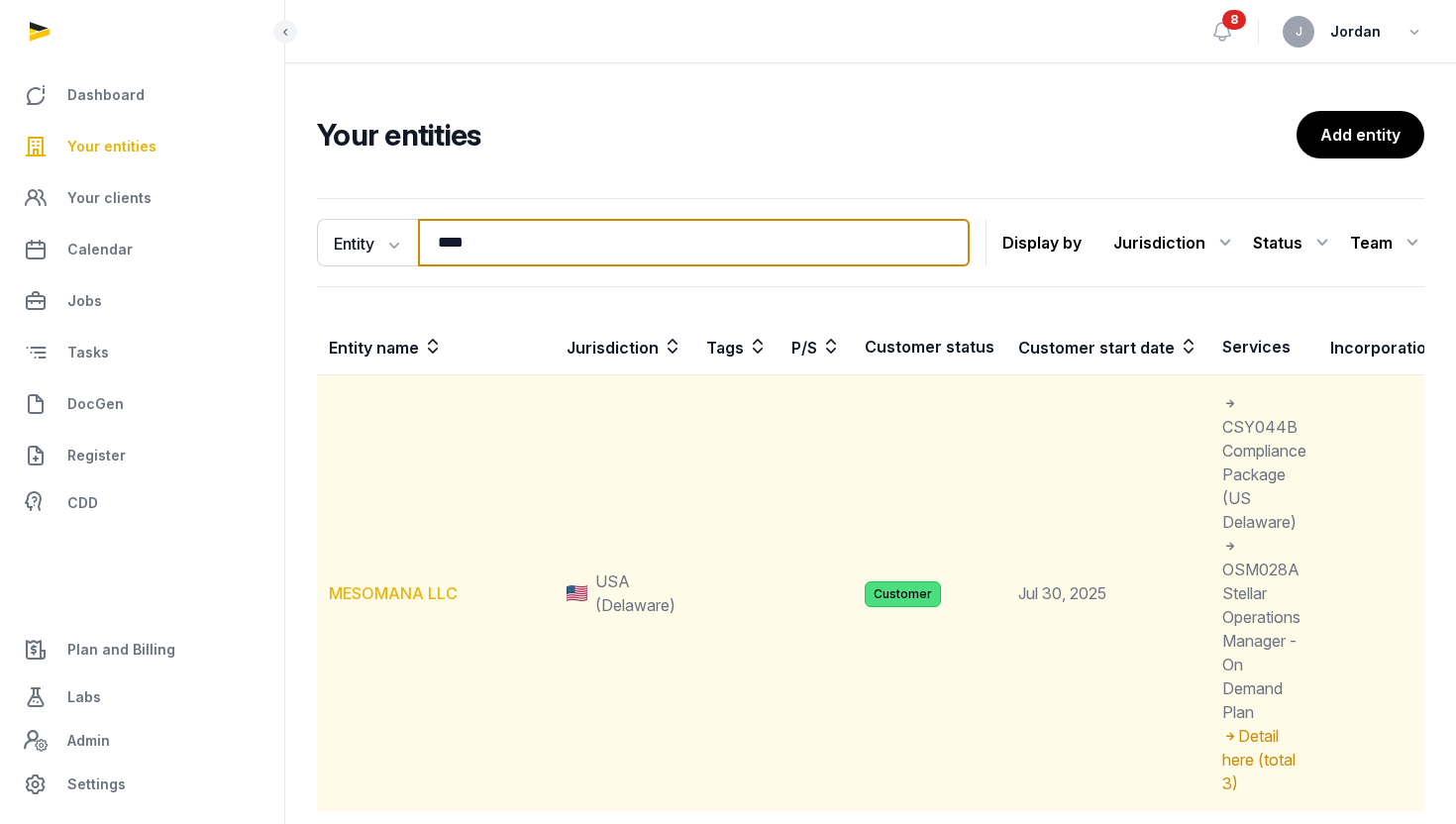 type on "****" 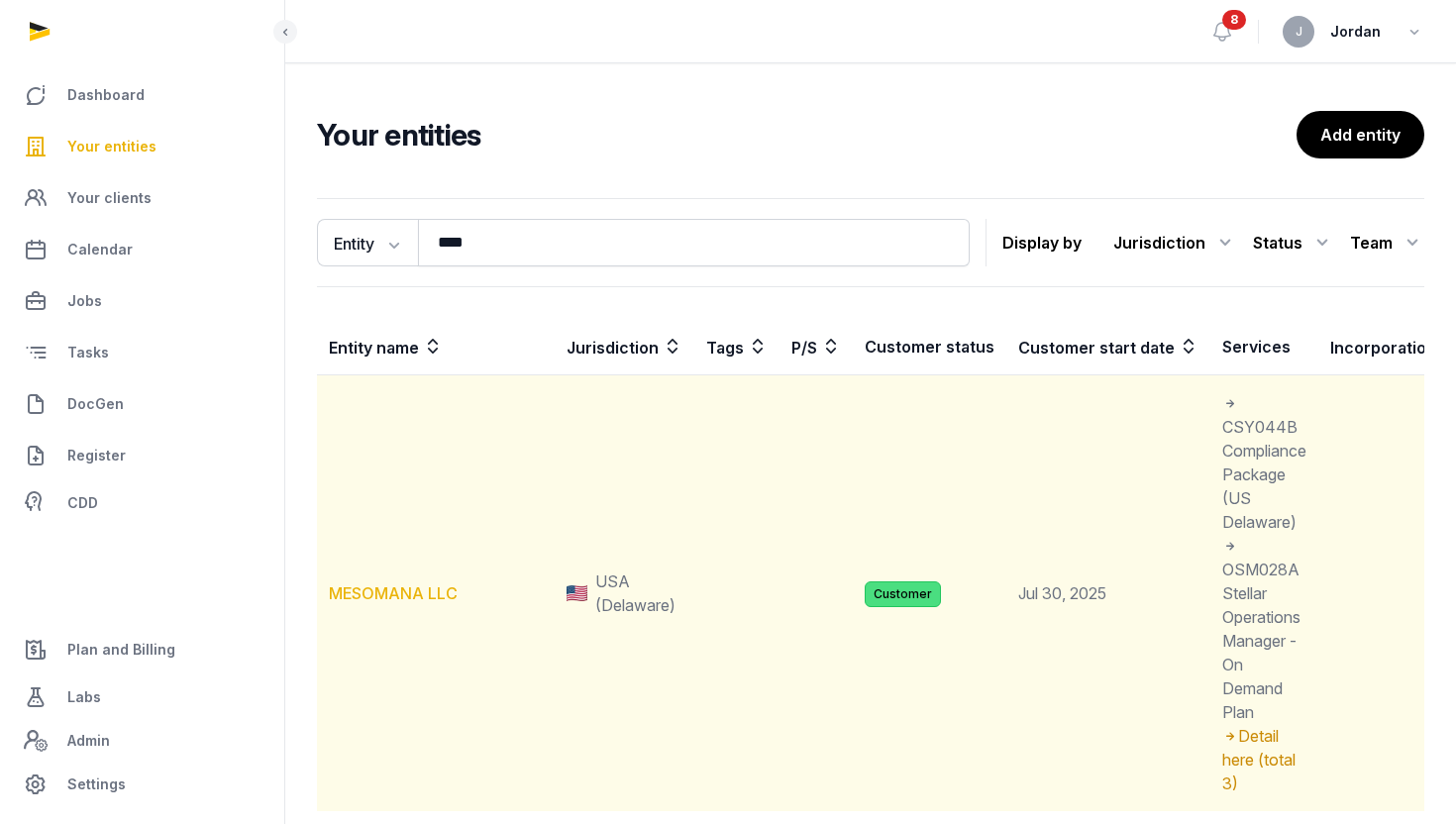 click on "MESOMANA LLC" at bounding box center (393, 593) 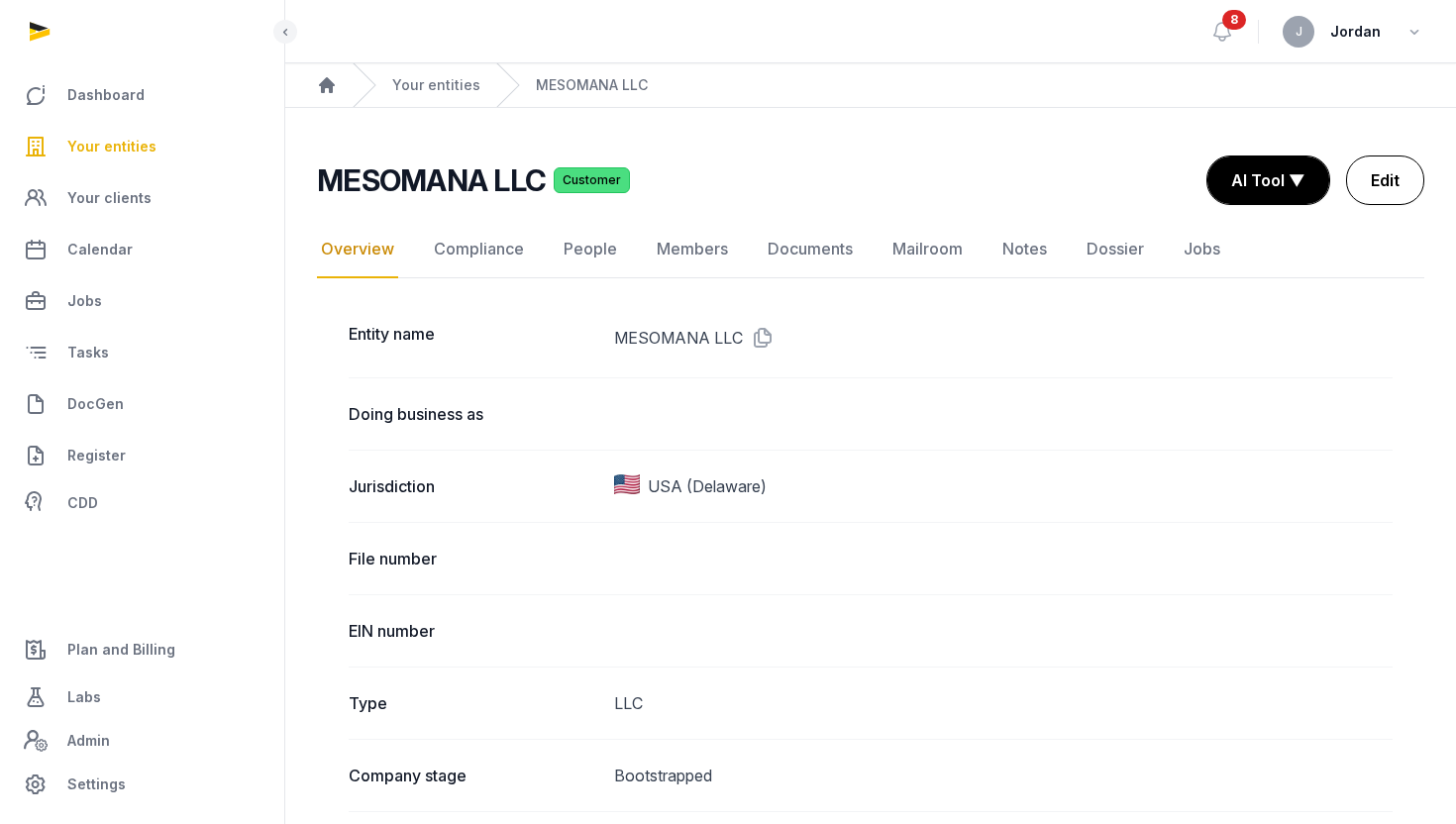 click on "Edit" at bounding box center (1385, 180) 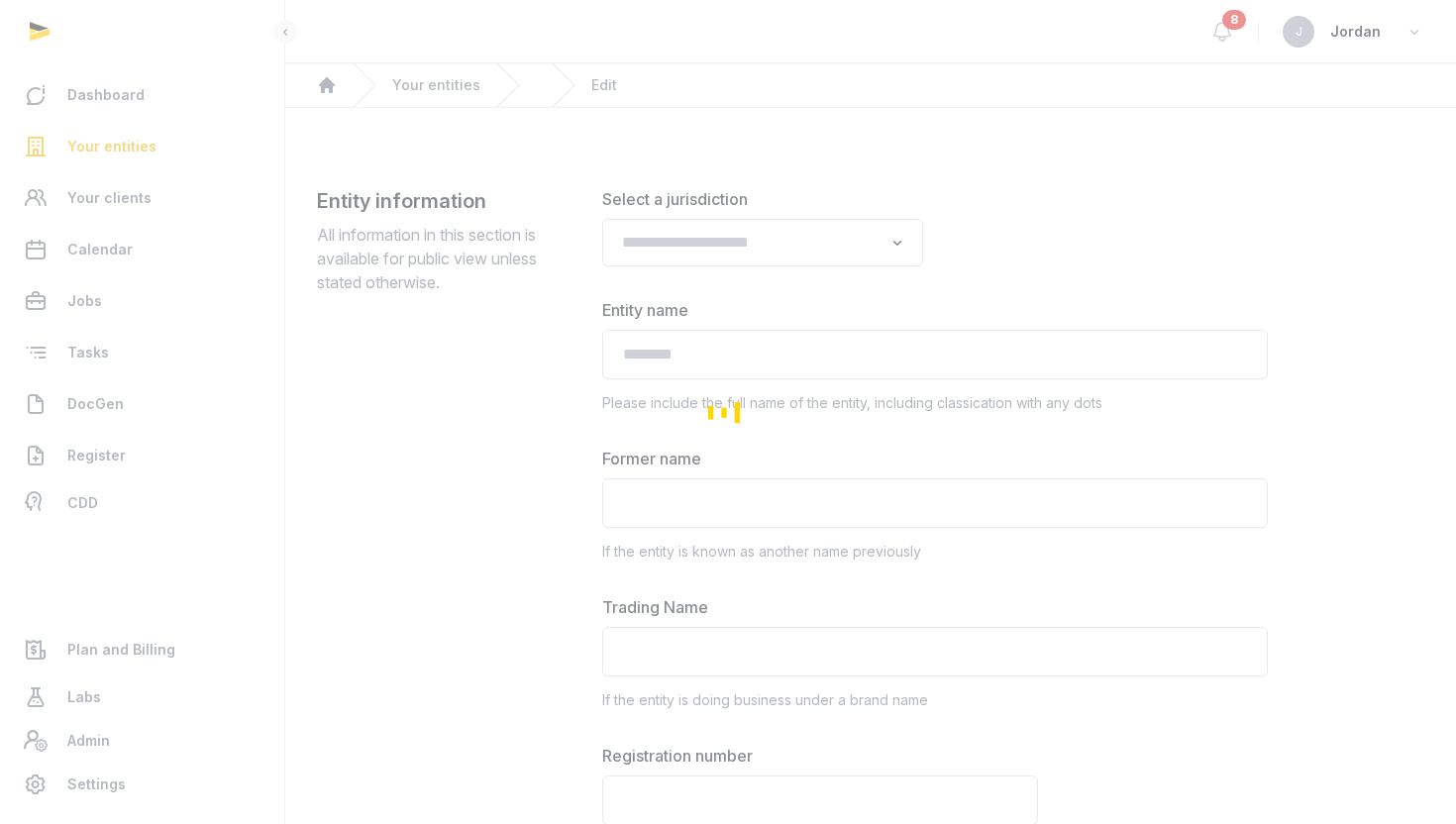 type on "**********" 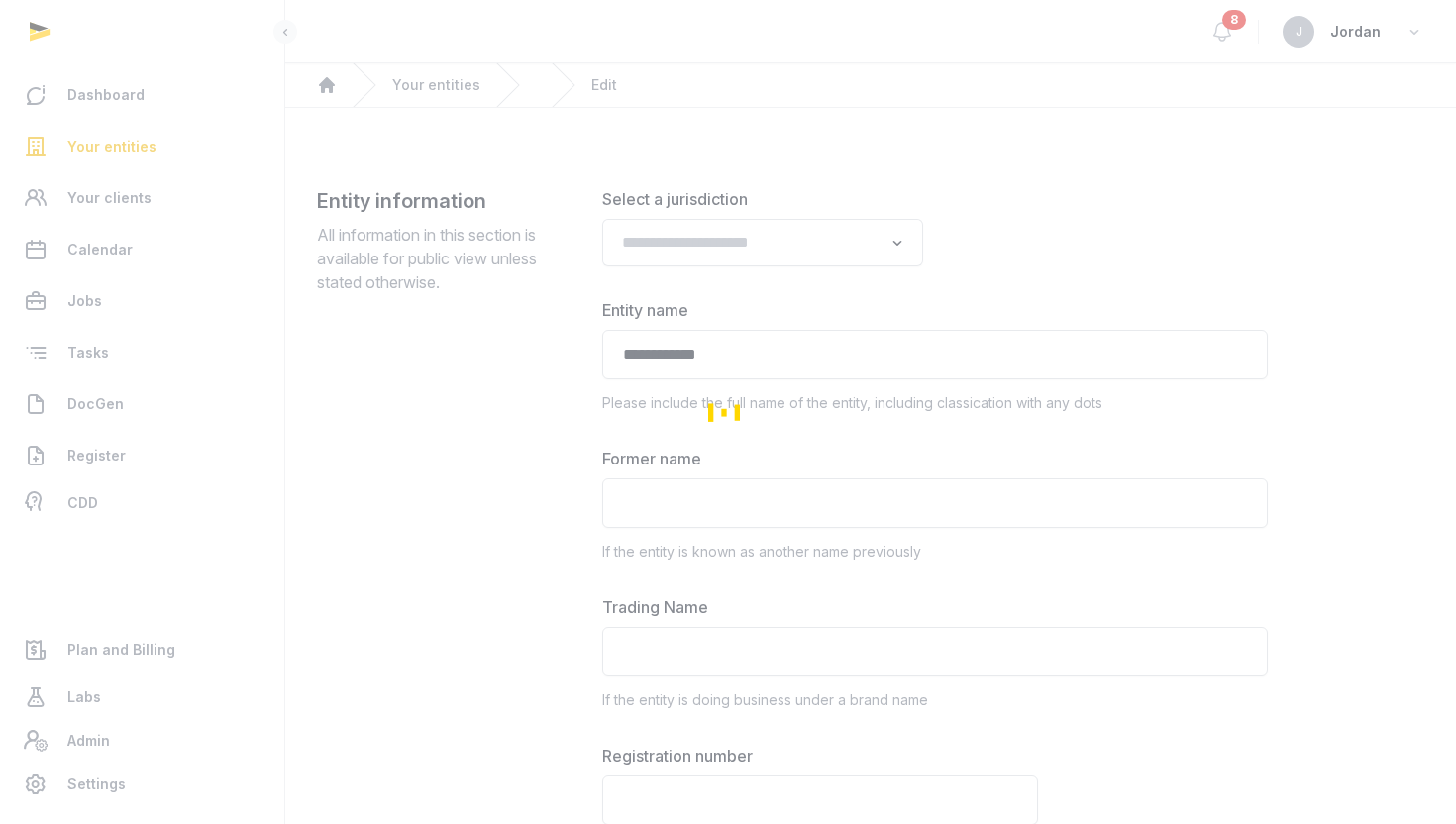 type on "**********" 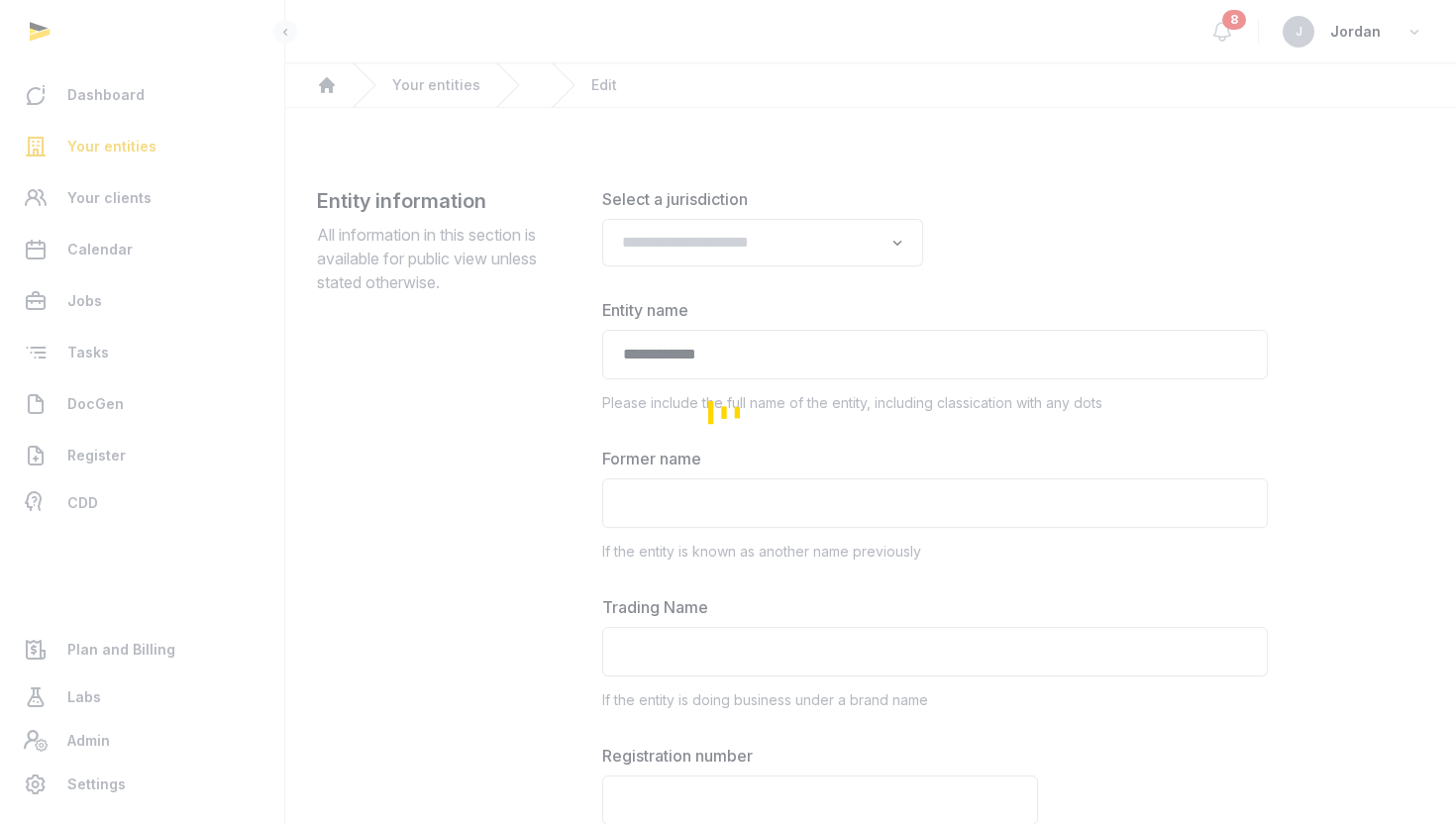 type on "**********" 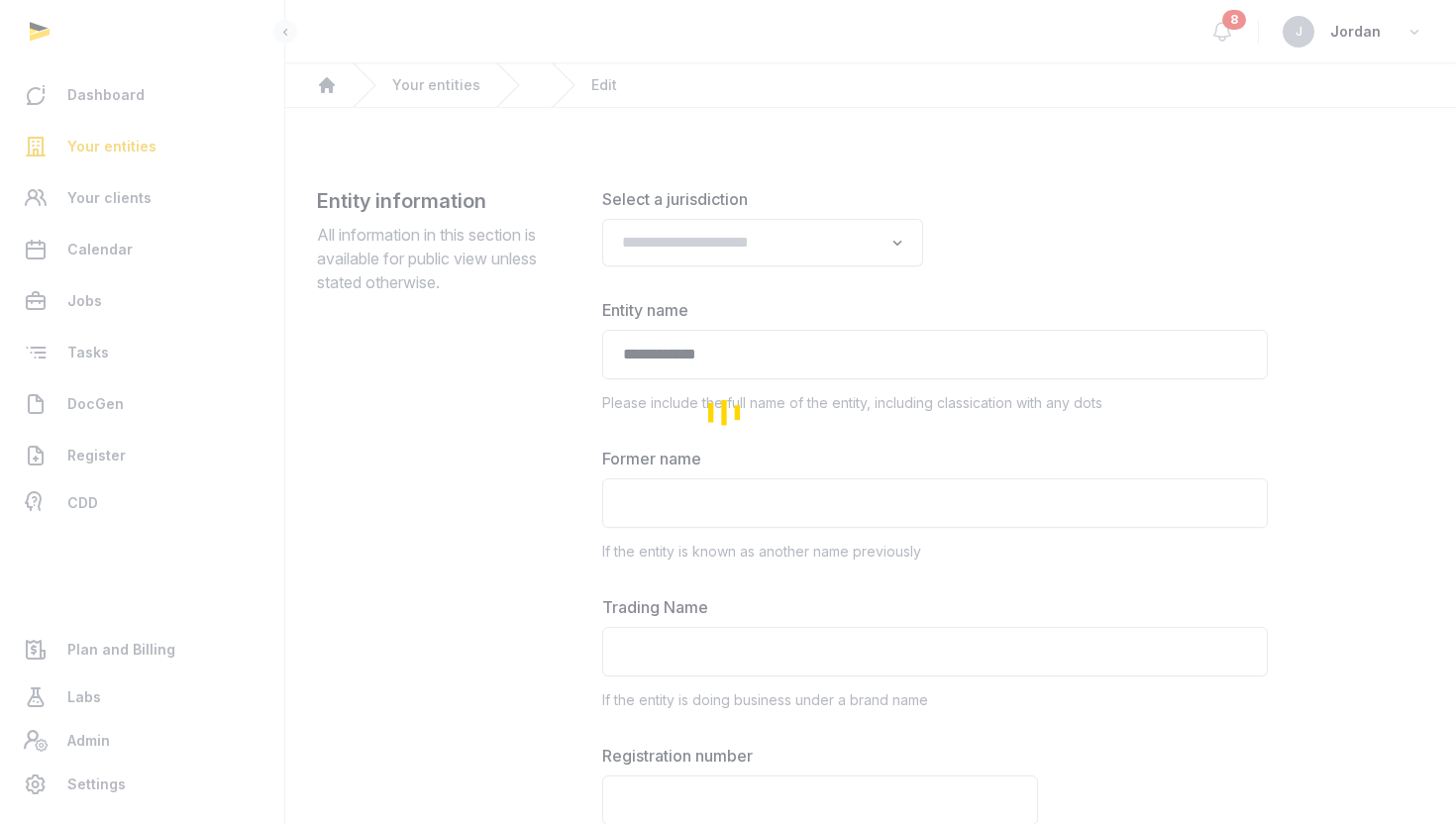 type on "**********" 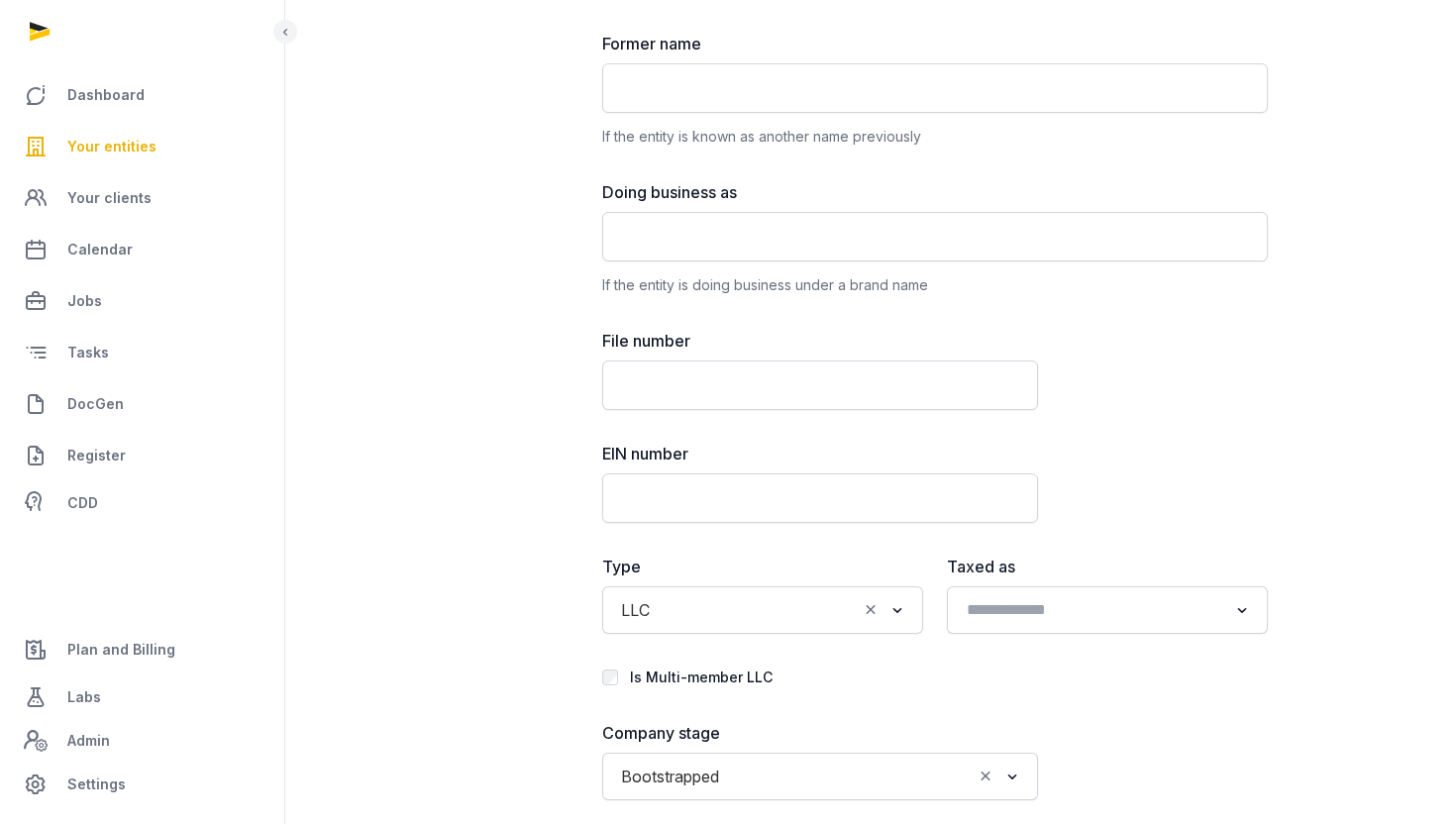 scroll, scrollTop: 425, scrollLeft: 0, axis: vertical 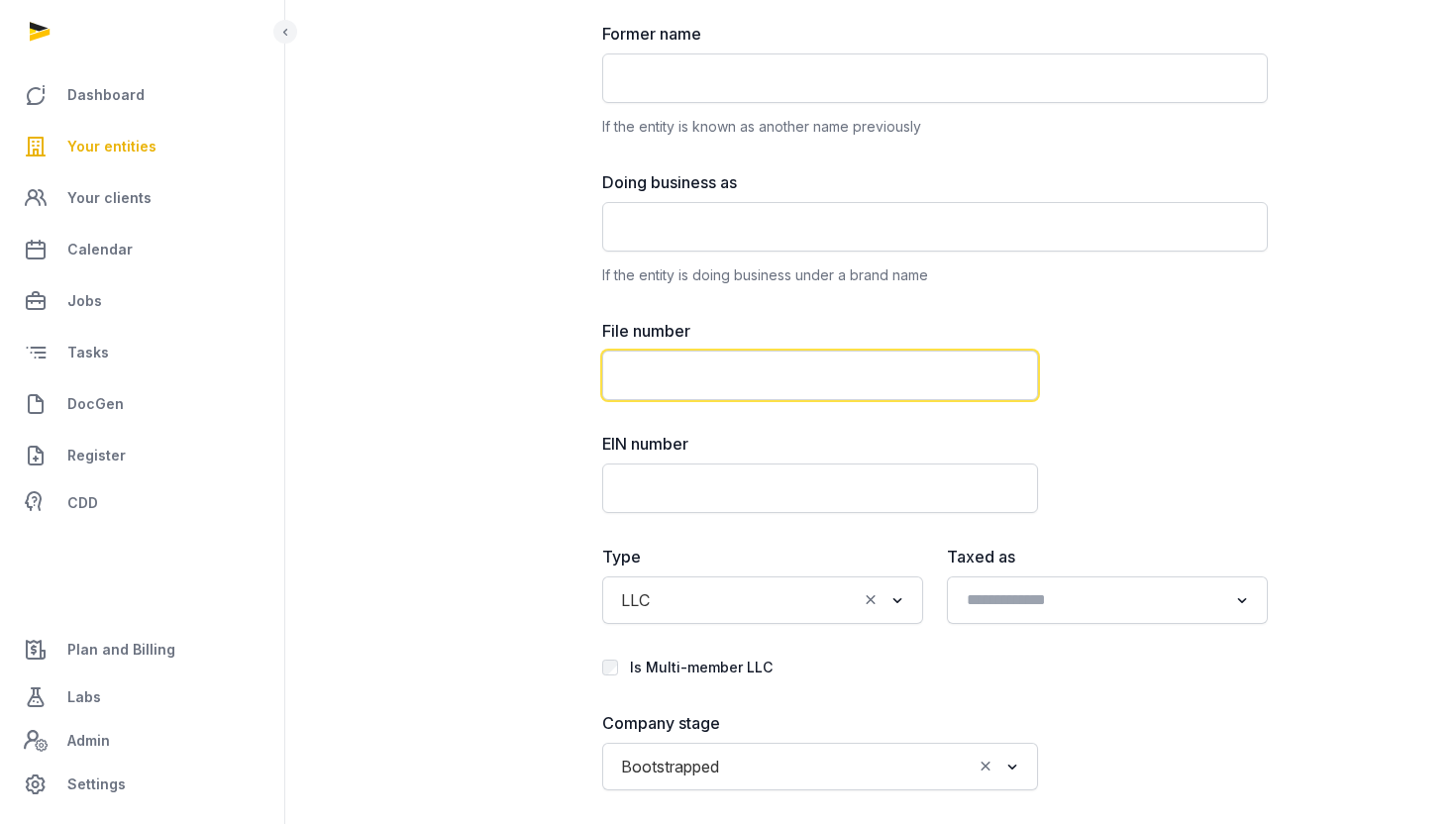 click 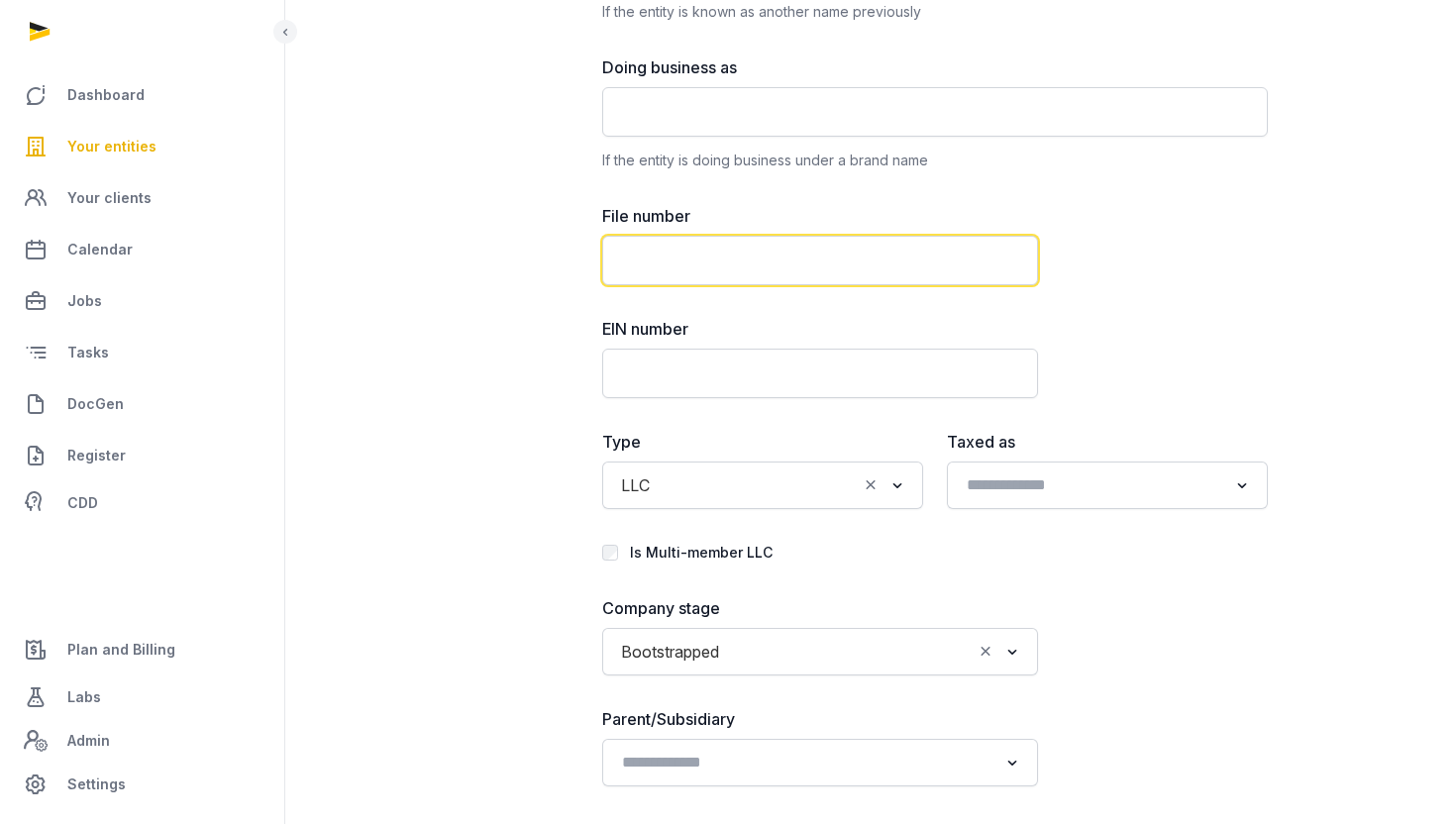 scroll, scrollTop: 544, scrollLeft: 0, axis: vertical 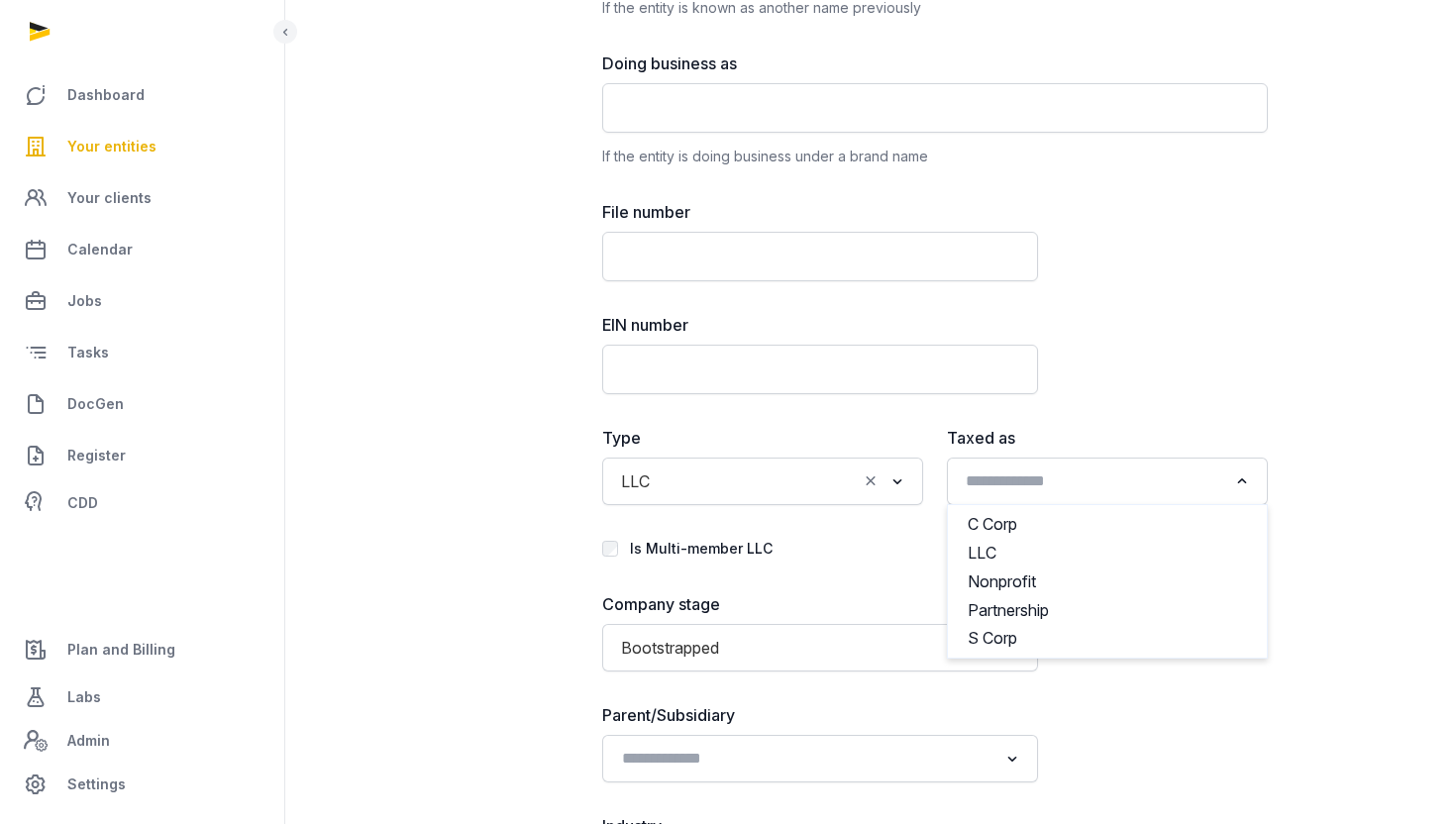 click 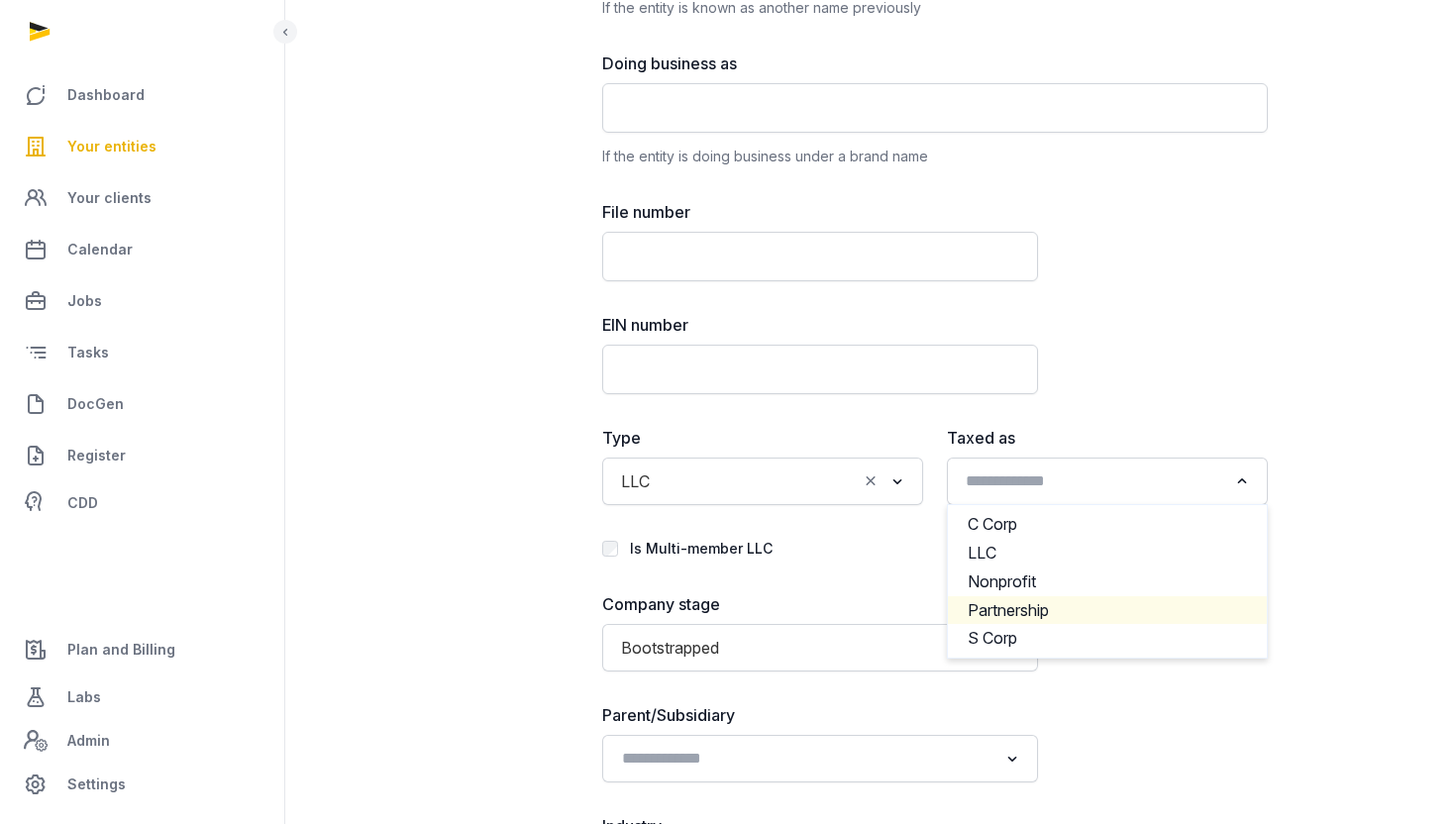 click on "Partnership" 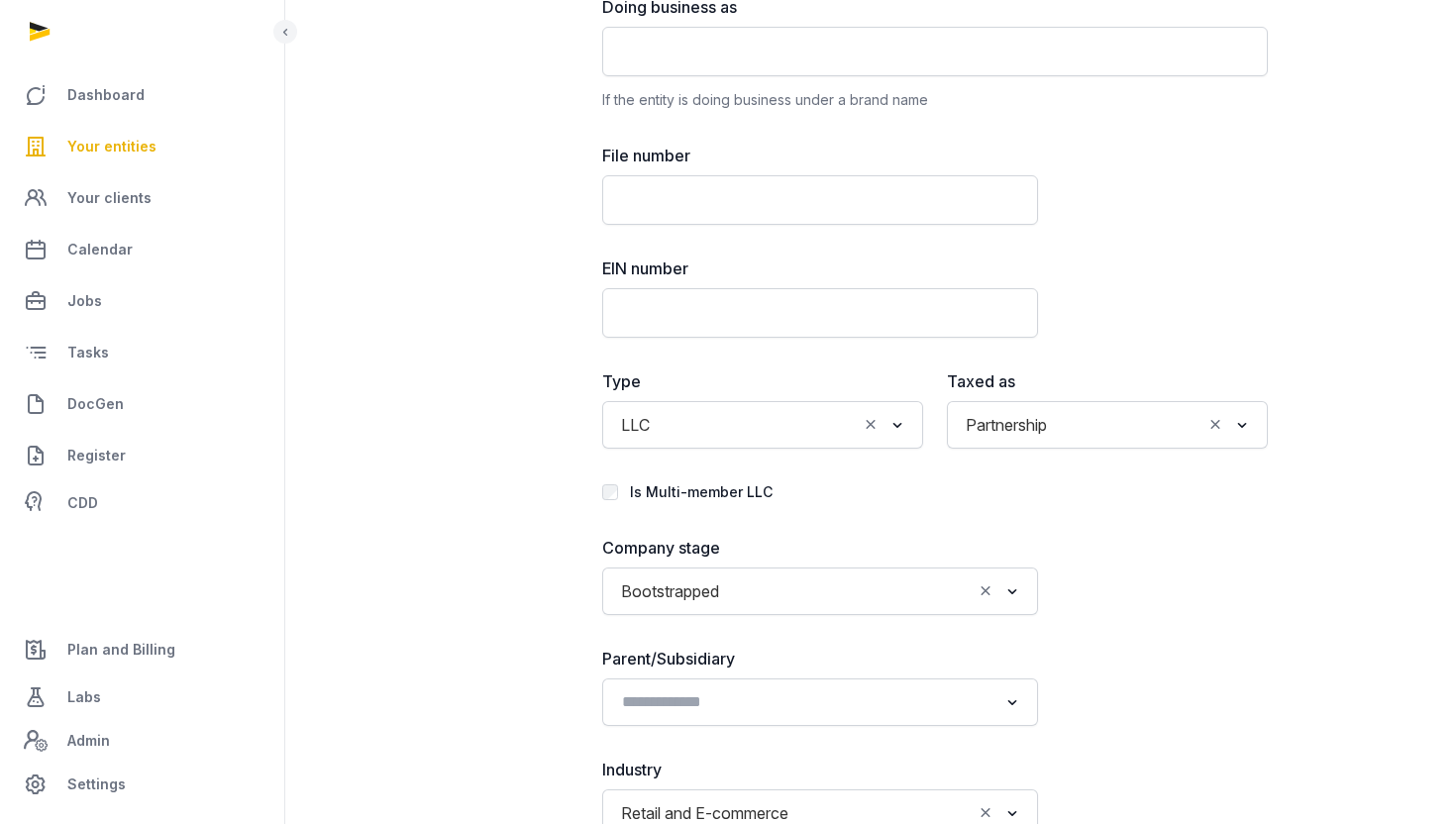 scroll, scrollTop: 603, scrollLeft: 0, axis: vertical 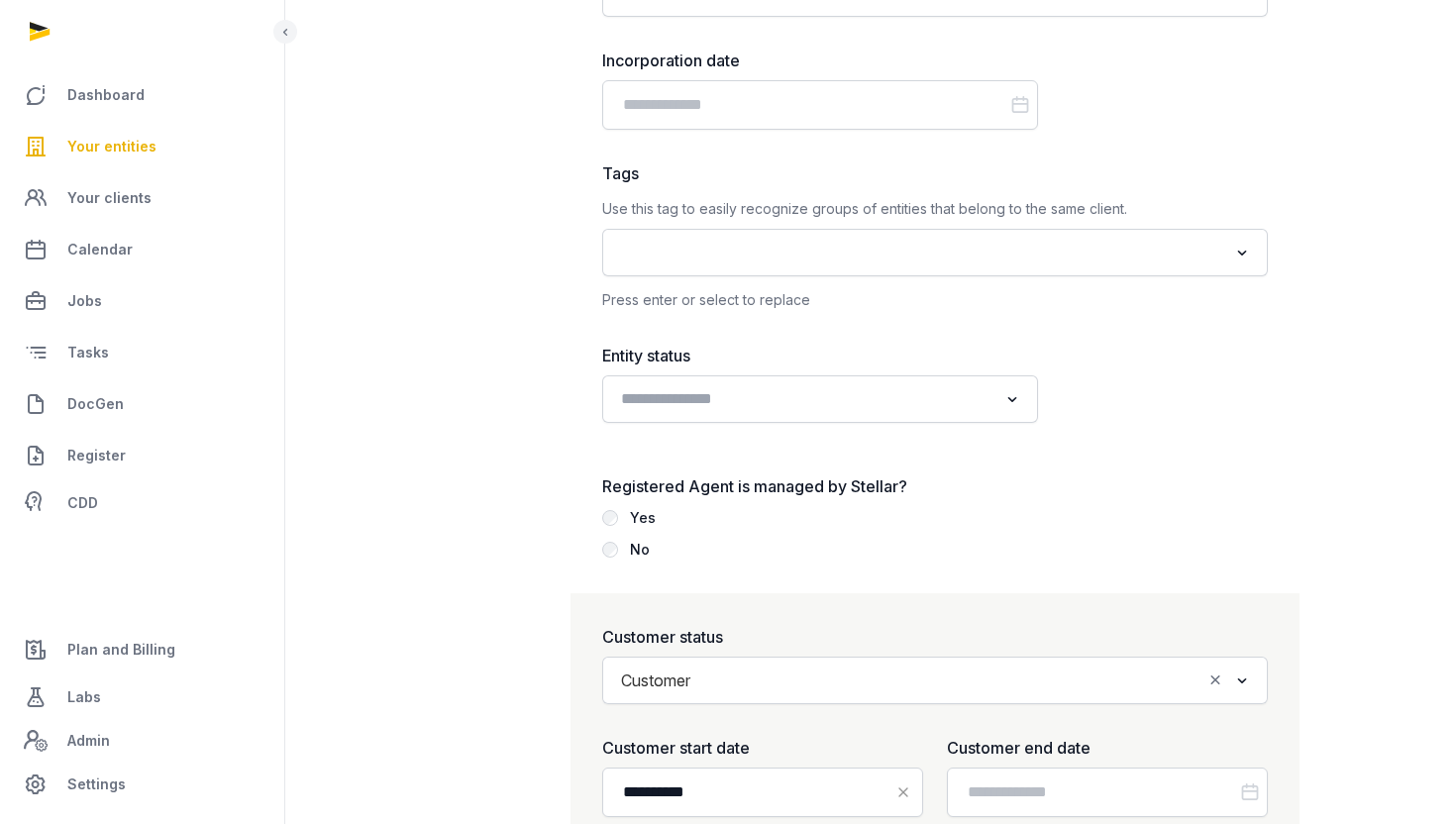 click 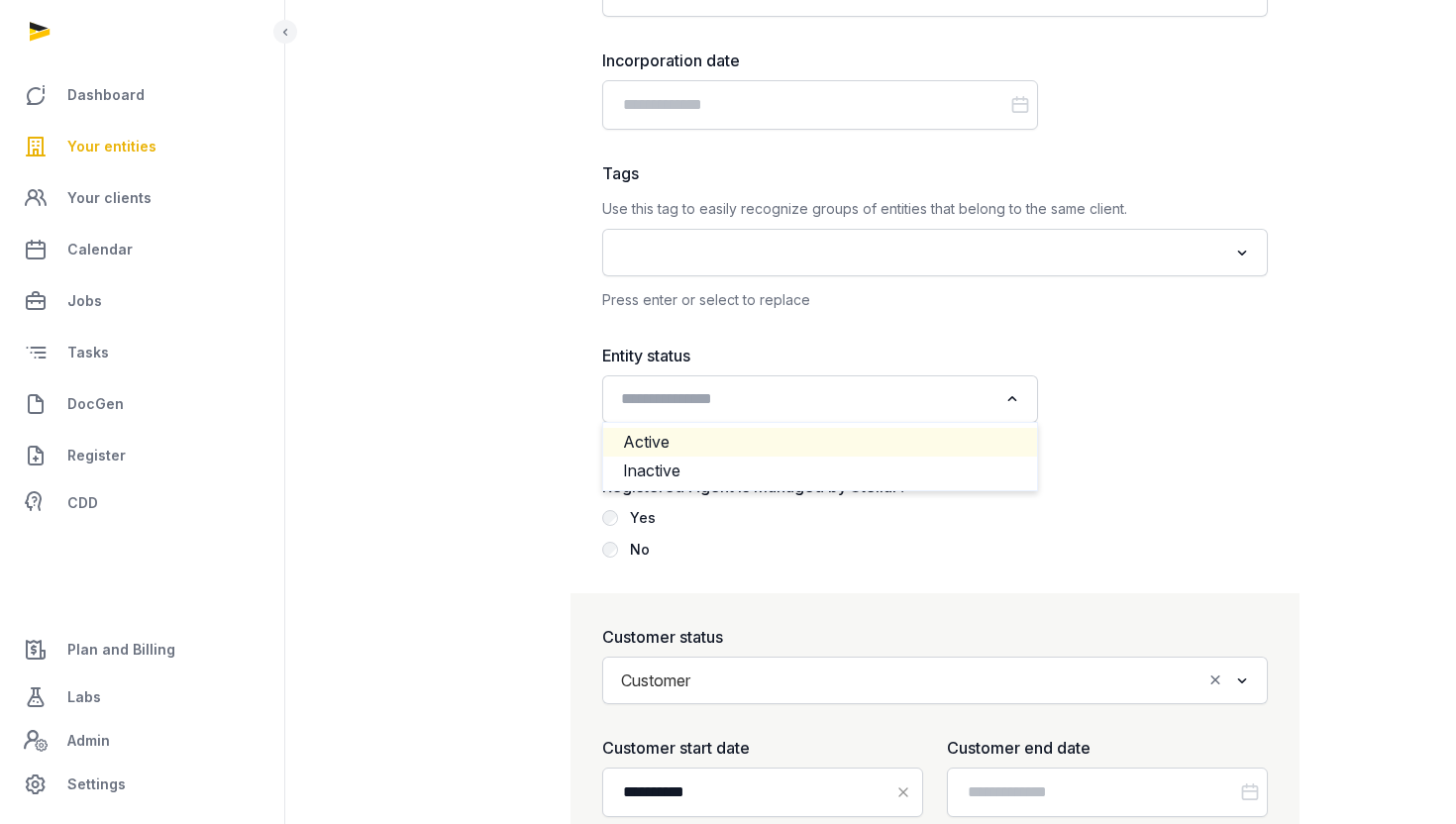 click on "Active" 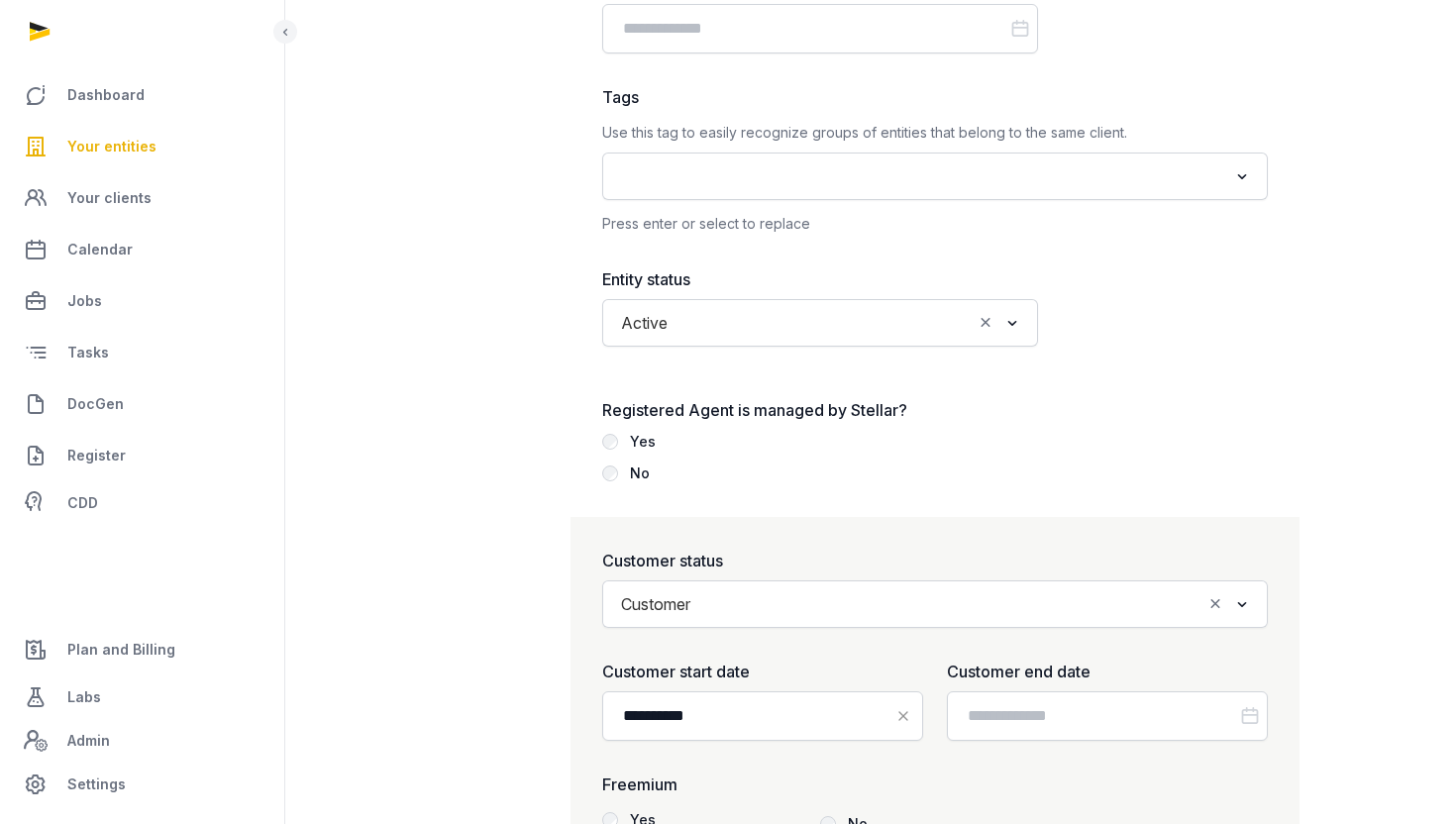 scroll, scrollTop: 2337, scrollLeft: 0, axis: vertical 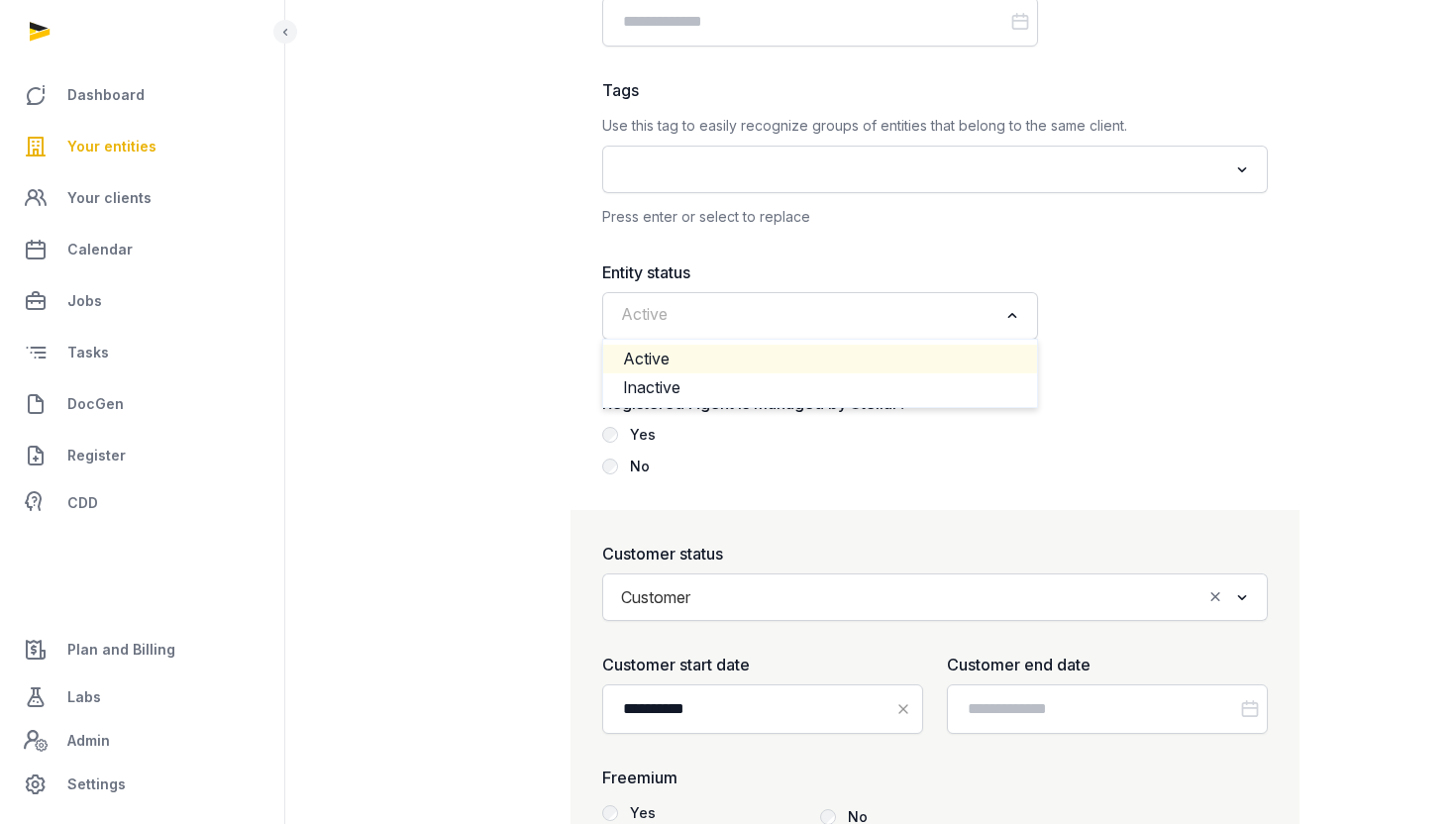 click 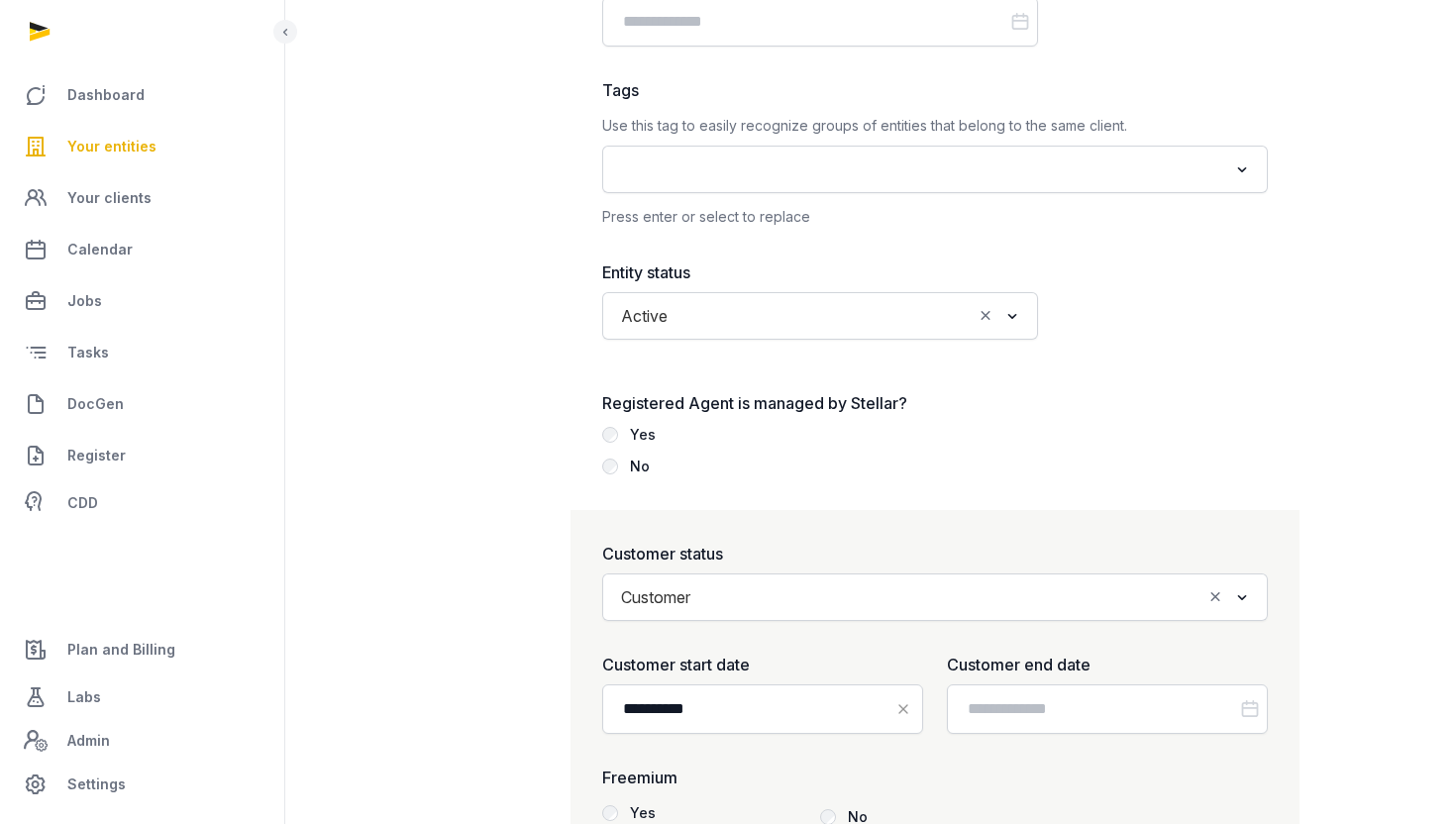 click on "Active Loading..." 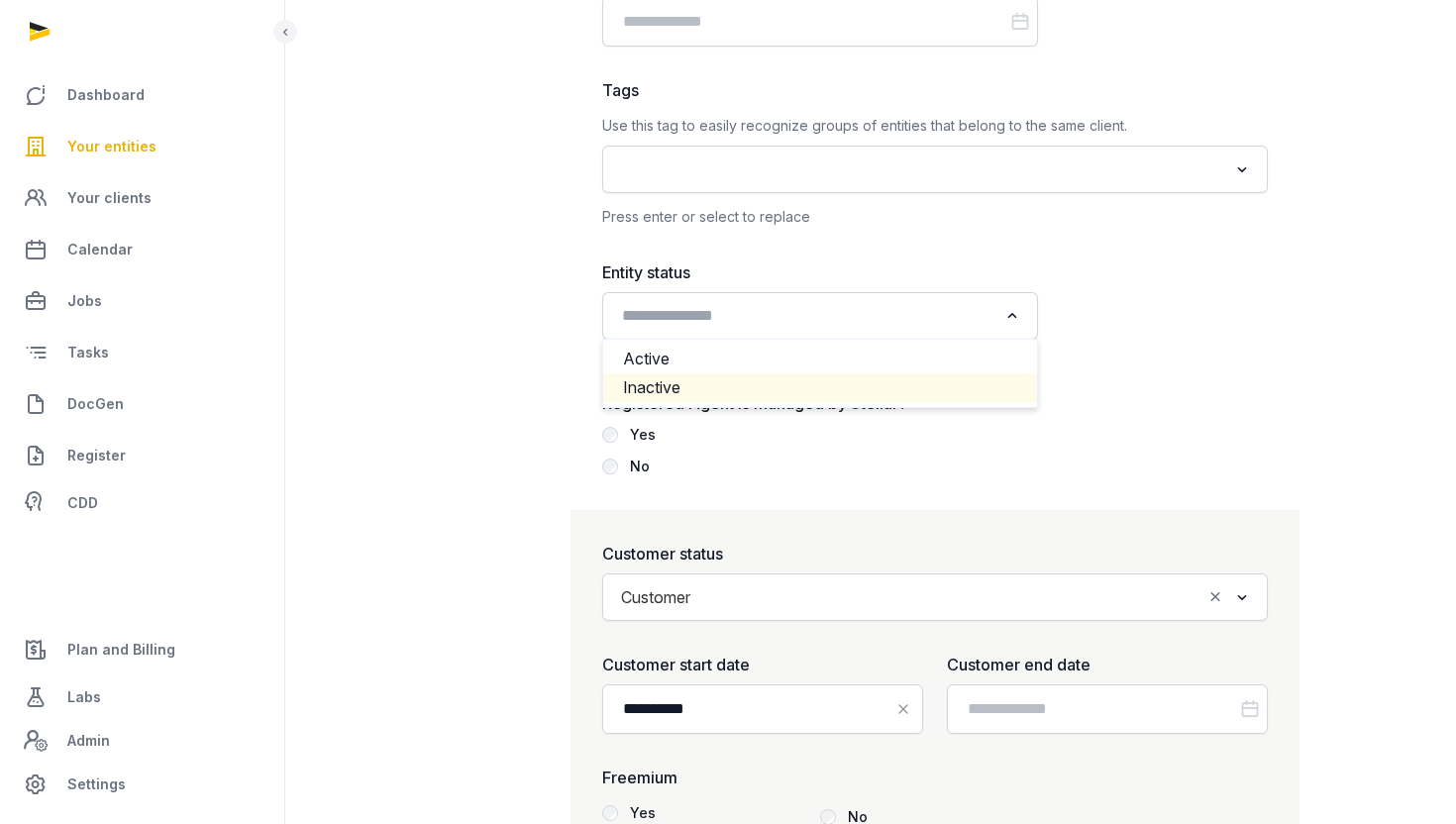 click on "**********" 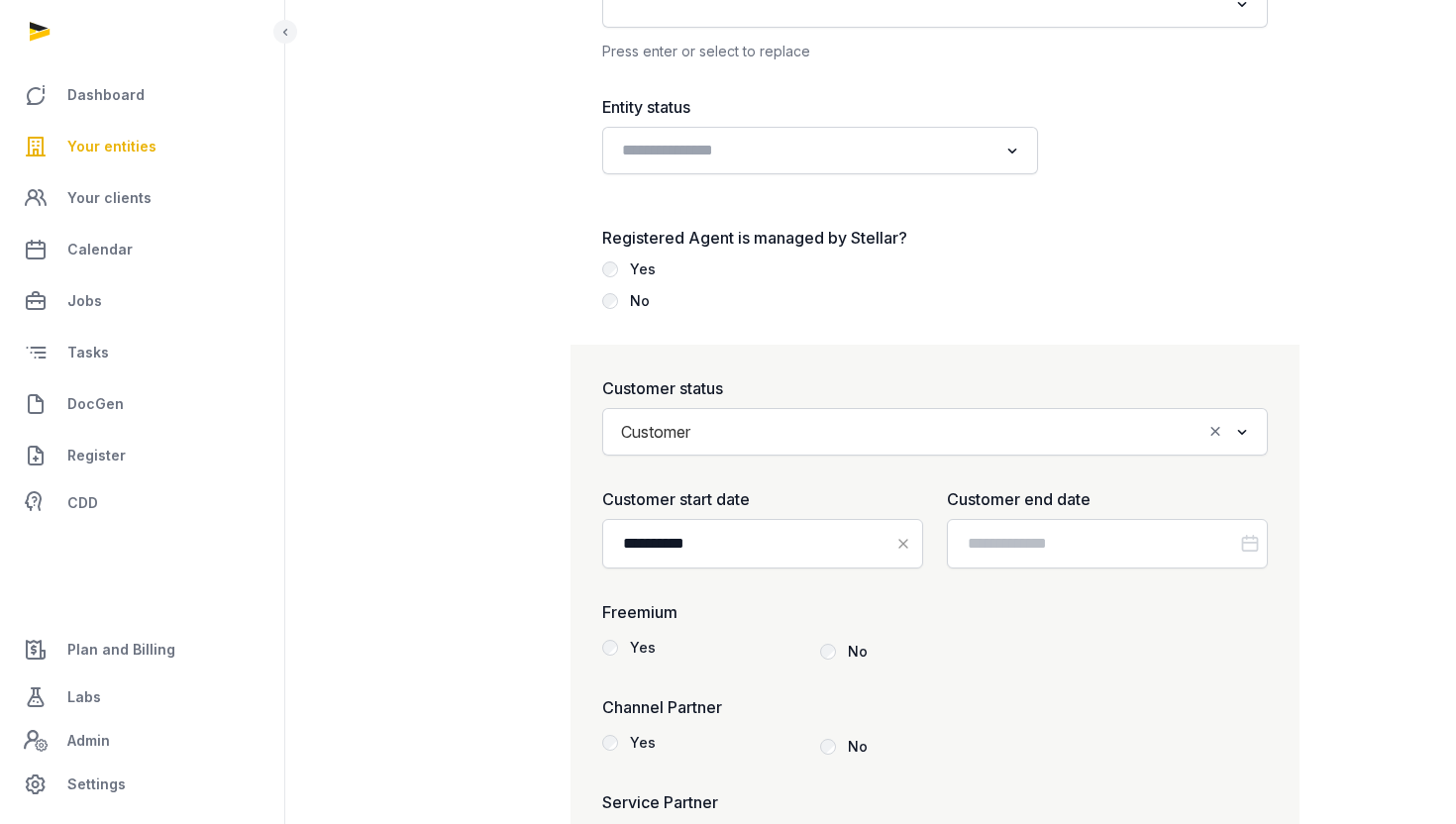 scroll, scrollTop: 2511, scrollLeft: 0, axis: vertical 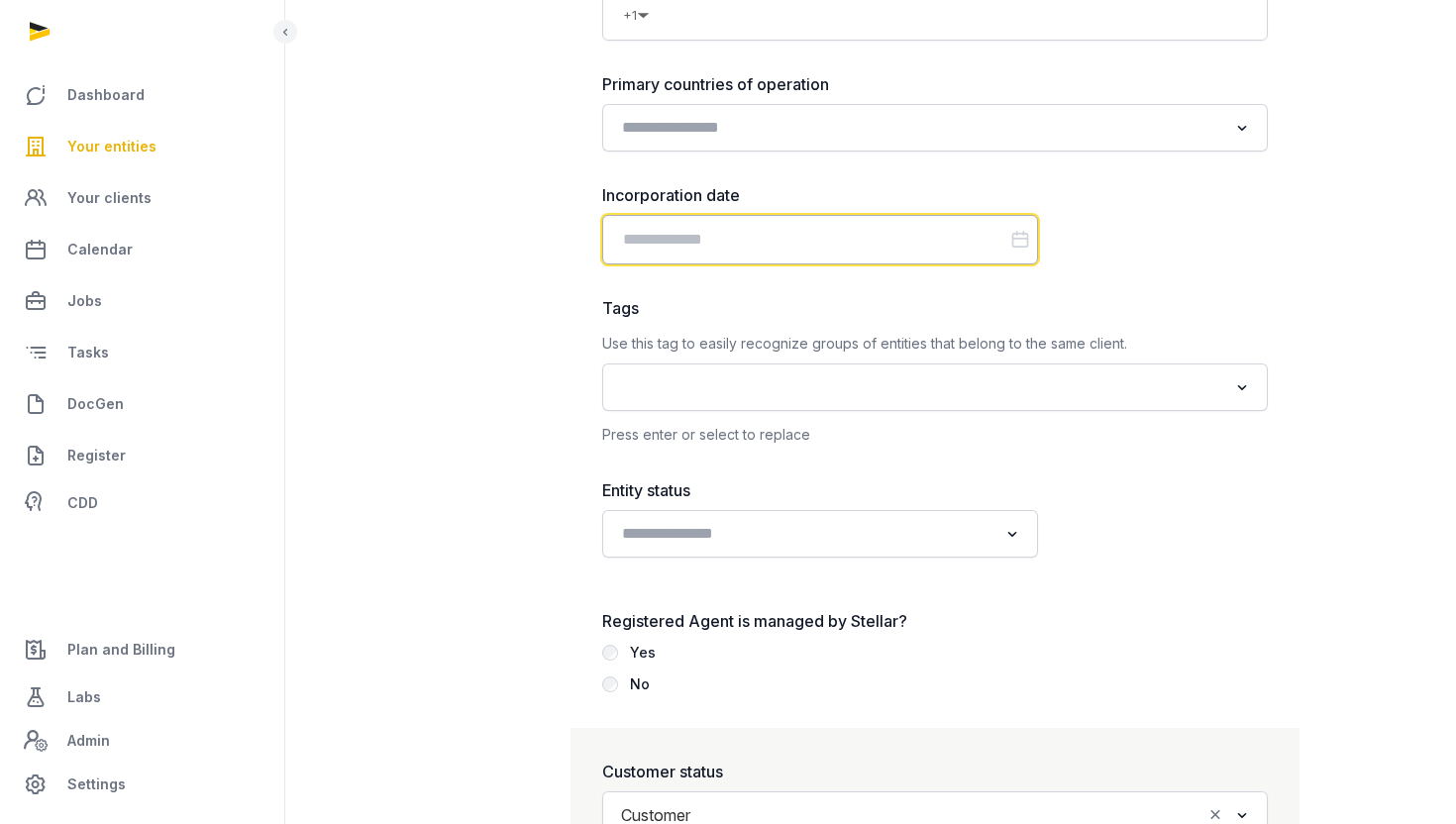 click at bounding box center [820, 240] 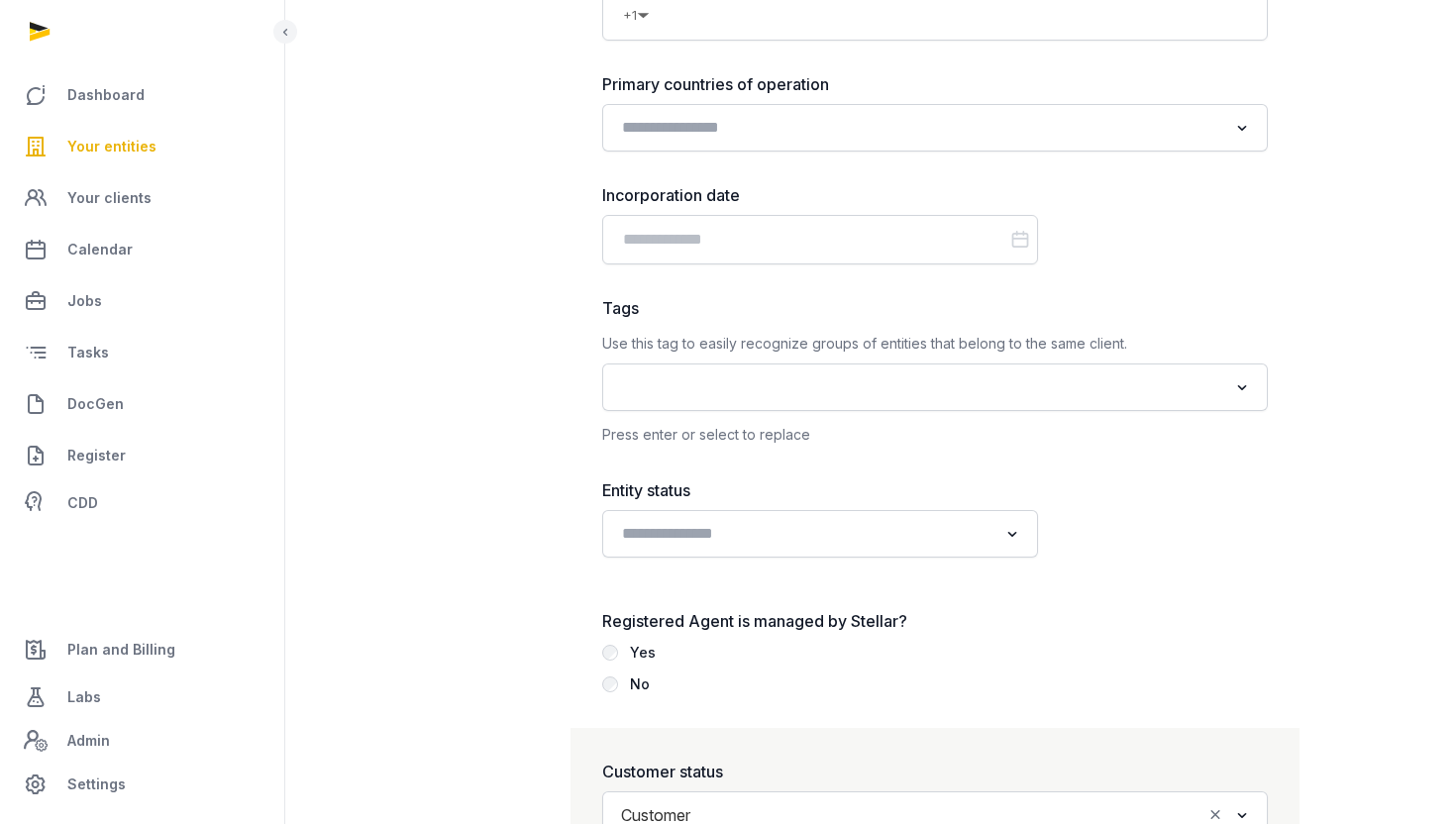 click on "Entity information All information in this section is available for public view unless stated otherwise." at bounding box center [444, -332] 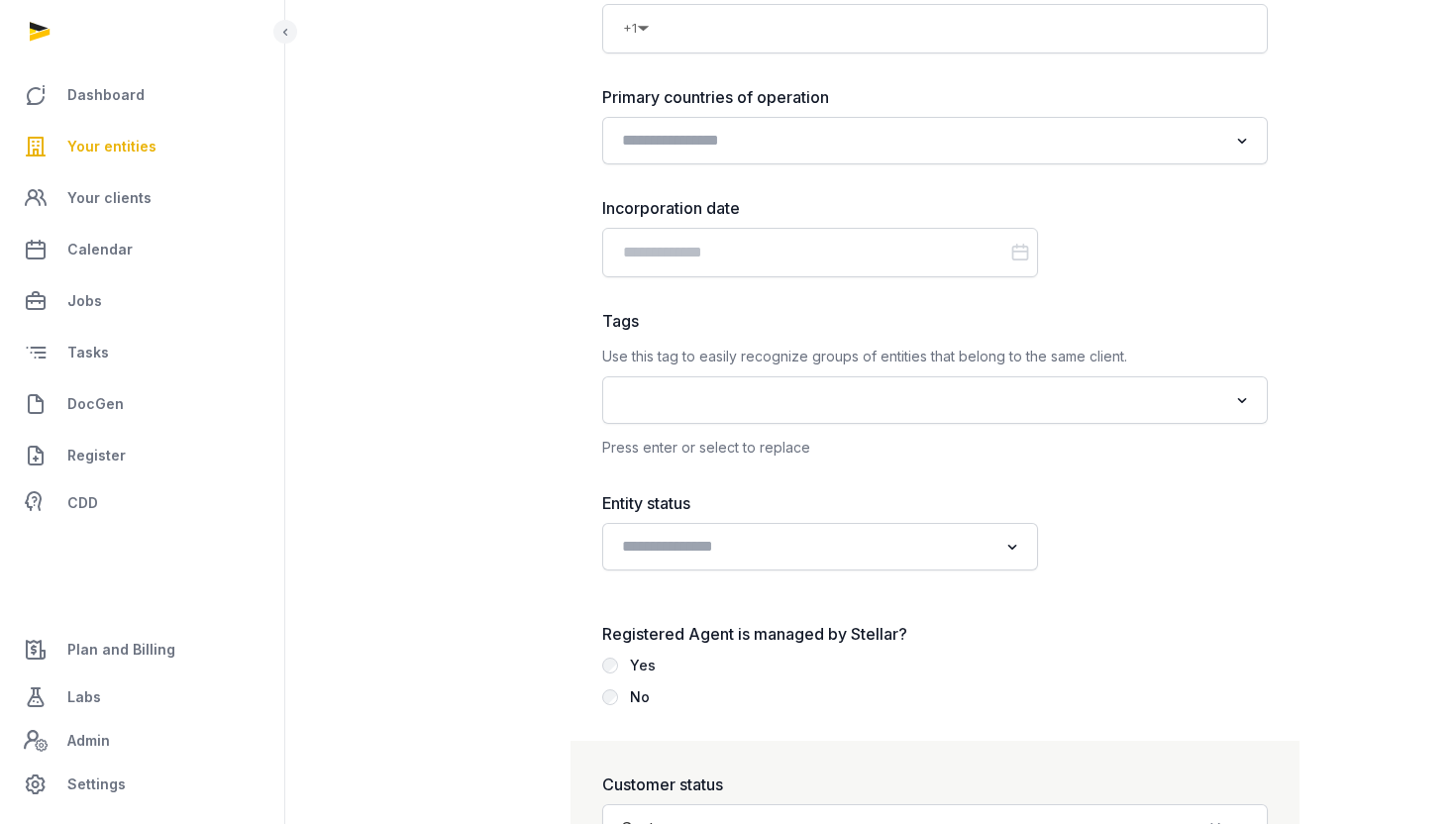 scroll, scrollTop: 2106, scrollLeft: 0, axis: vertical 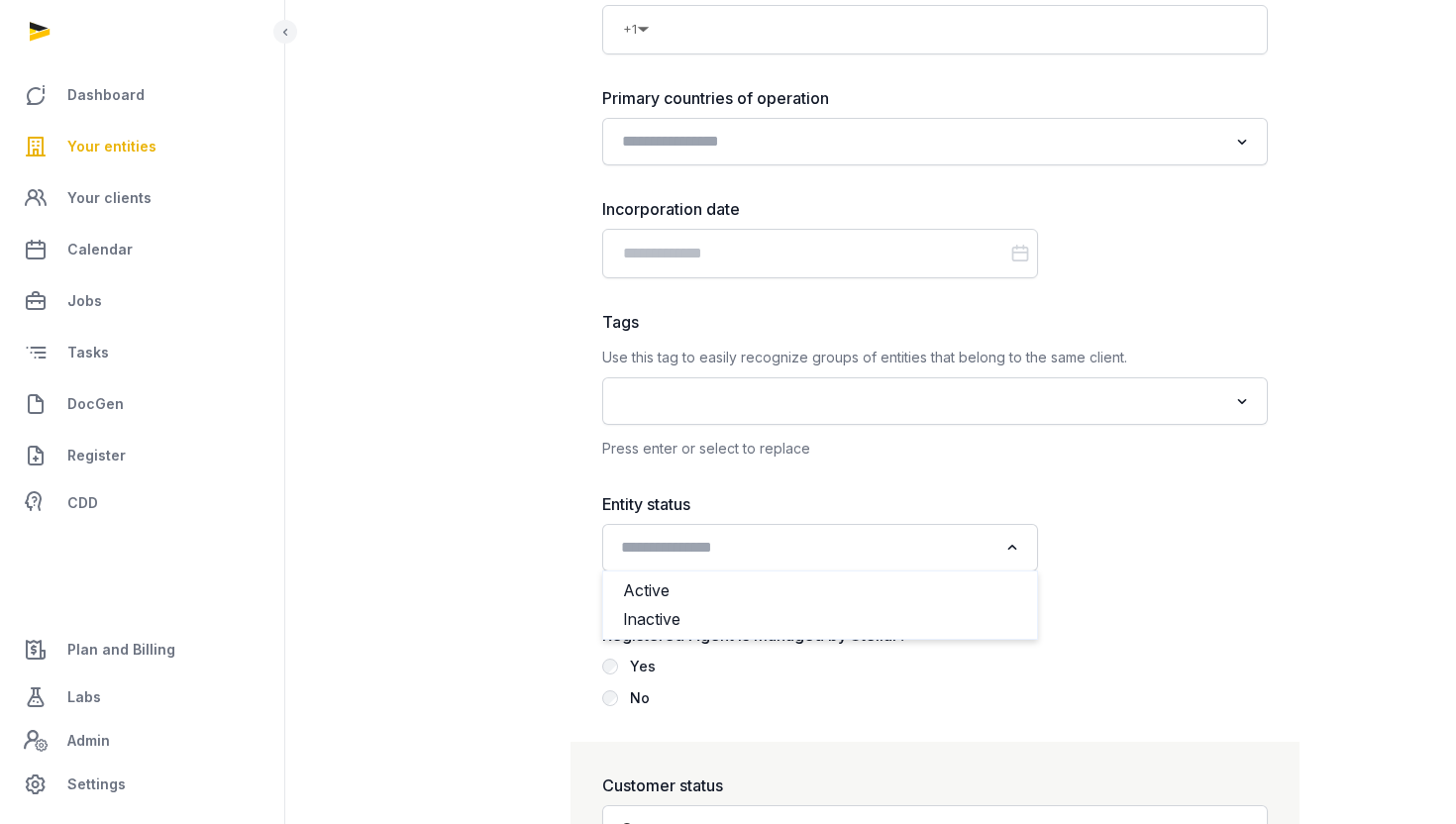 click 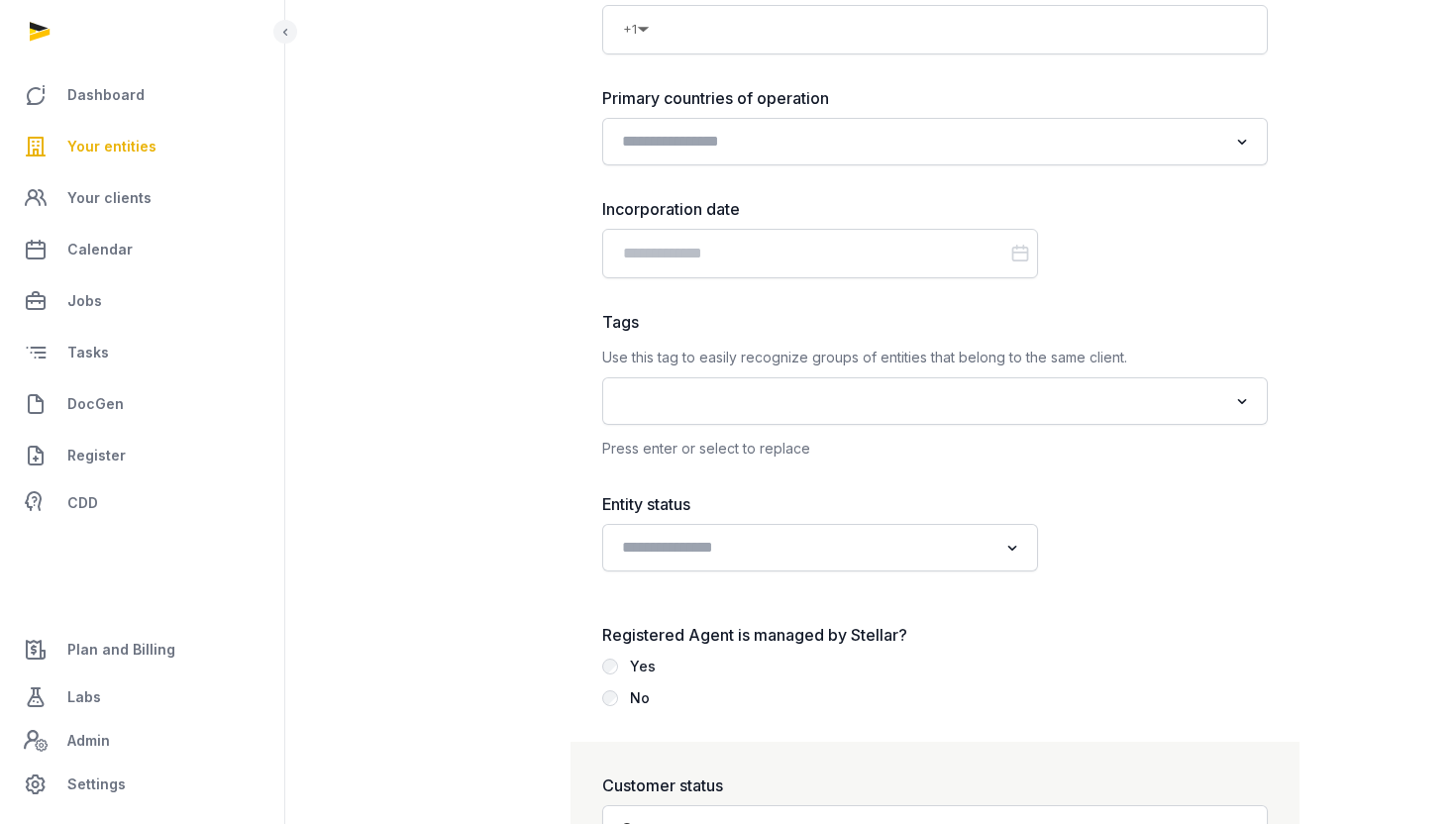 click on "**********" at bounding box center [935, -318] 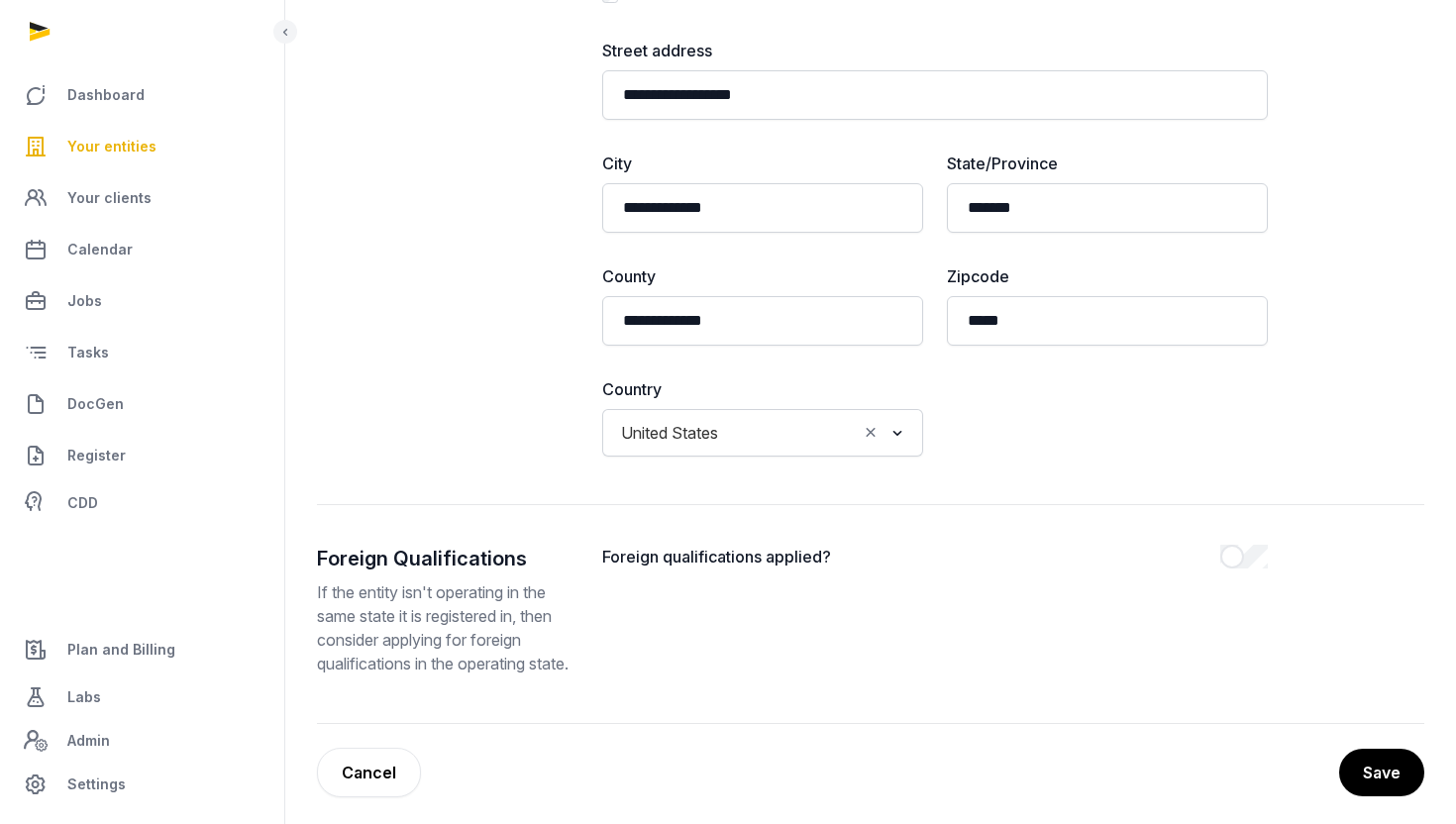 scroll, scrollTop: 4758, scrollLeft: 0, axis: vertical 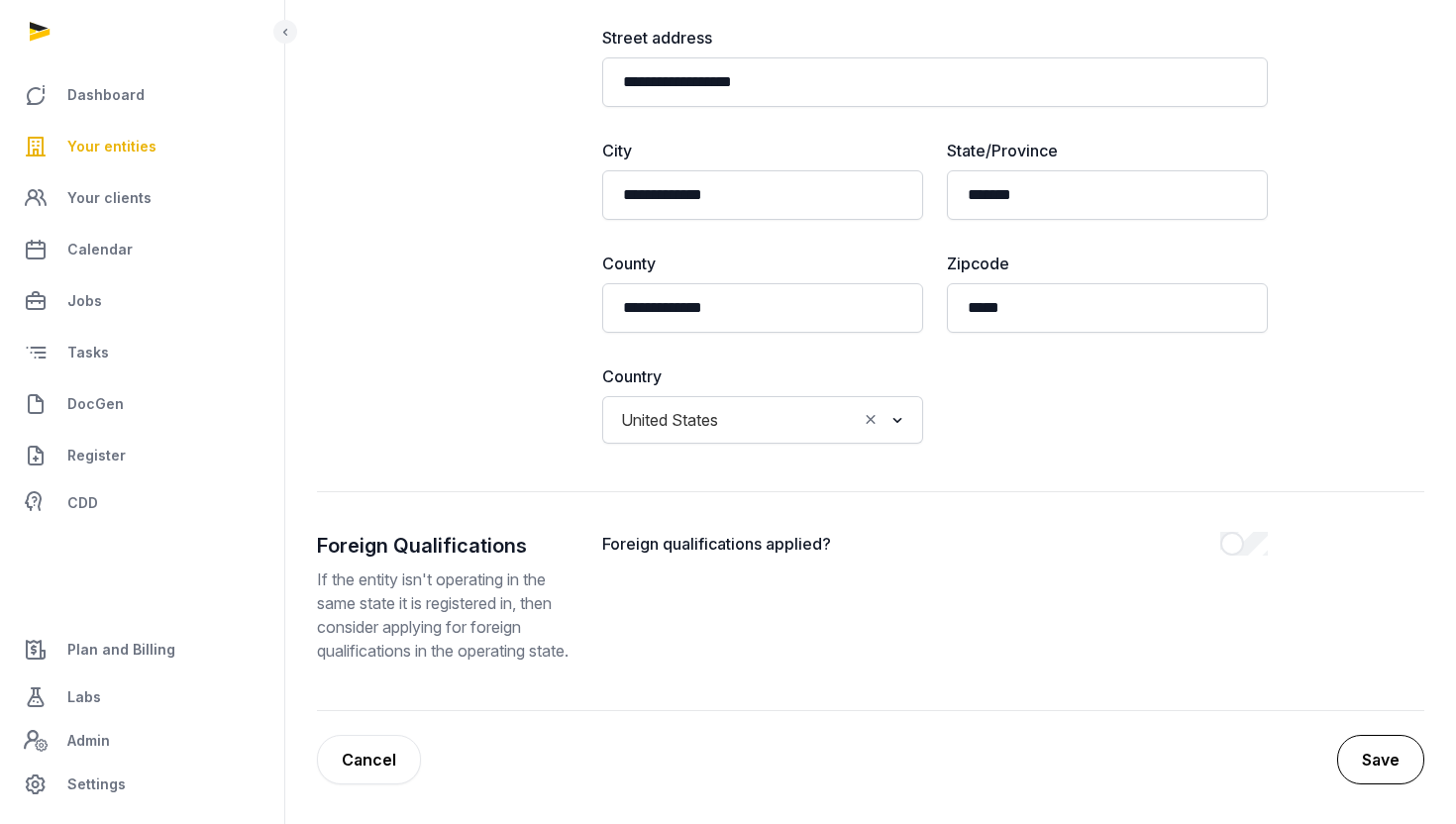 click on "Save" at bounding box center [1381, 760] 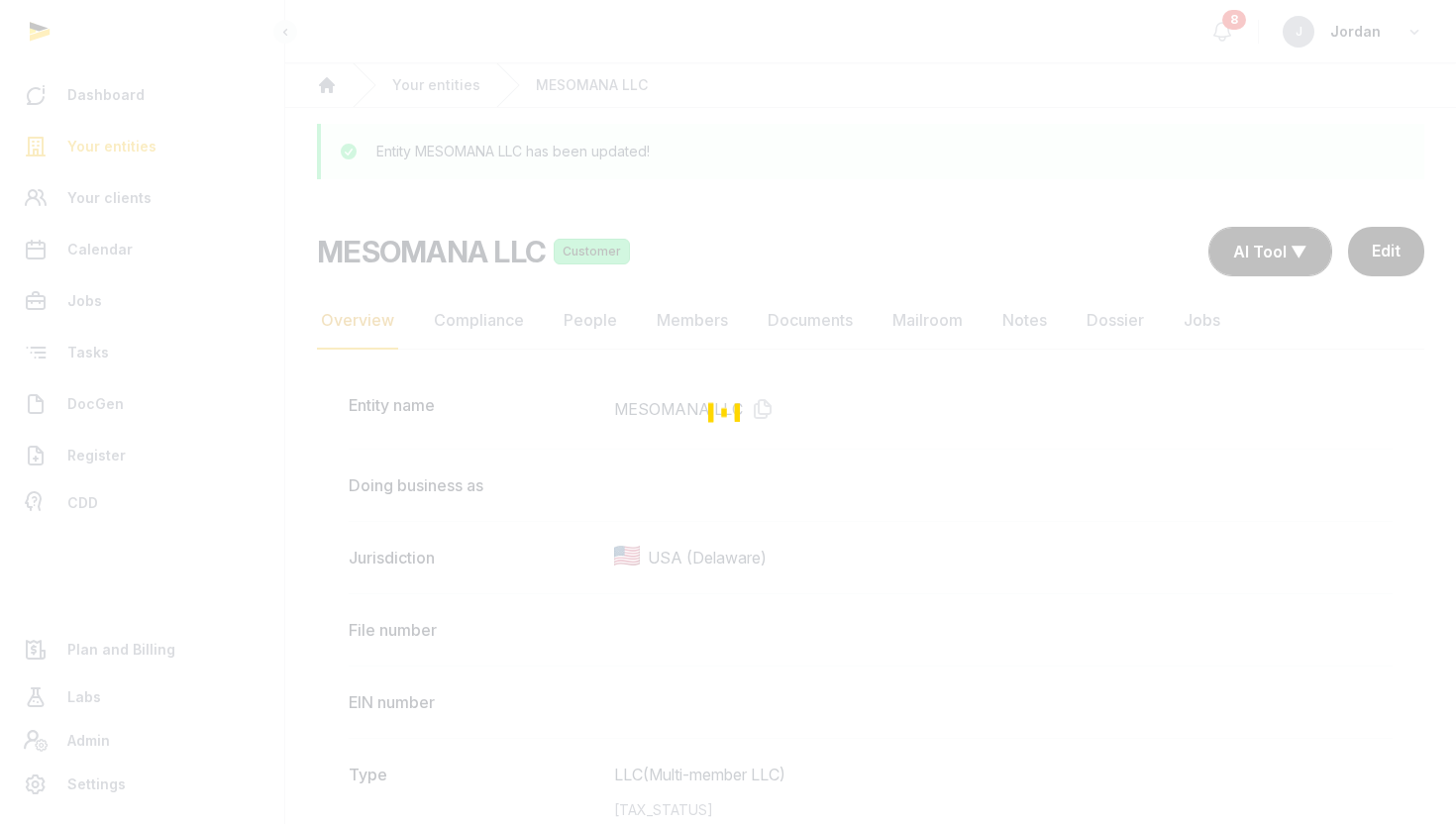 scroll, scrollTop: 1, scrollLeft: 0, axis: vertical 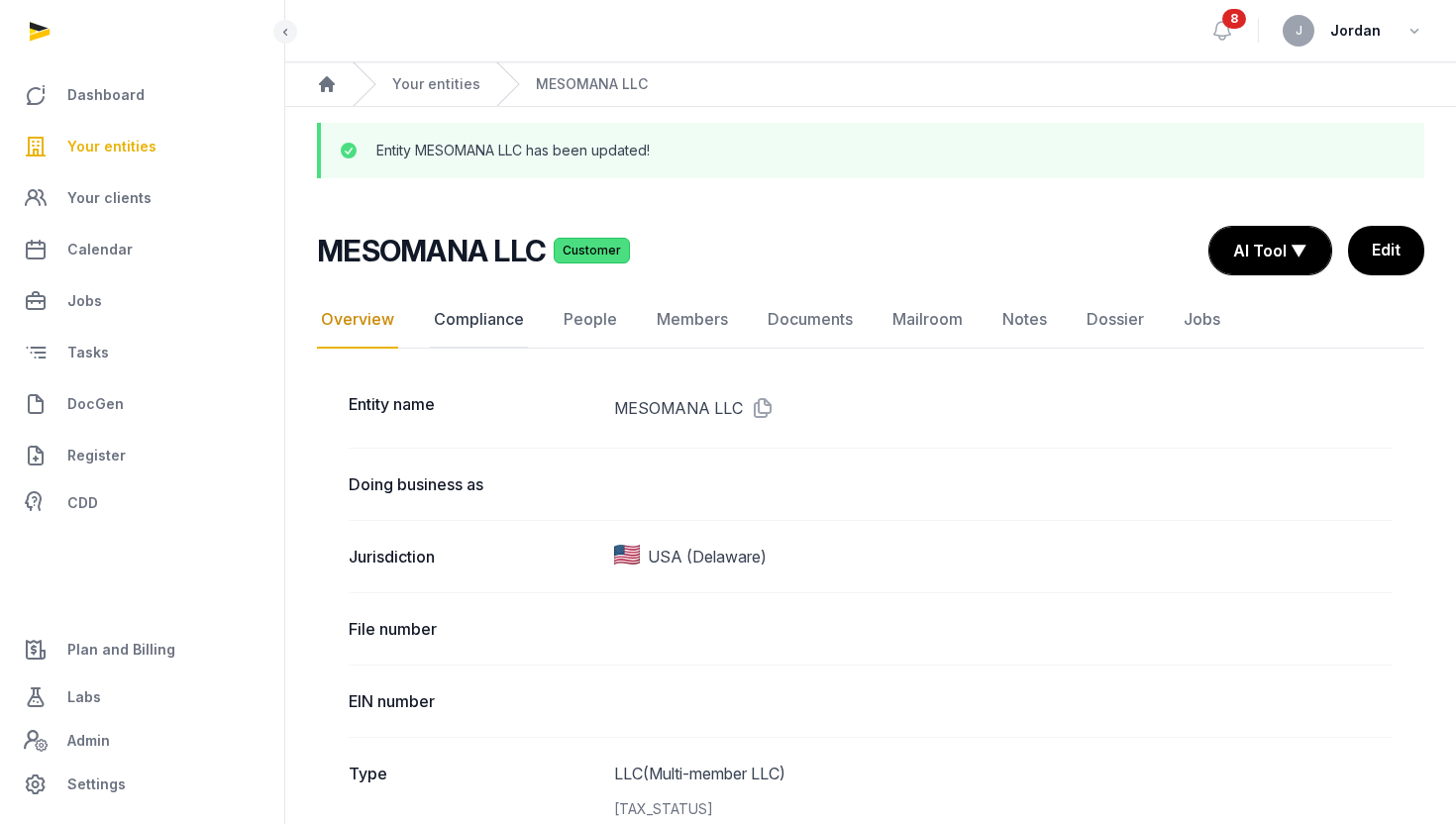 click on "Compliance" 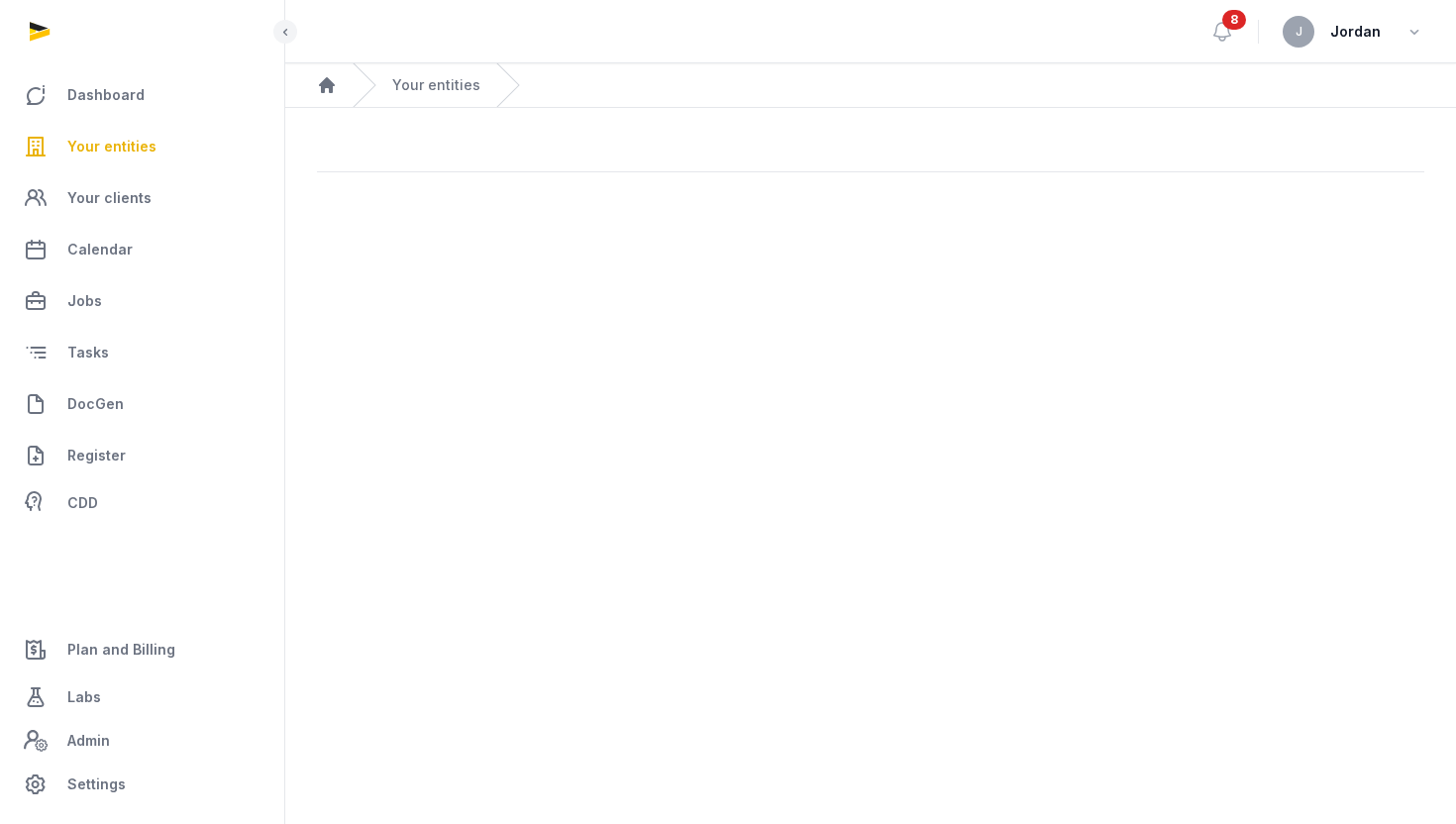 scroll, scrollTop: 0, scrollLeft: 0, axis: both 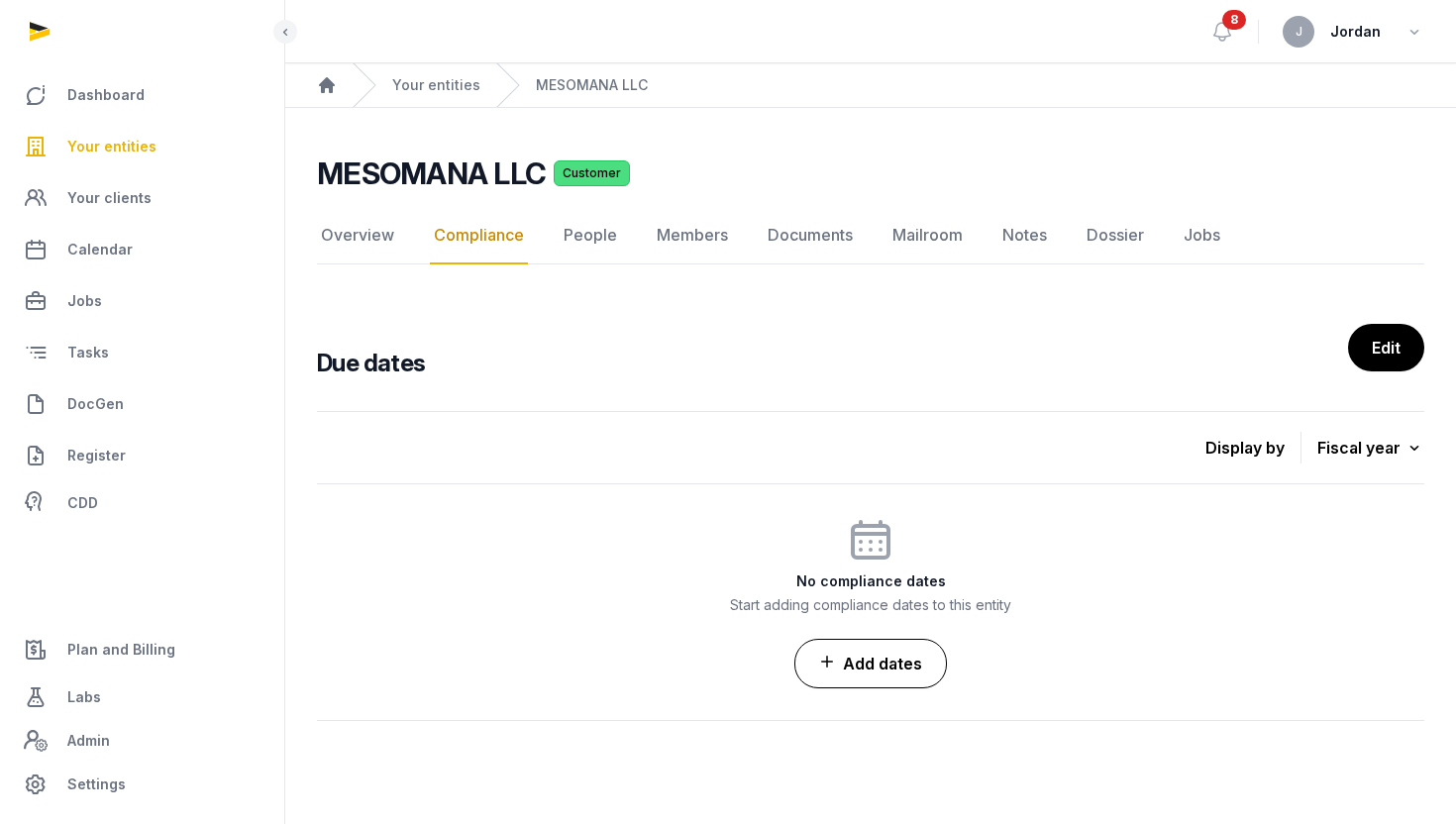 click on "Add dates" at bounding box center (871, 664) 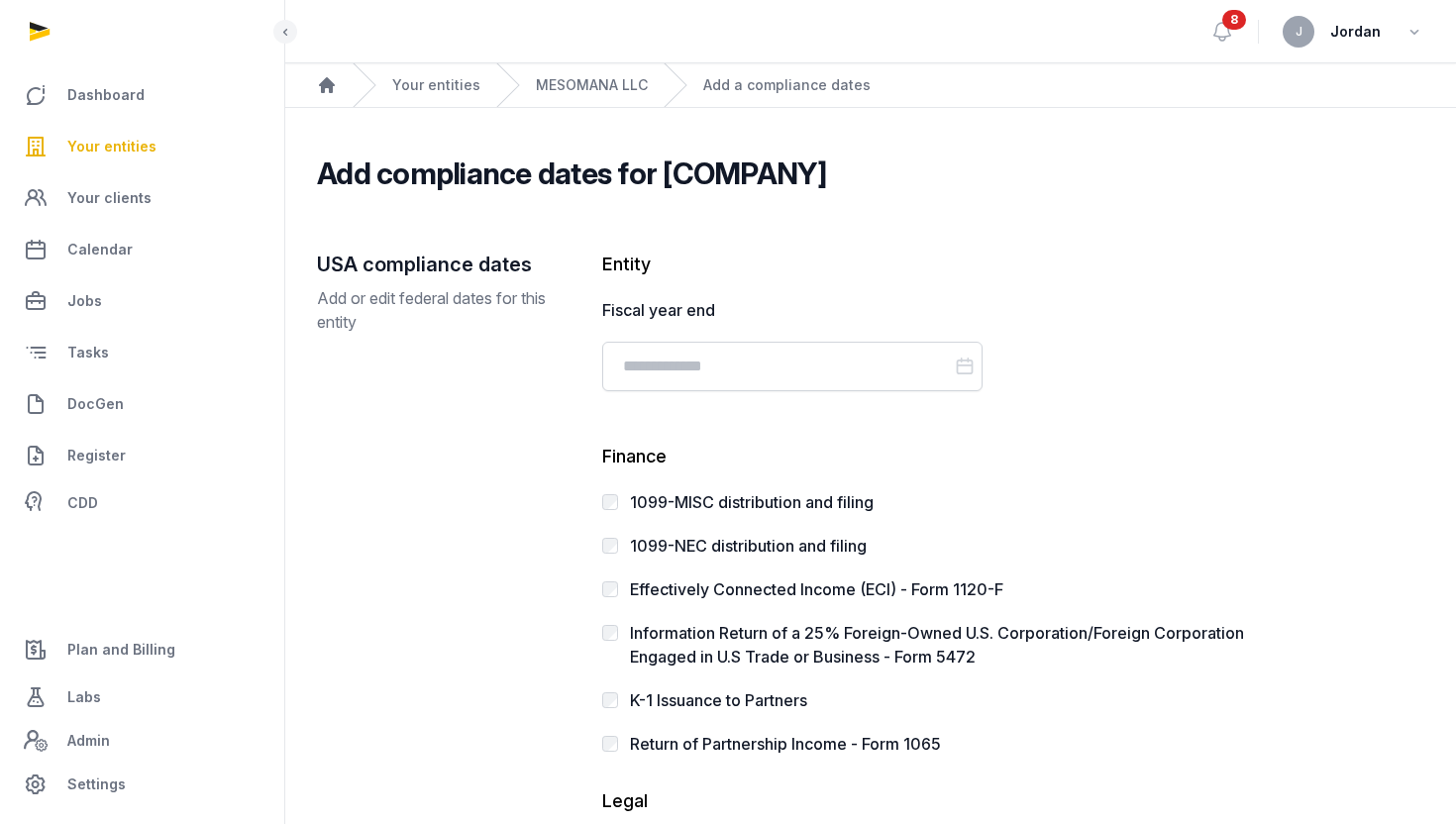 click on "Fiscal year end" at bounding box center [792, 310] 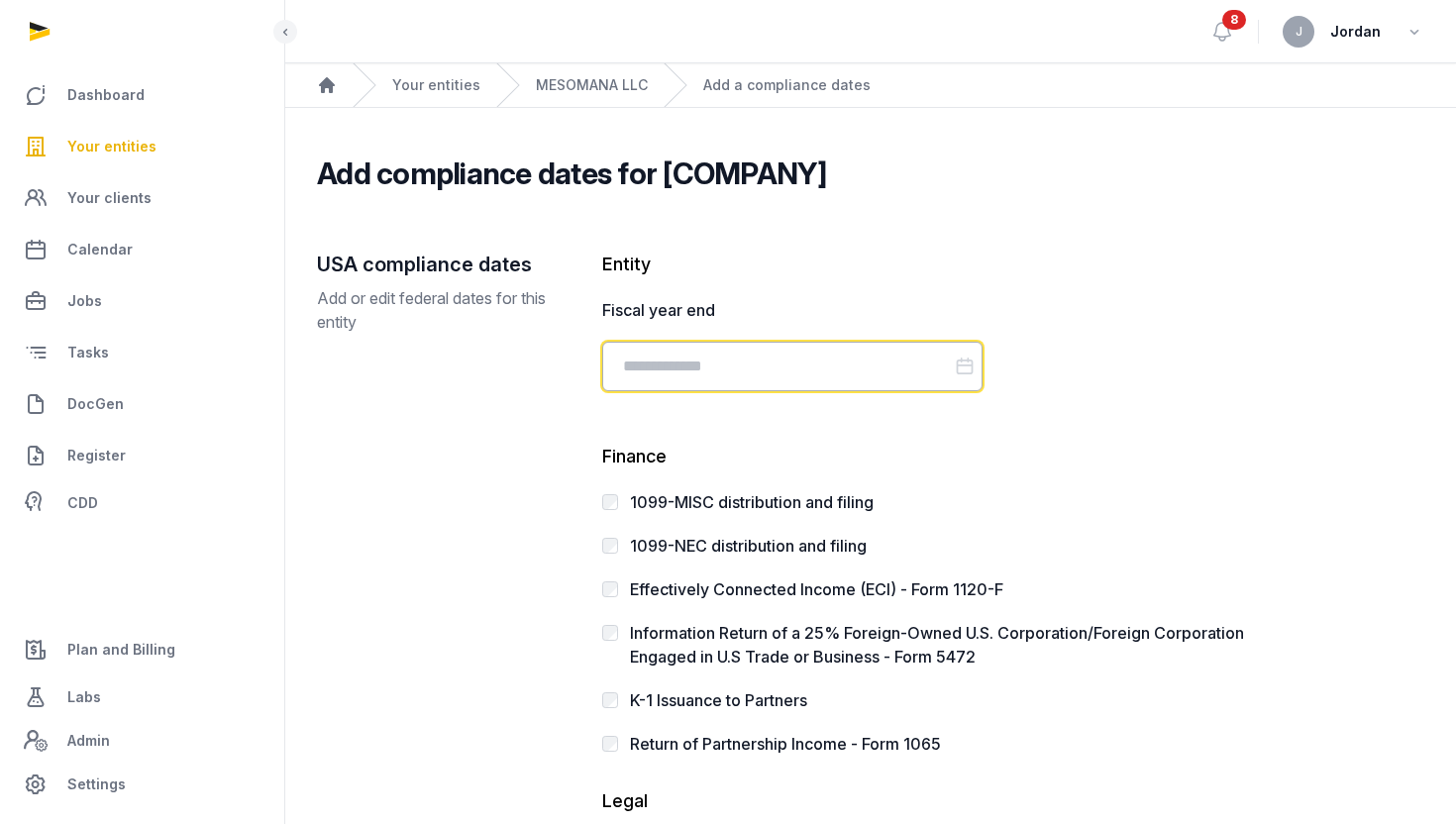 click at bounding box center [792, 366] 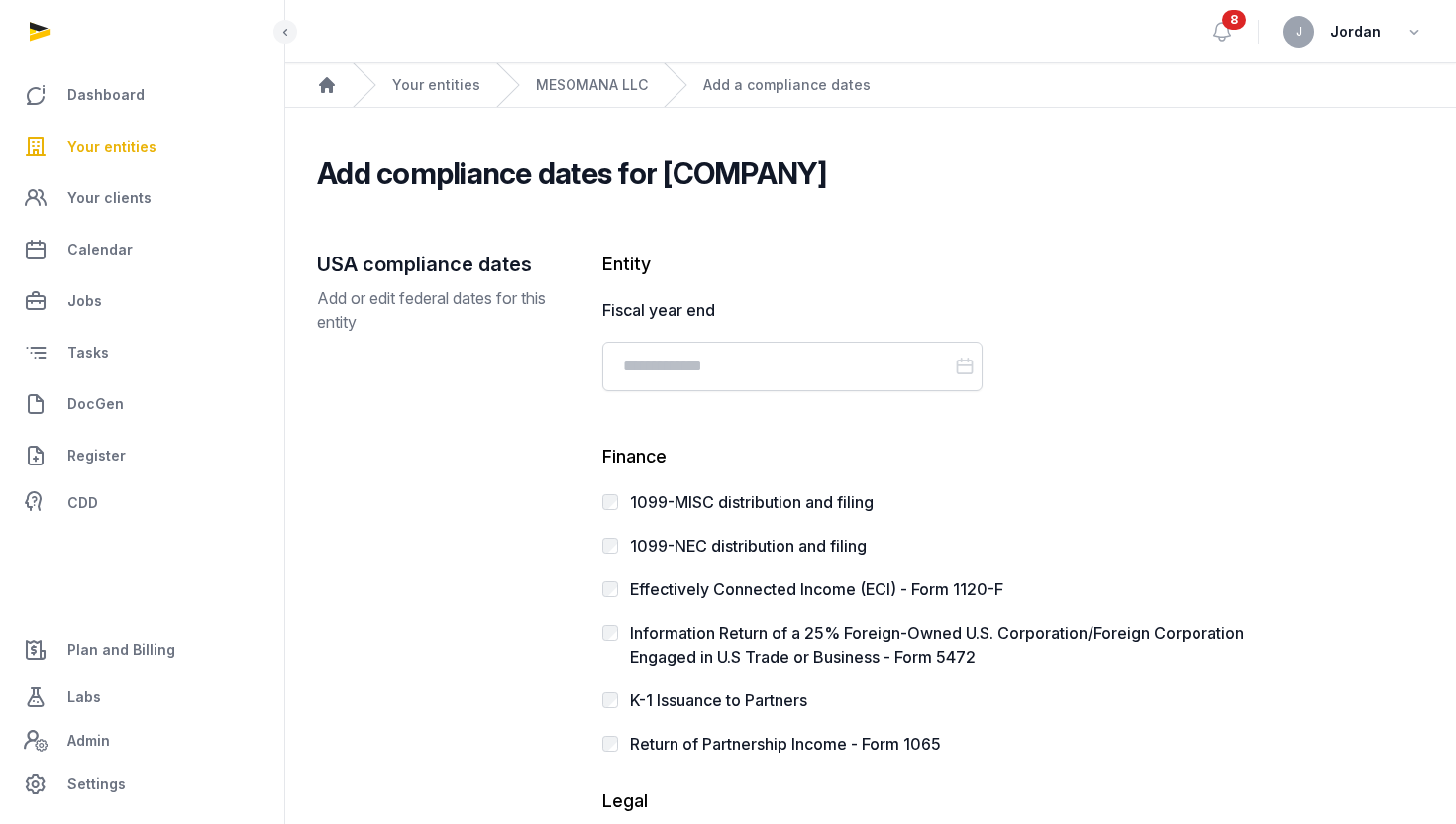 click on "USA compliance dates Add or edit federal dates for this entity" at bounding box center [444, 586] 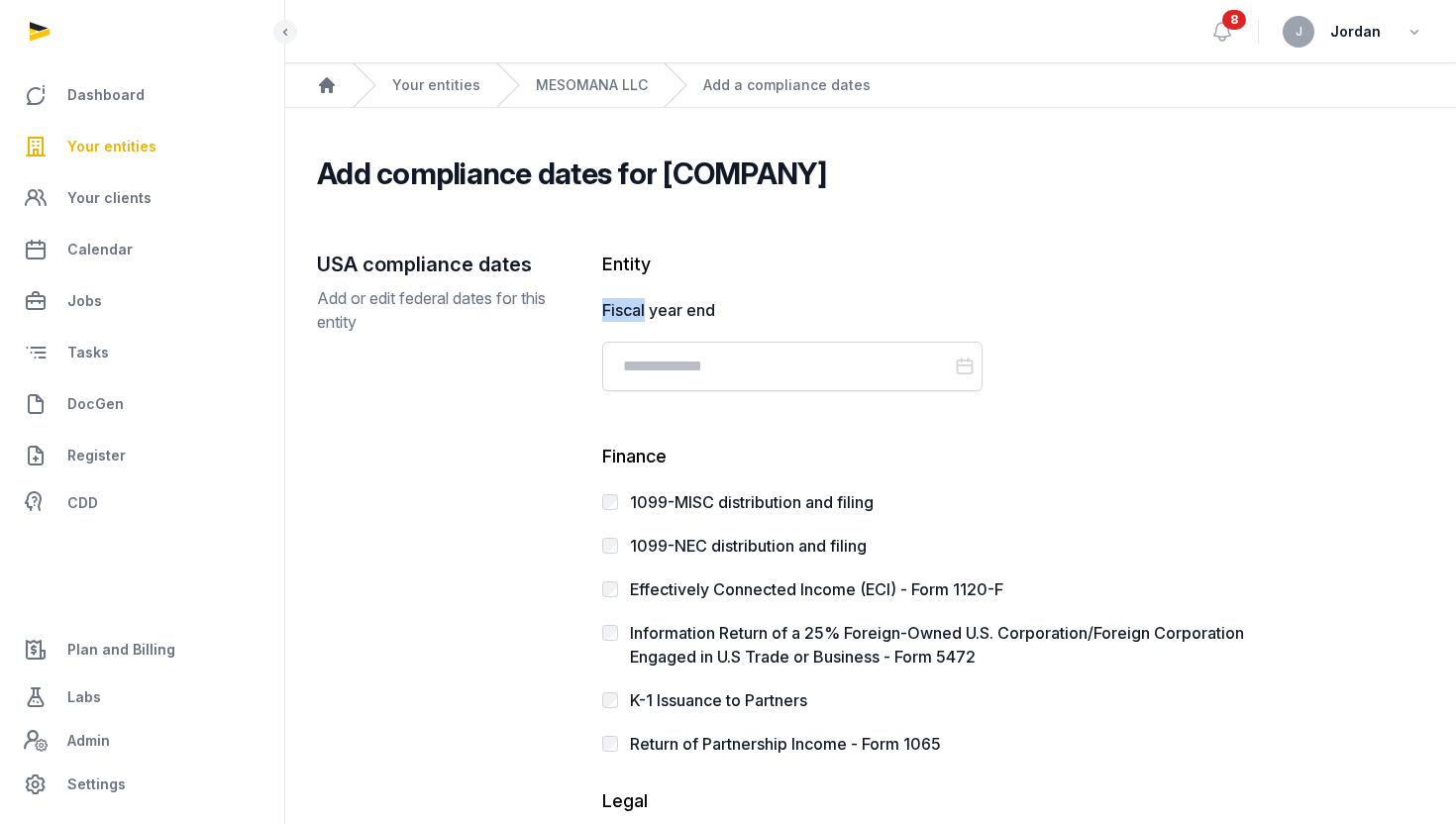 click on "Fiscal year end" at bounding box center (792, 310) 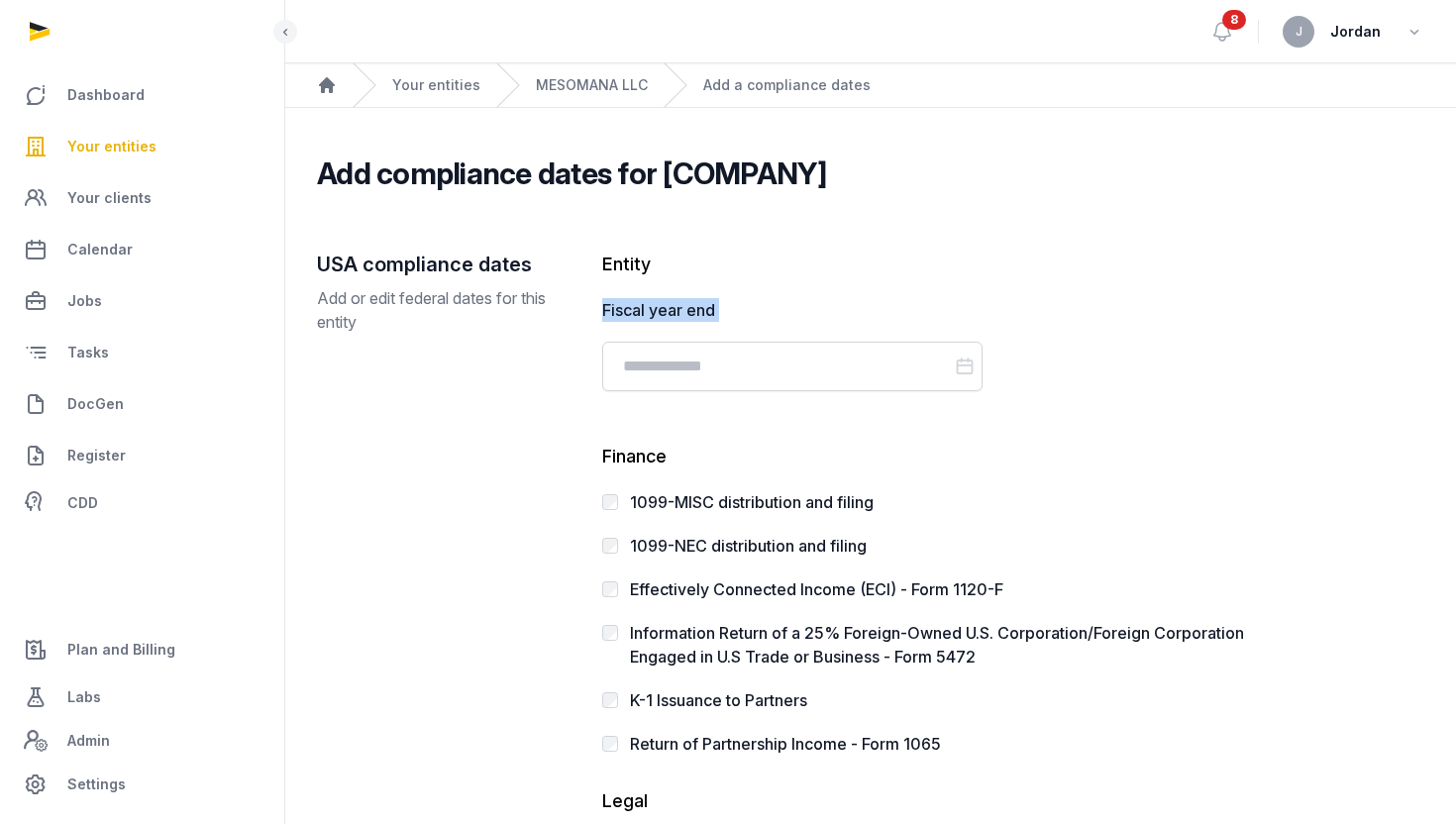 click on "Fiscal year end" at bounding box center [792, 310] 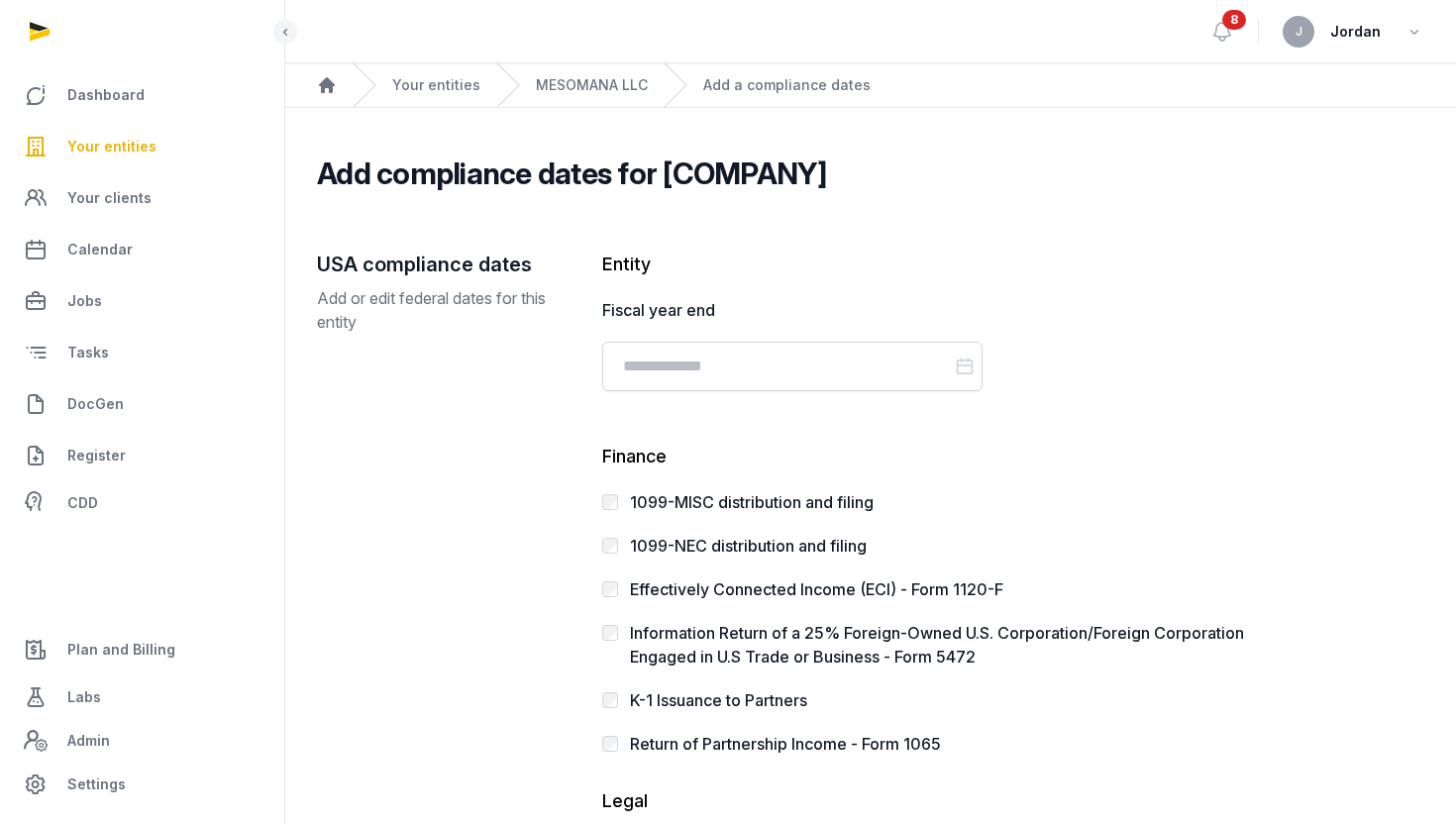 click on "USA compliance dates Add or edit federal dates for this entity" at bounding box center [444, 586] 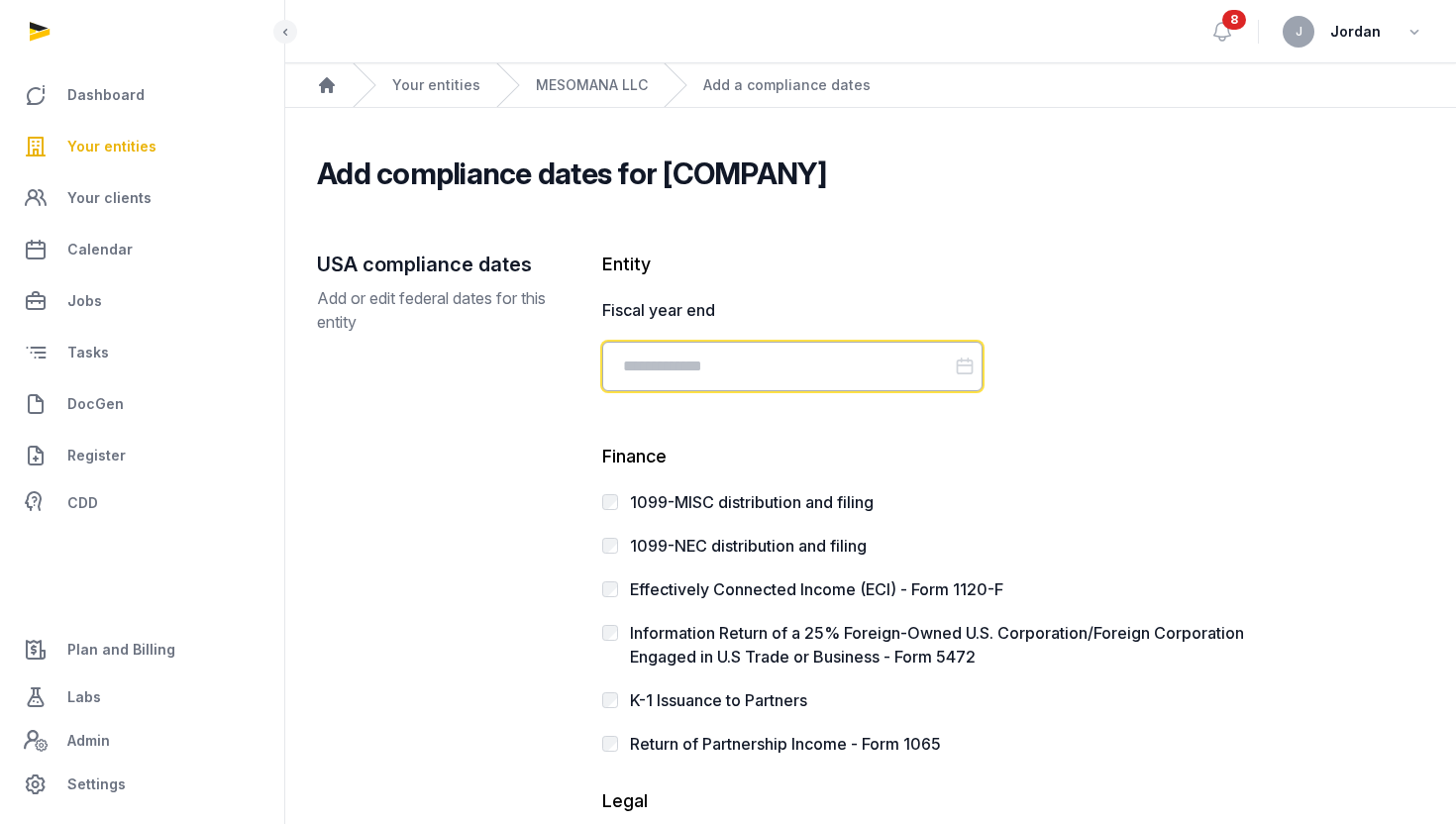 click at bounding box center [792, 366] 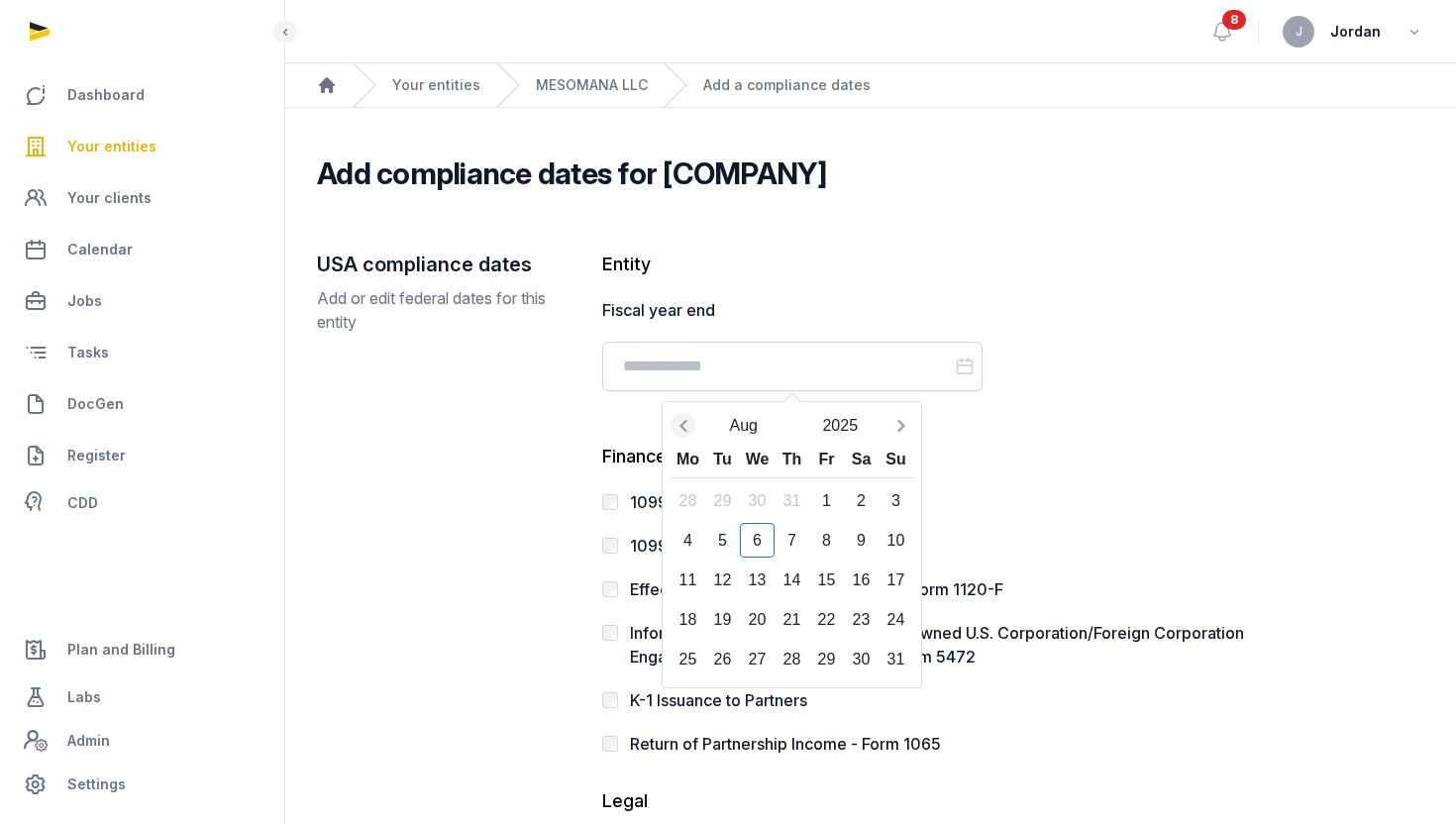 click 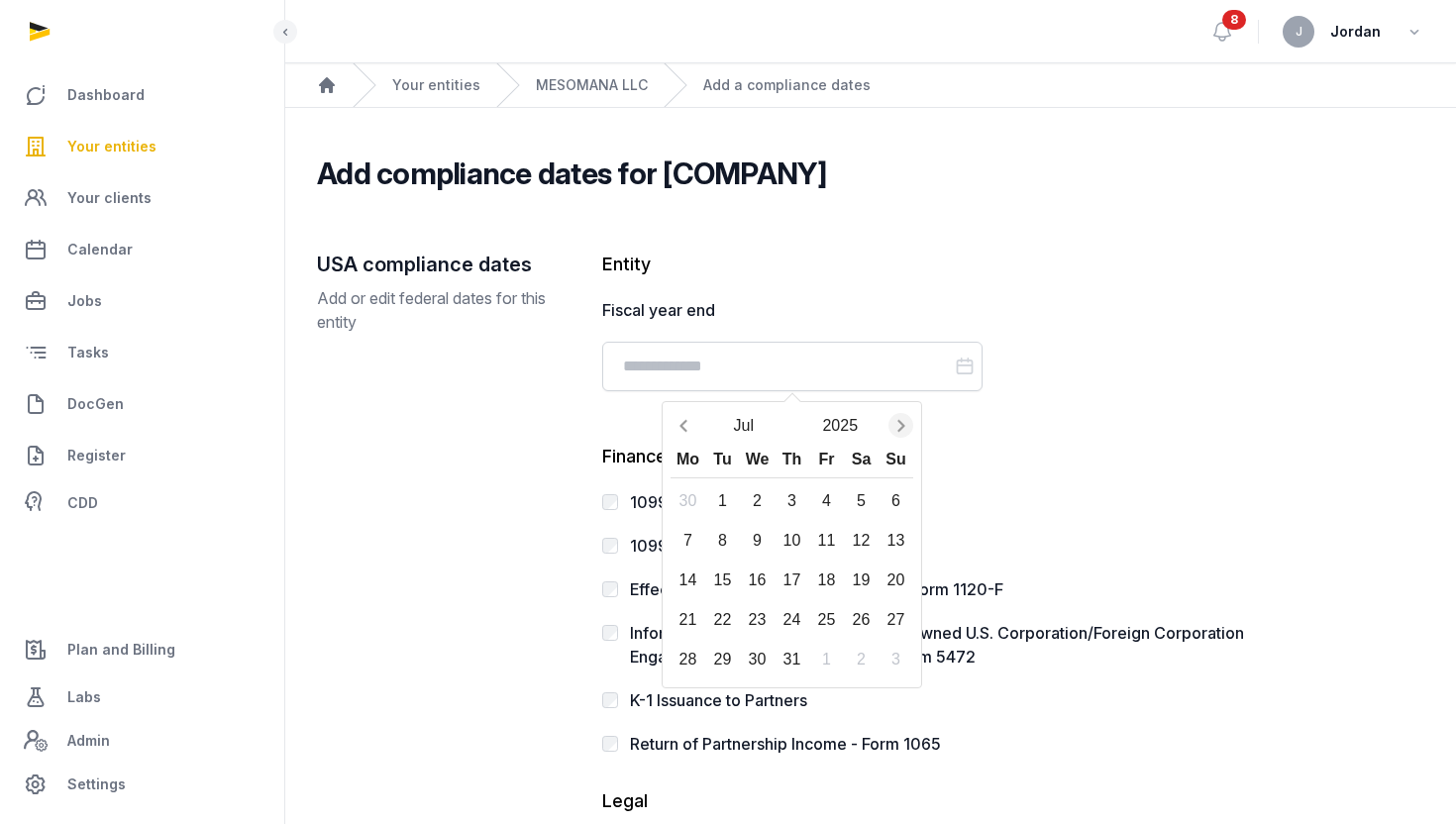 click 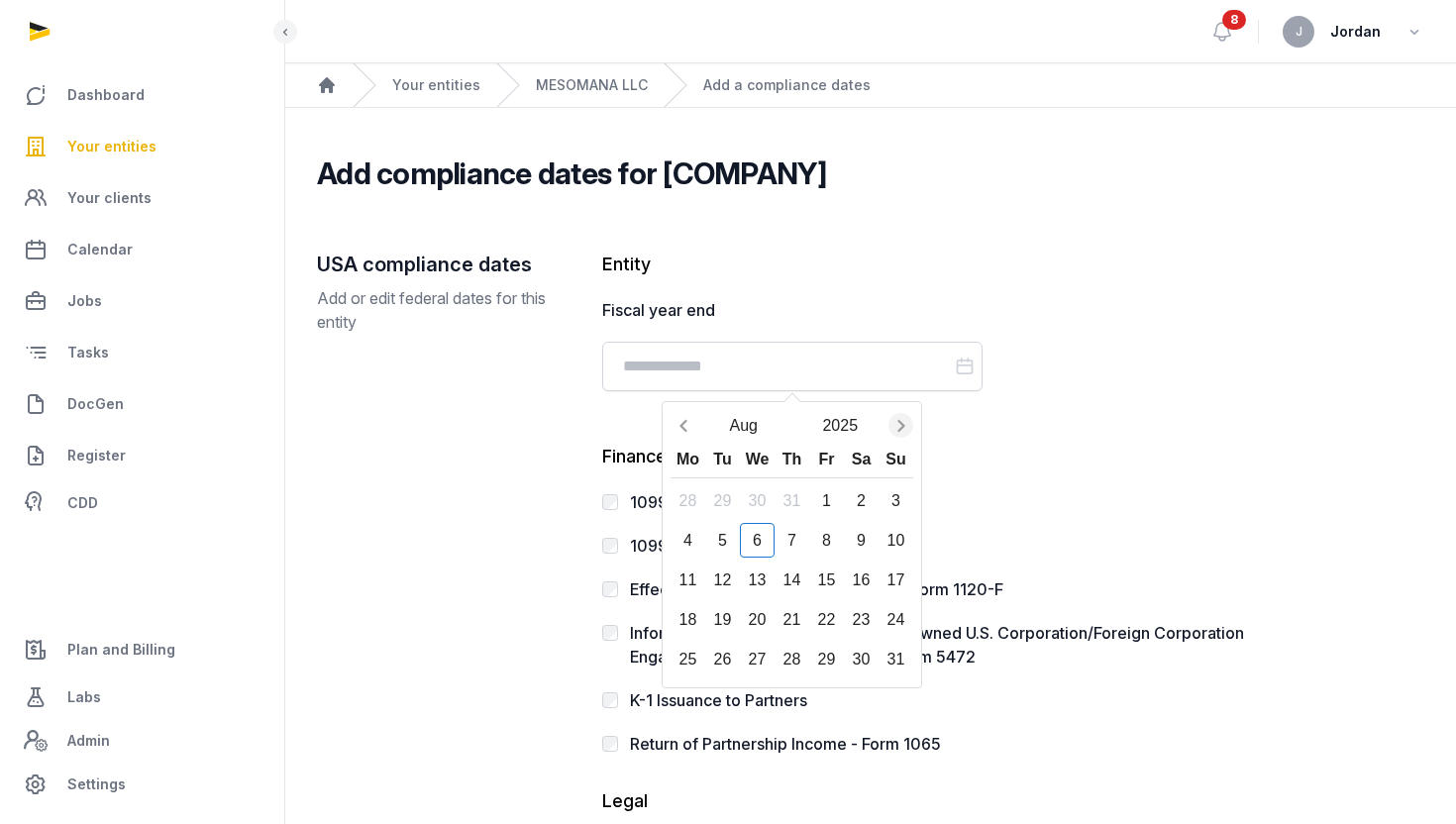 click 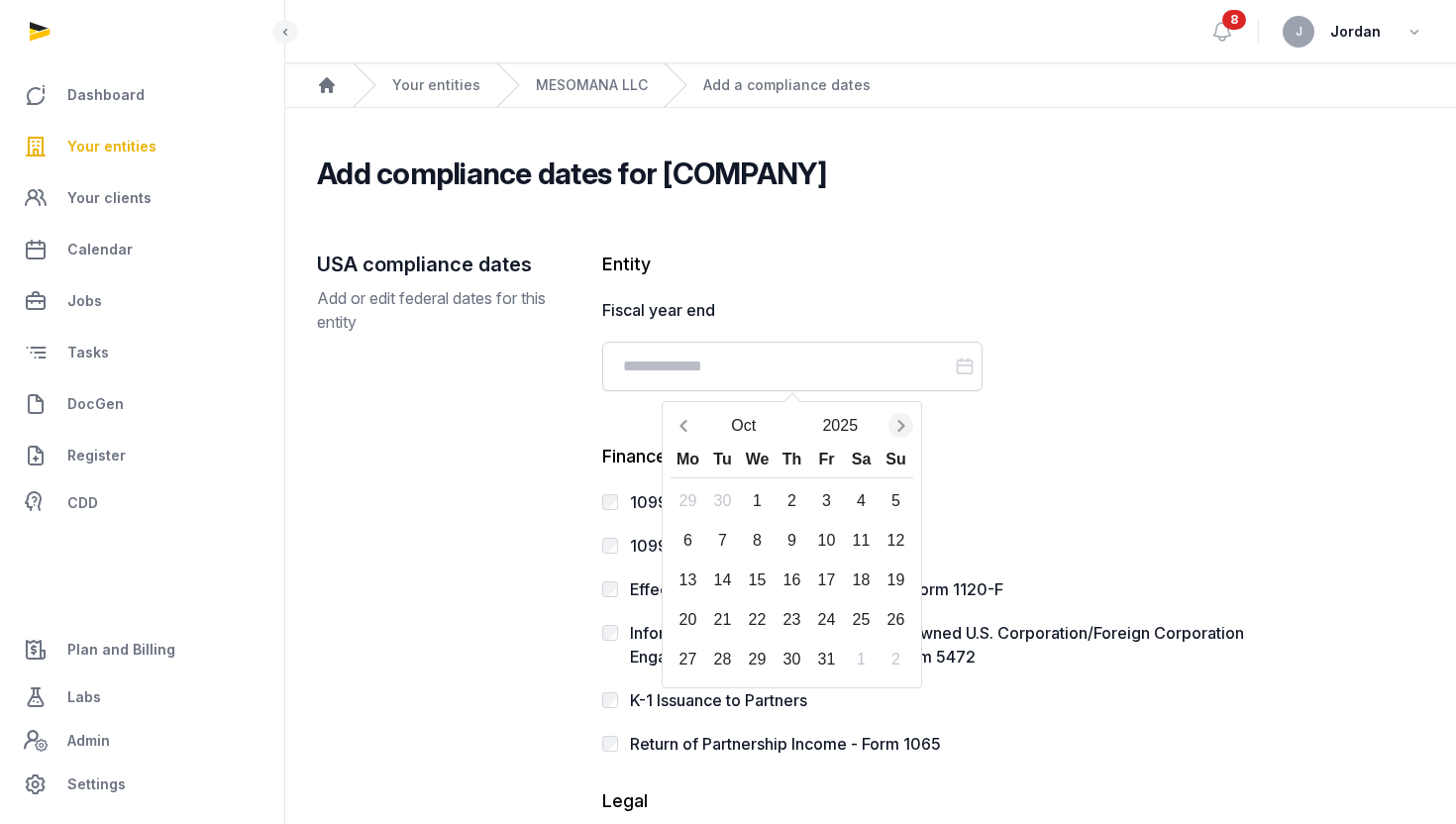 click 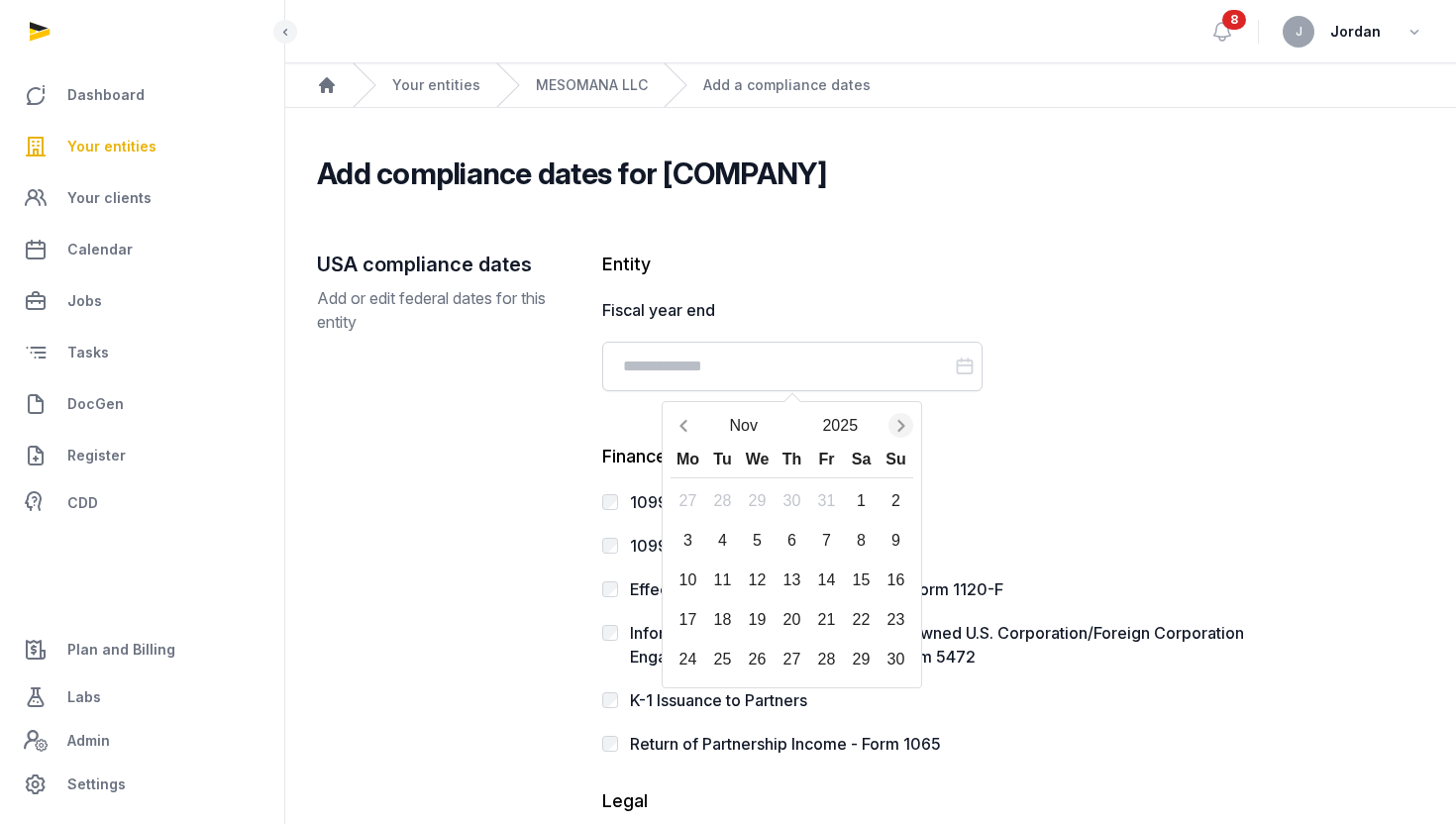 click 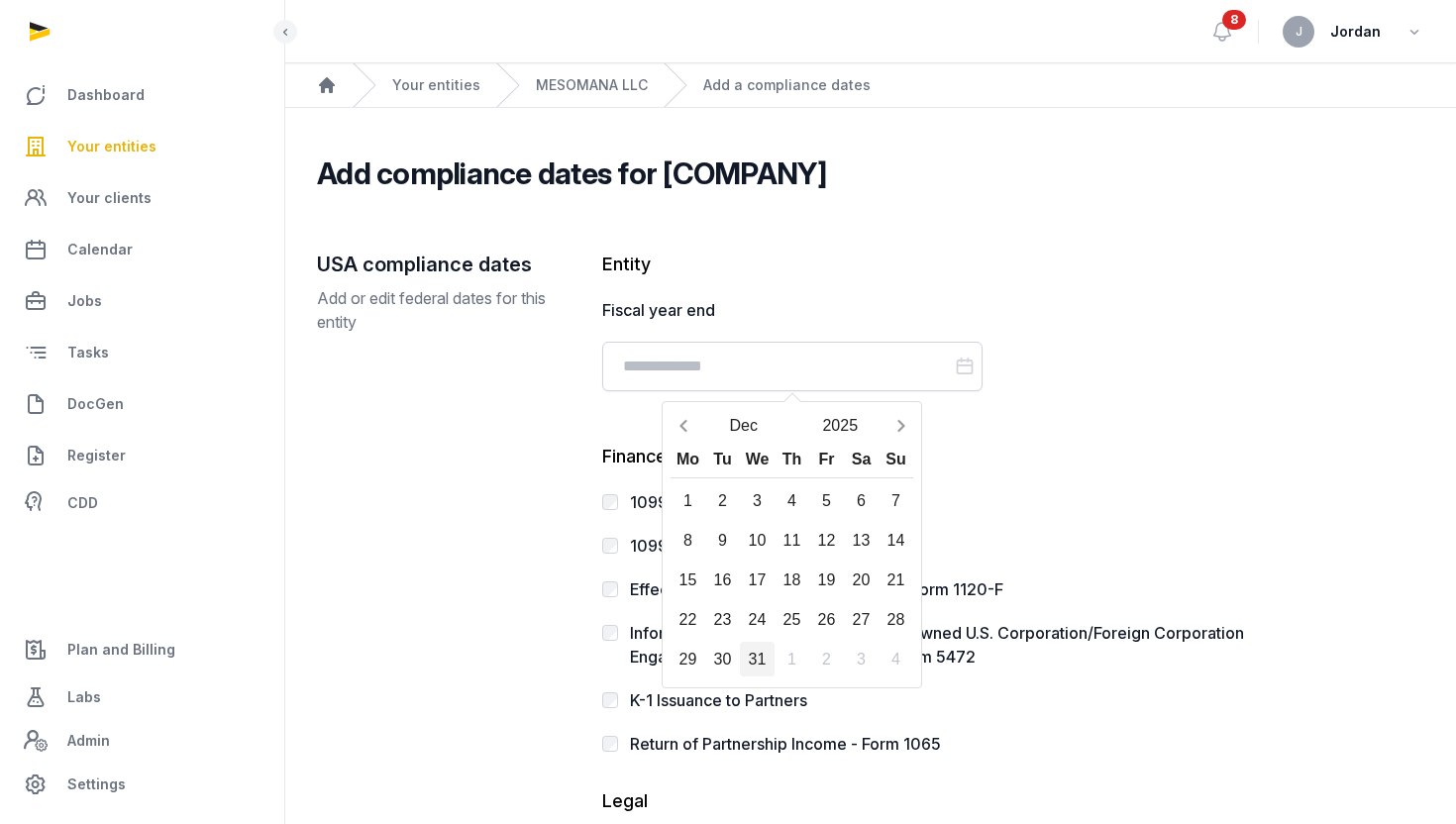 click on "31" at bounding box center [757, 659] 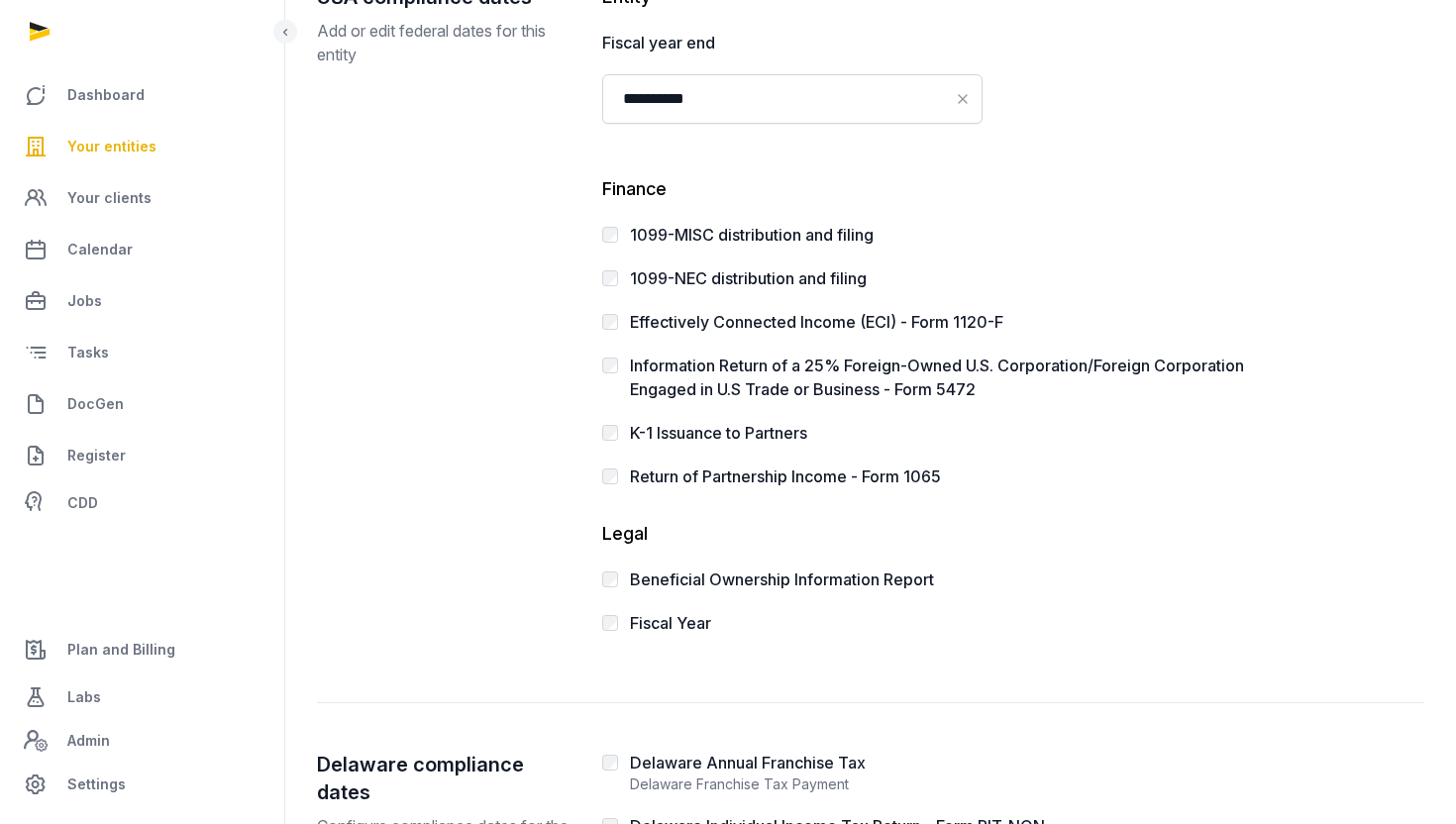 scroll, scrollTop: 270, scrollLeft: 0, axis: vertical 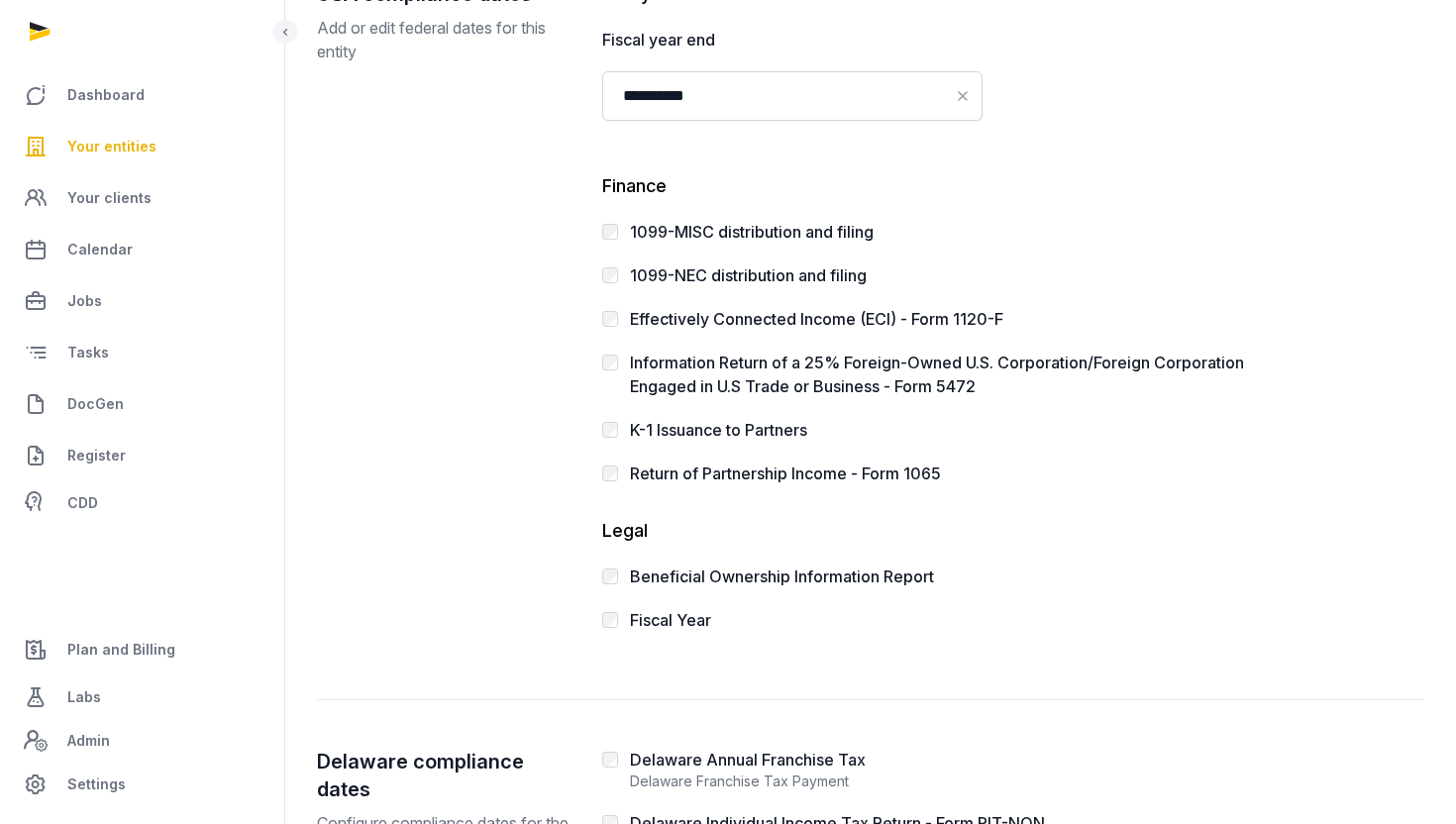 click on "Return of Partnership Income - Form 1065" at bounding box center (785, 473) 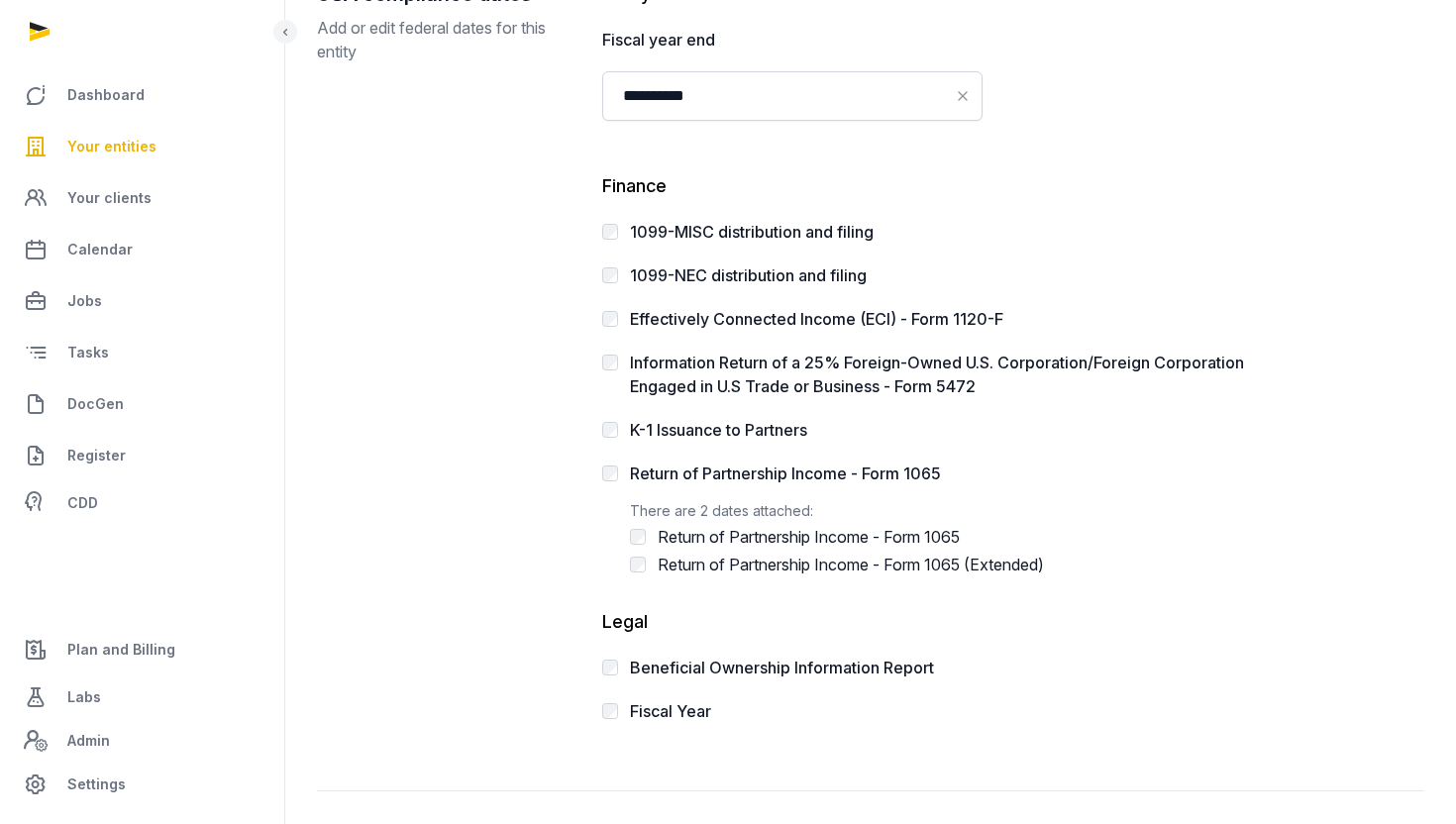 click on "K-1 Issuance to Partners" at bounding box center (718, 430) 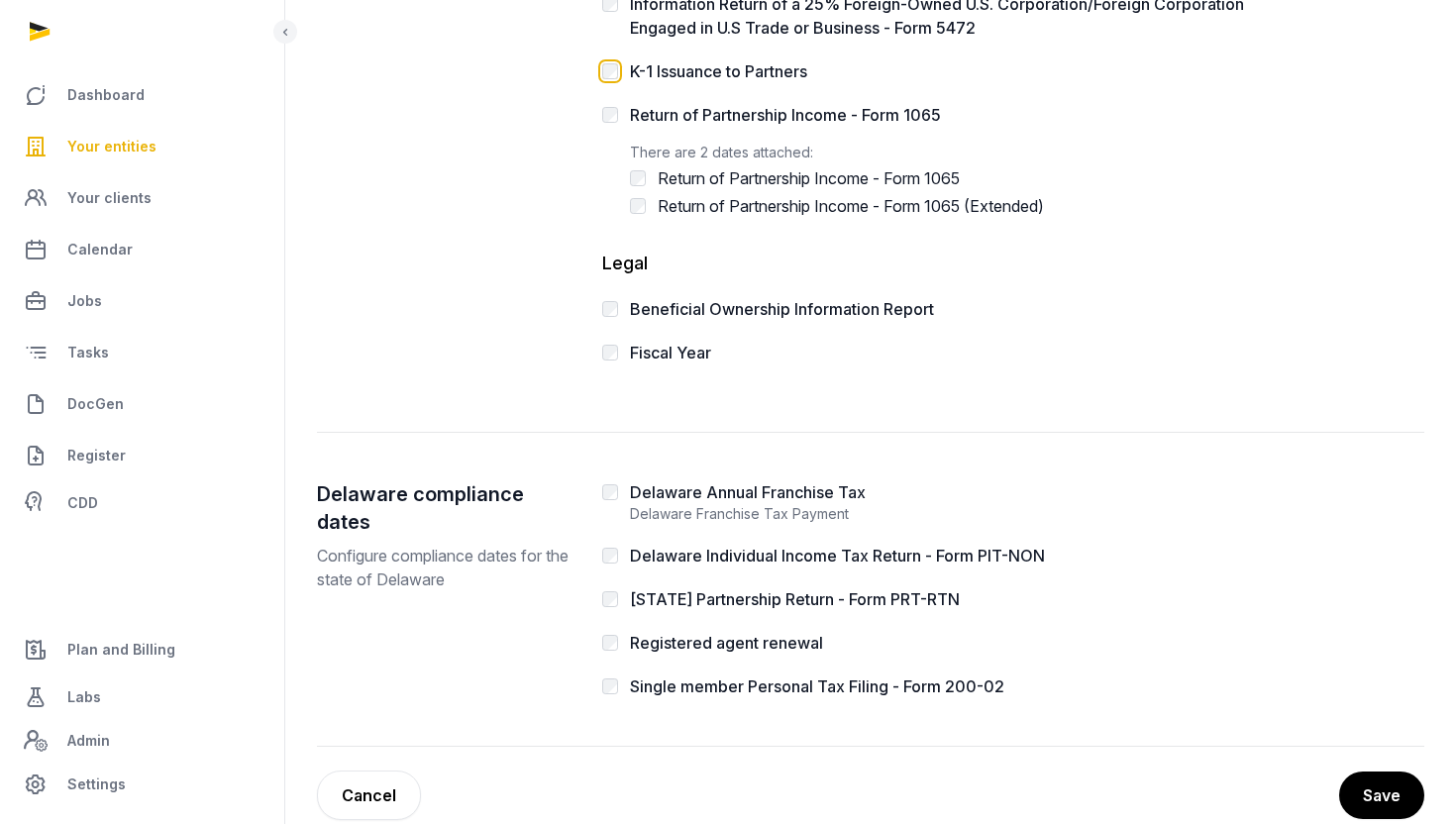 scroll, scrollTop: 621, scrollLeft: 0, axis: vertical 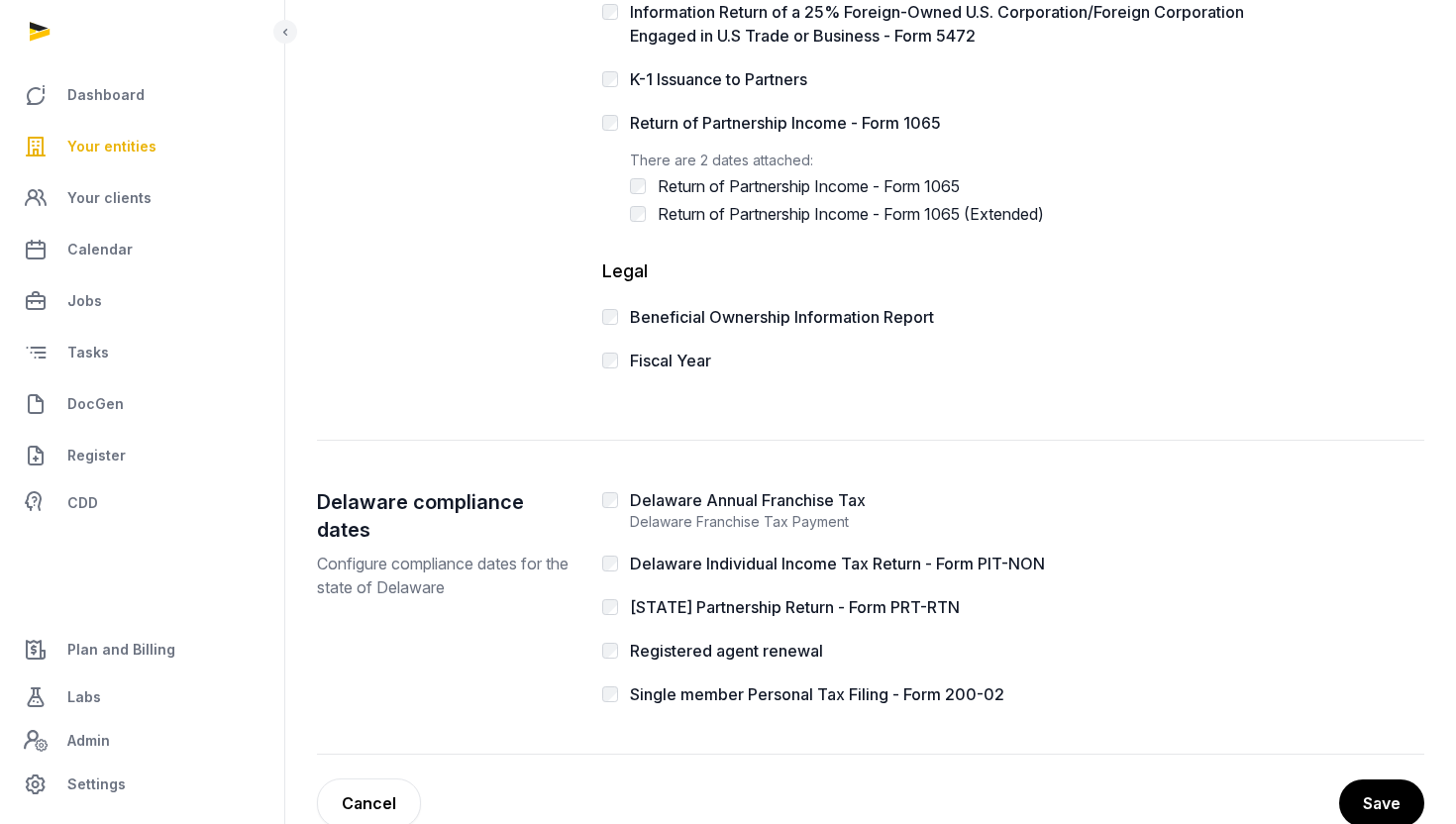 click on "Fiscal Year" at bounding box center (671, 360) 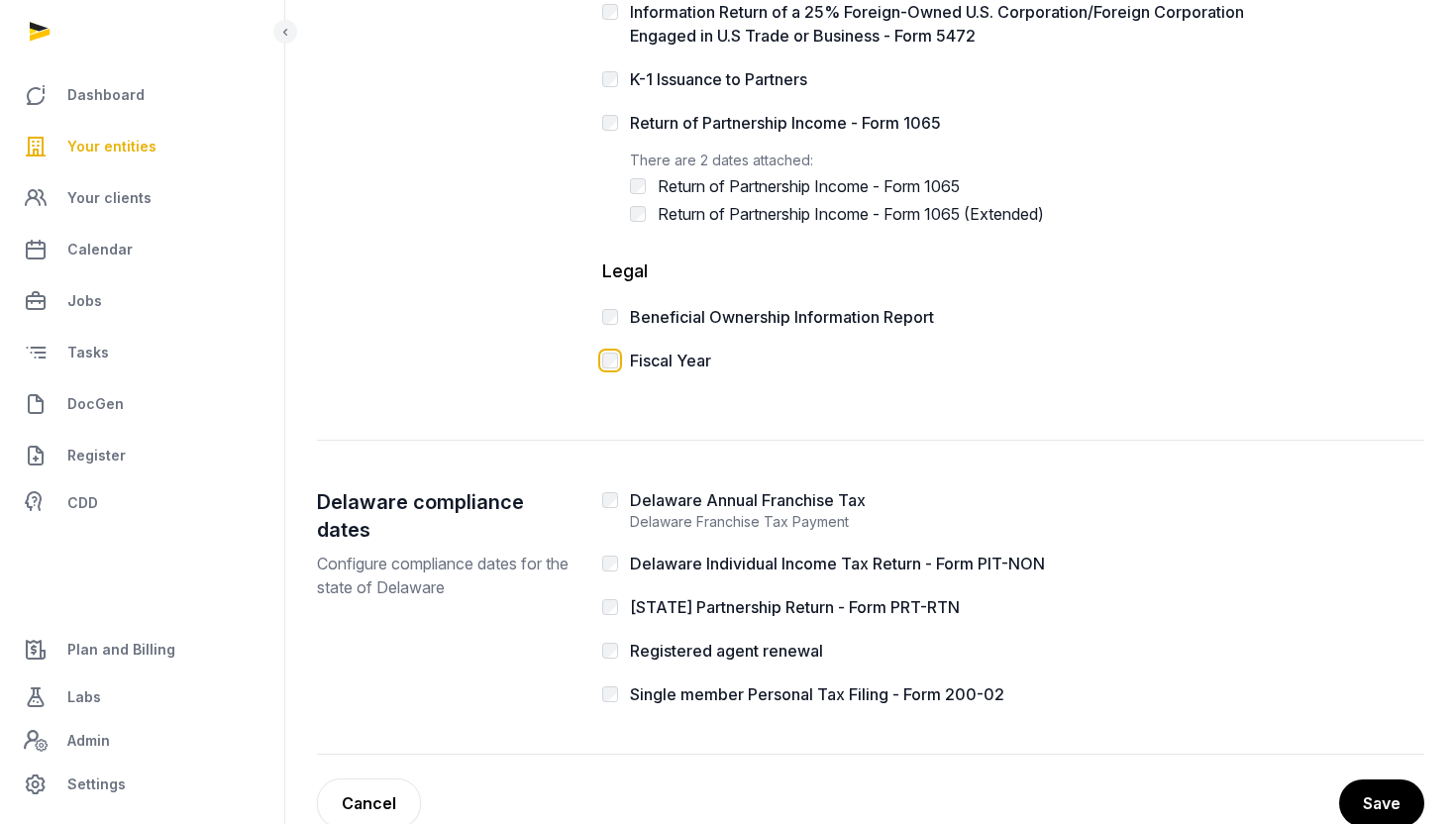 scroll, scrollTop: 665, scrollLeft: 0, axis: vertical 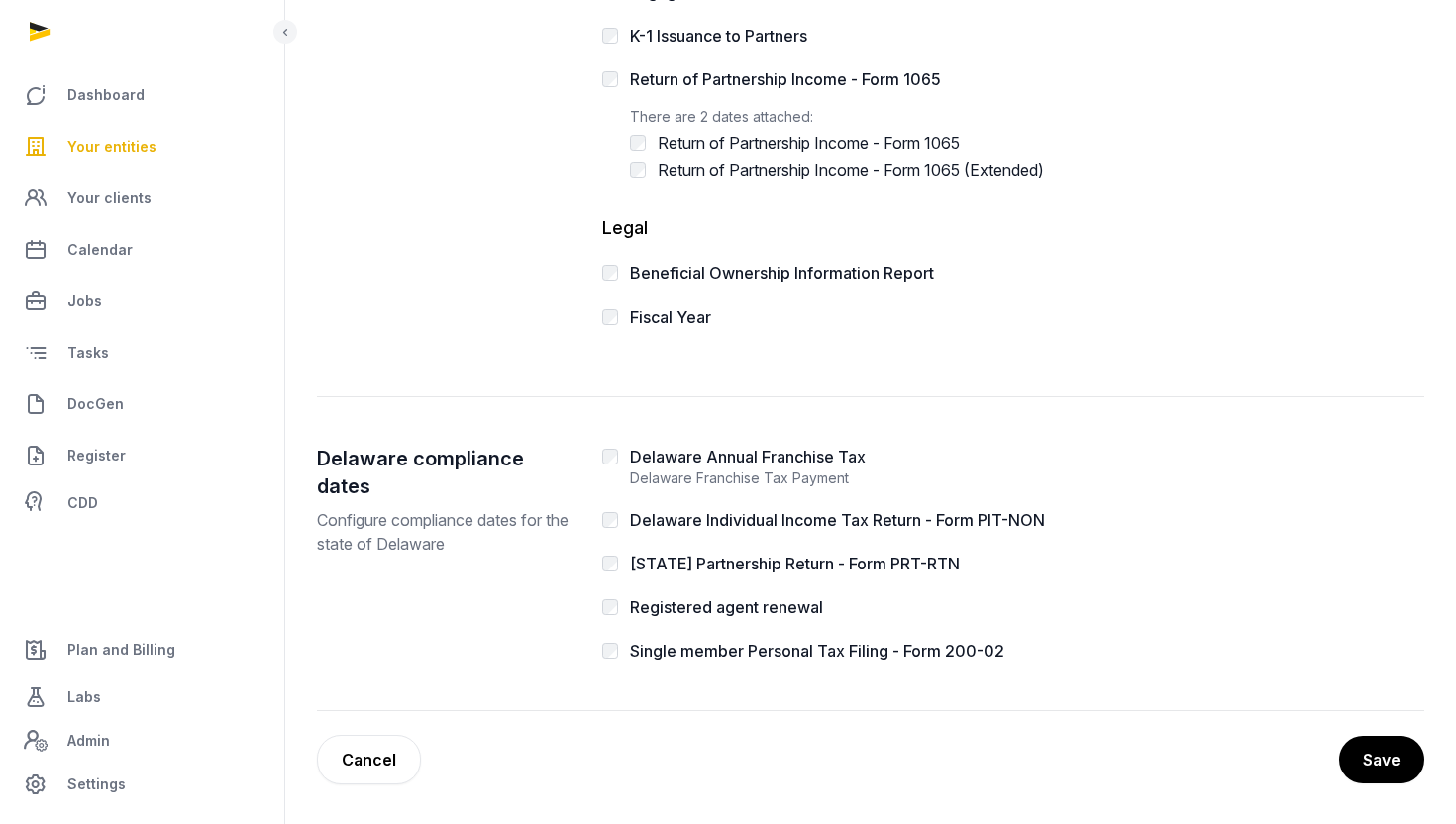 click on "Delaware Annual Franchise Tax" at bounding box center [748, 457] 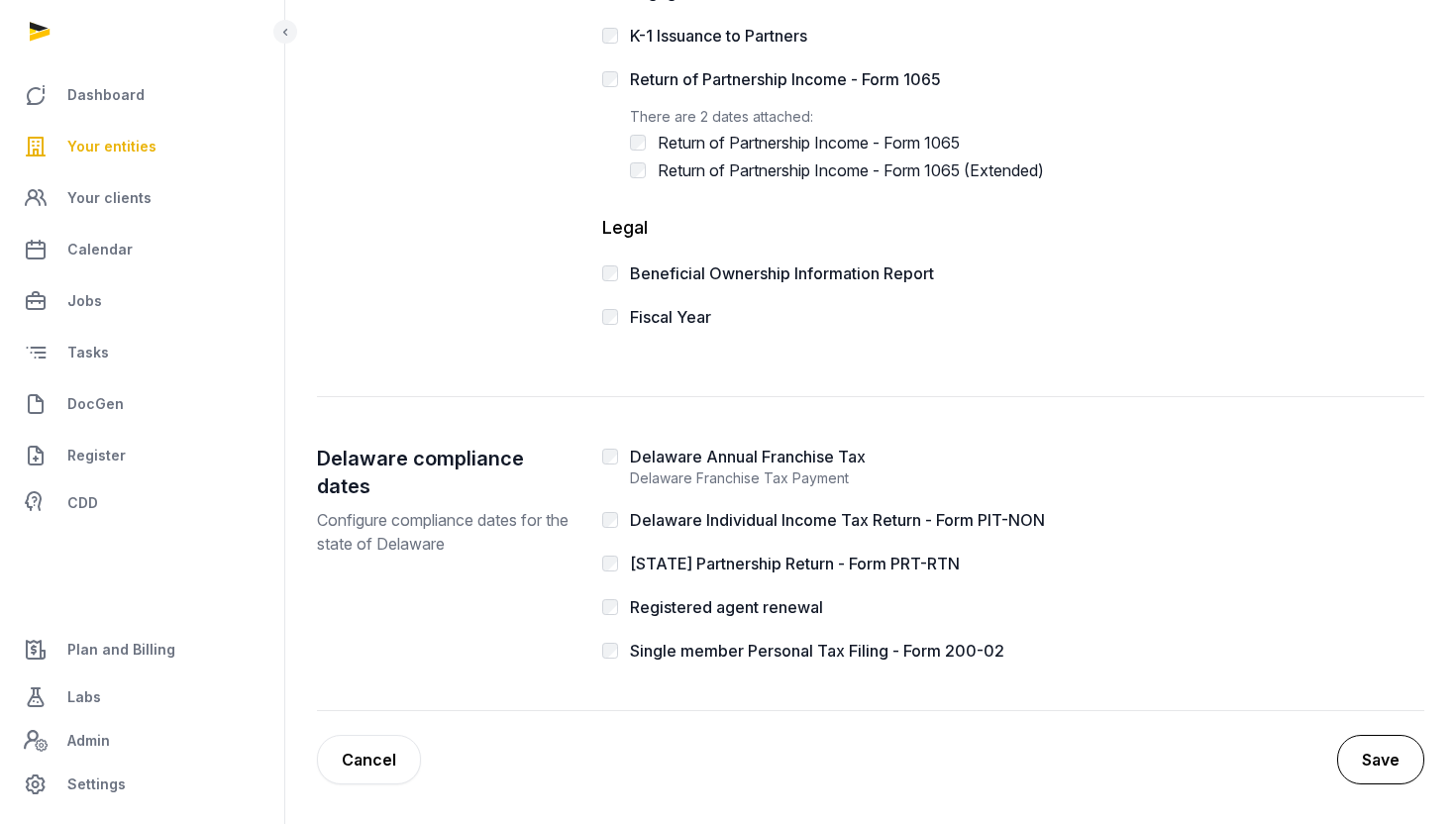 click on "Save" at bounding box center (1381, 760) 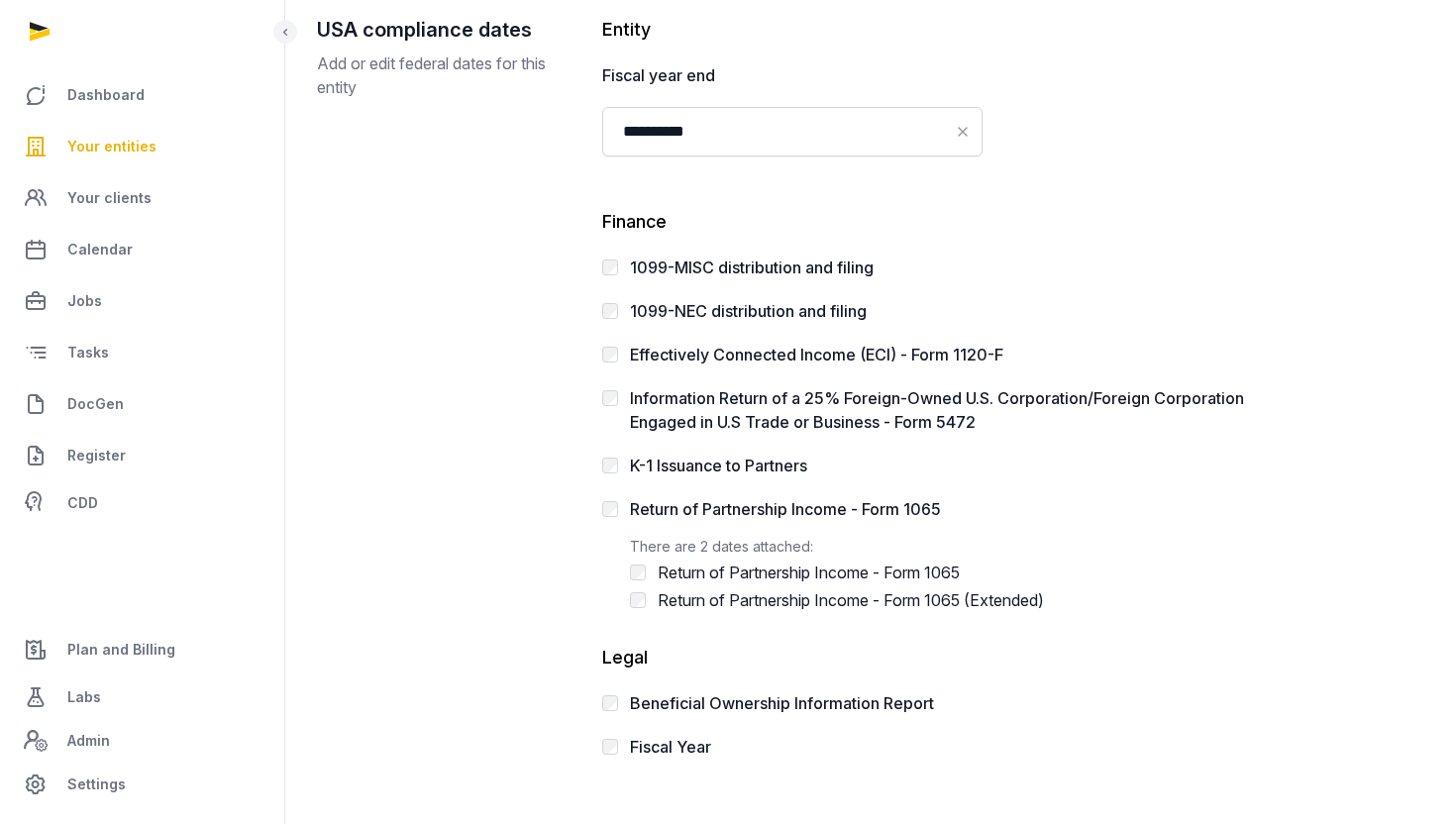 scroll, scrollTop: 0, scrollLeft: 0, axis: both 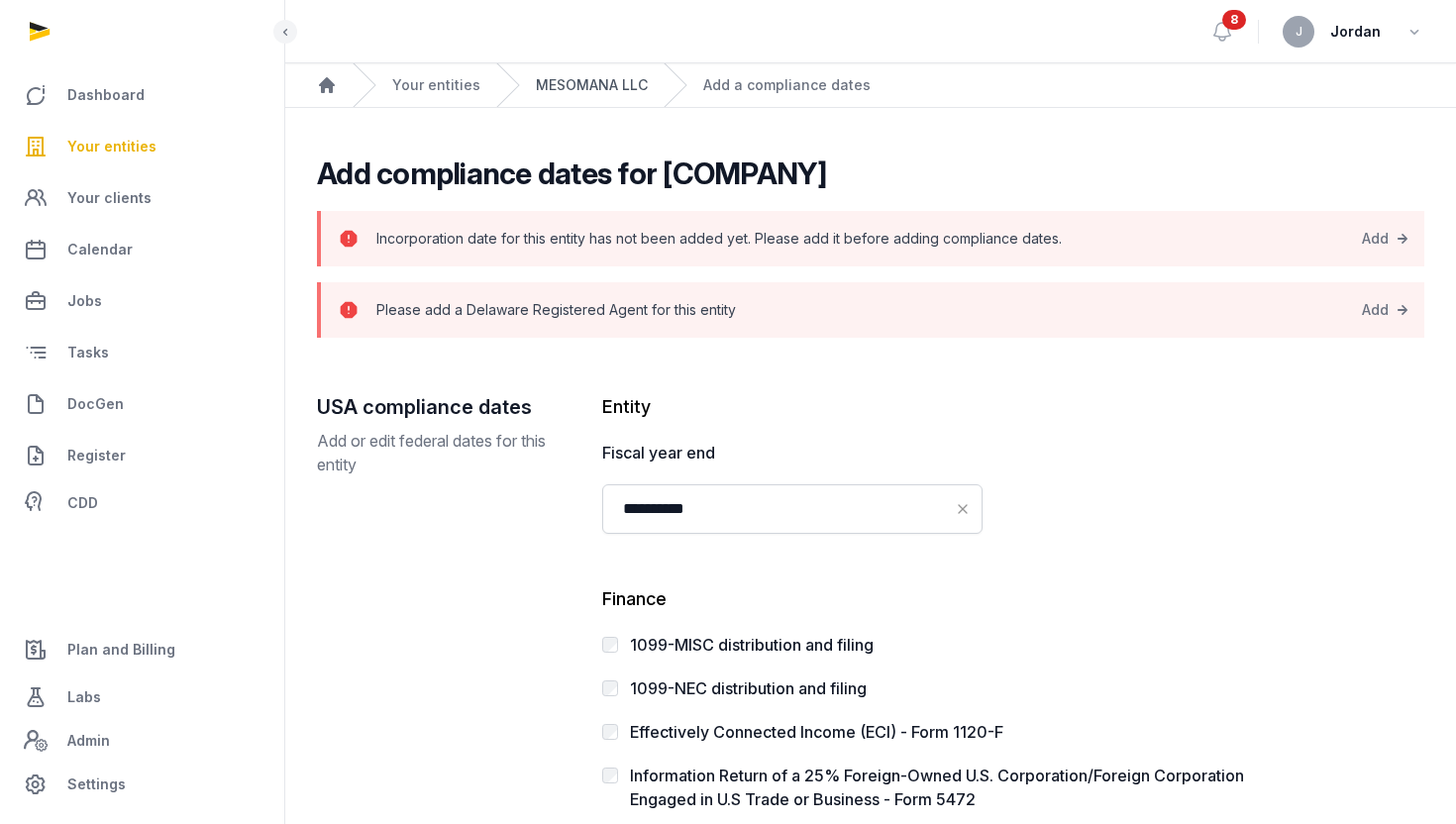 click on "MESOMANA LLC" at bounding box center [591, 85] 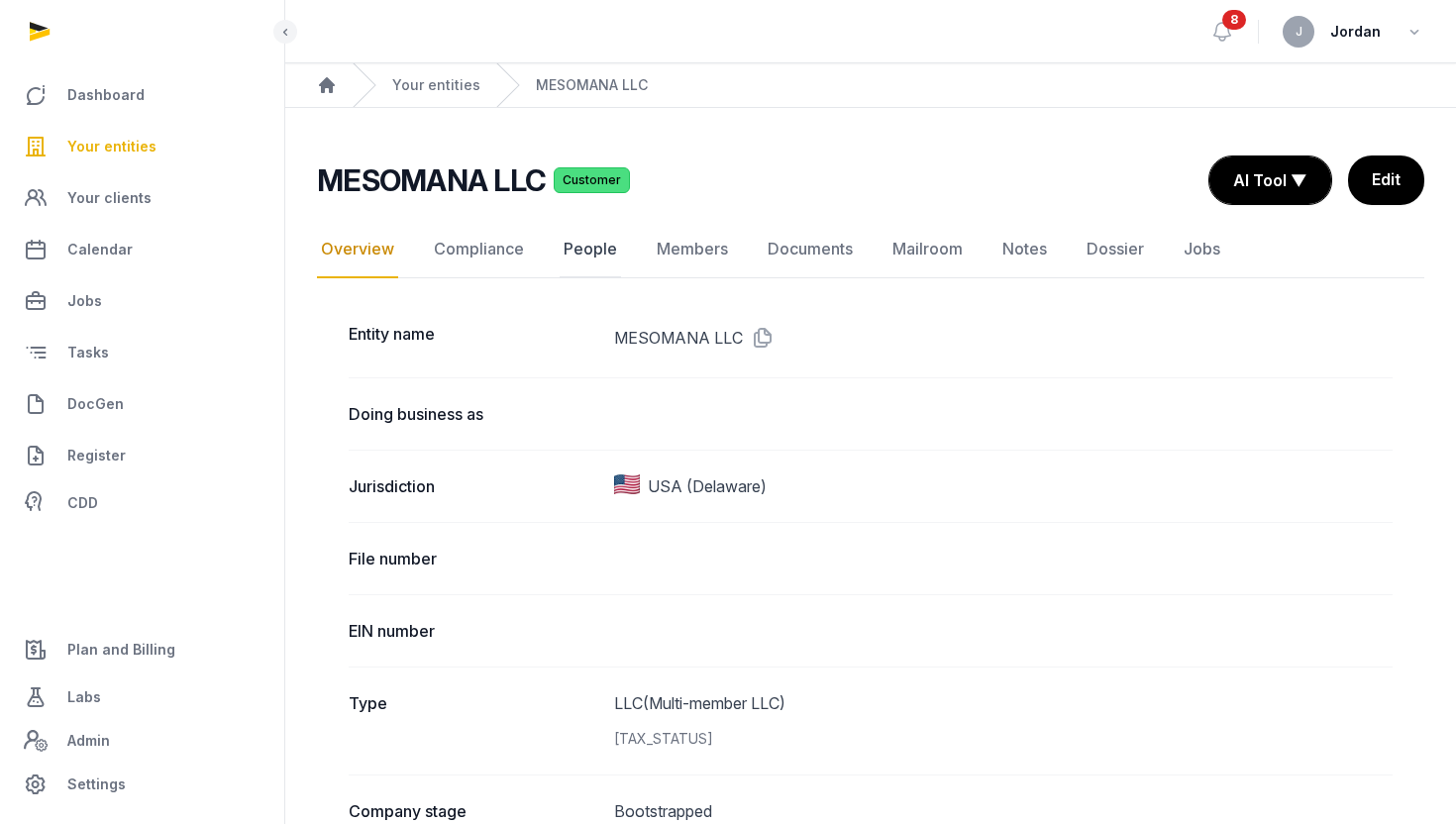 click on "People" 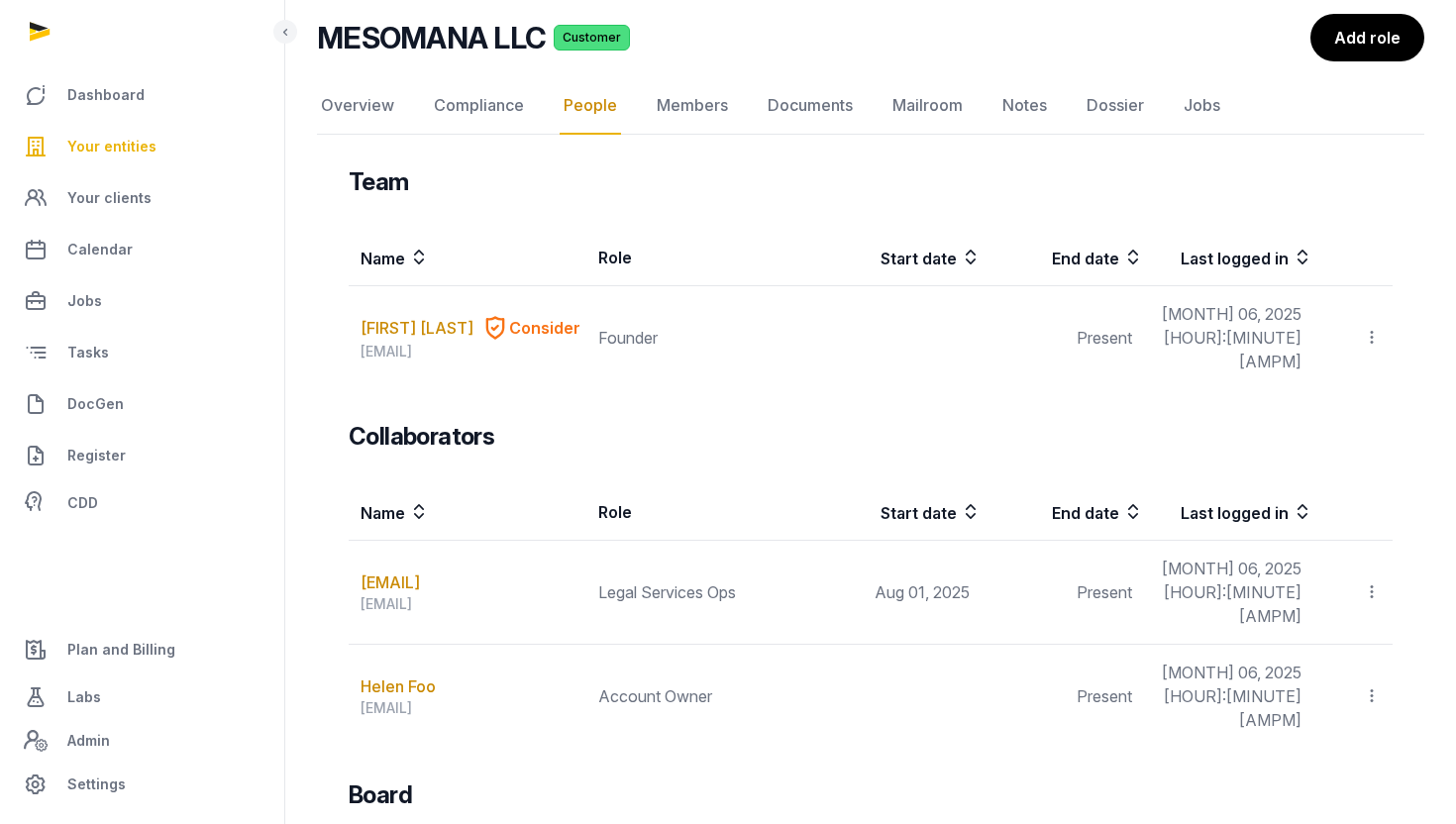 scroll, scrollTop: 0, scrollLeft: 0, axis: both 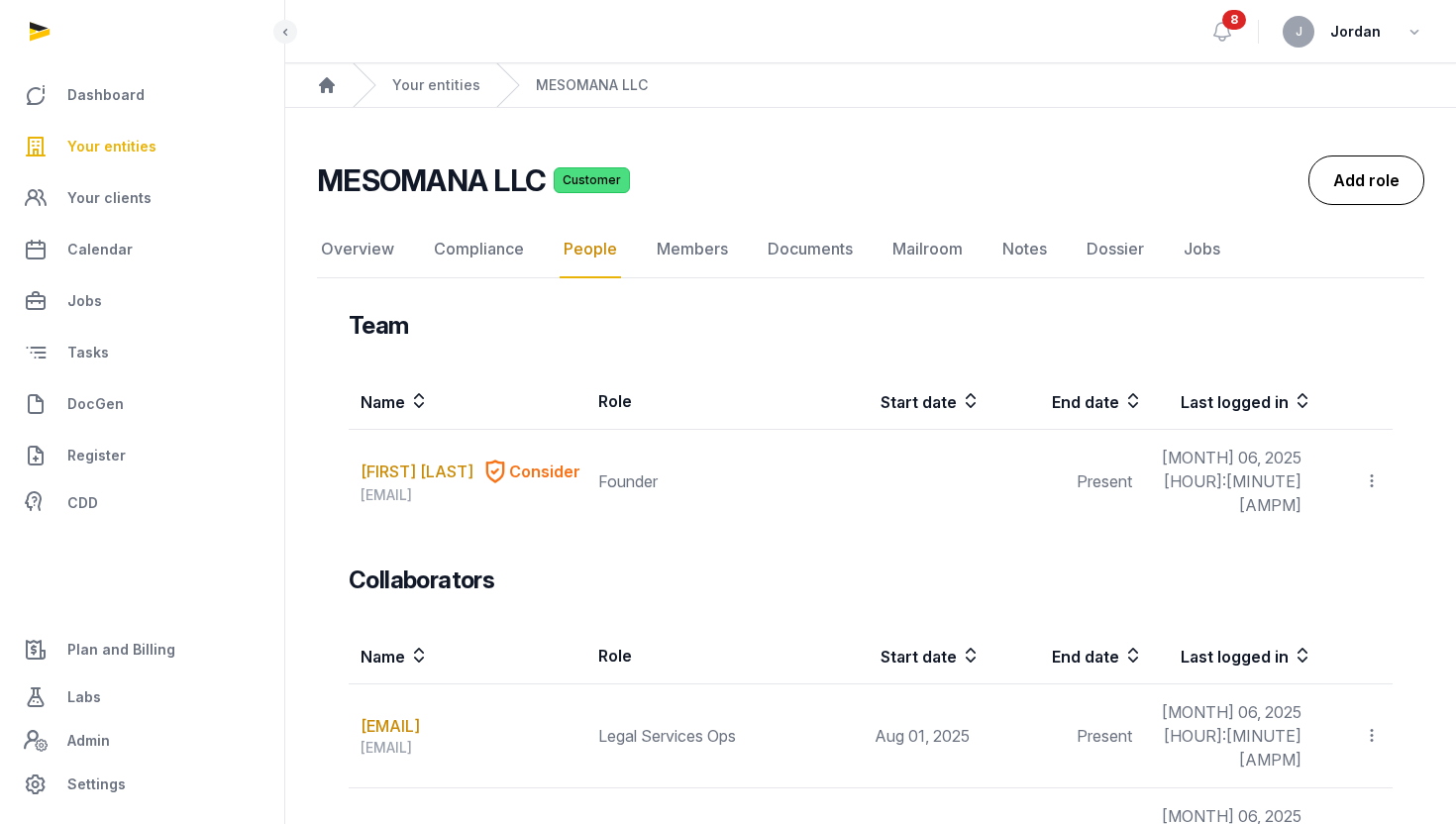 click on "Add role" at bounding box center (1366, 180) 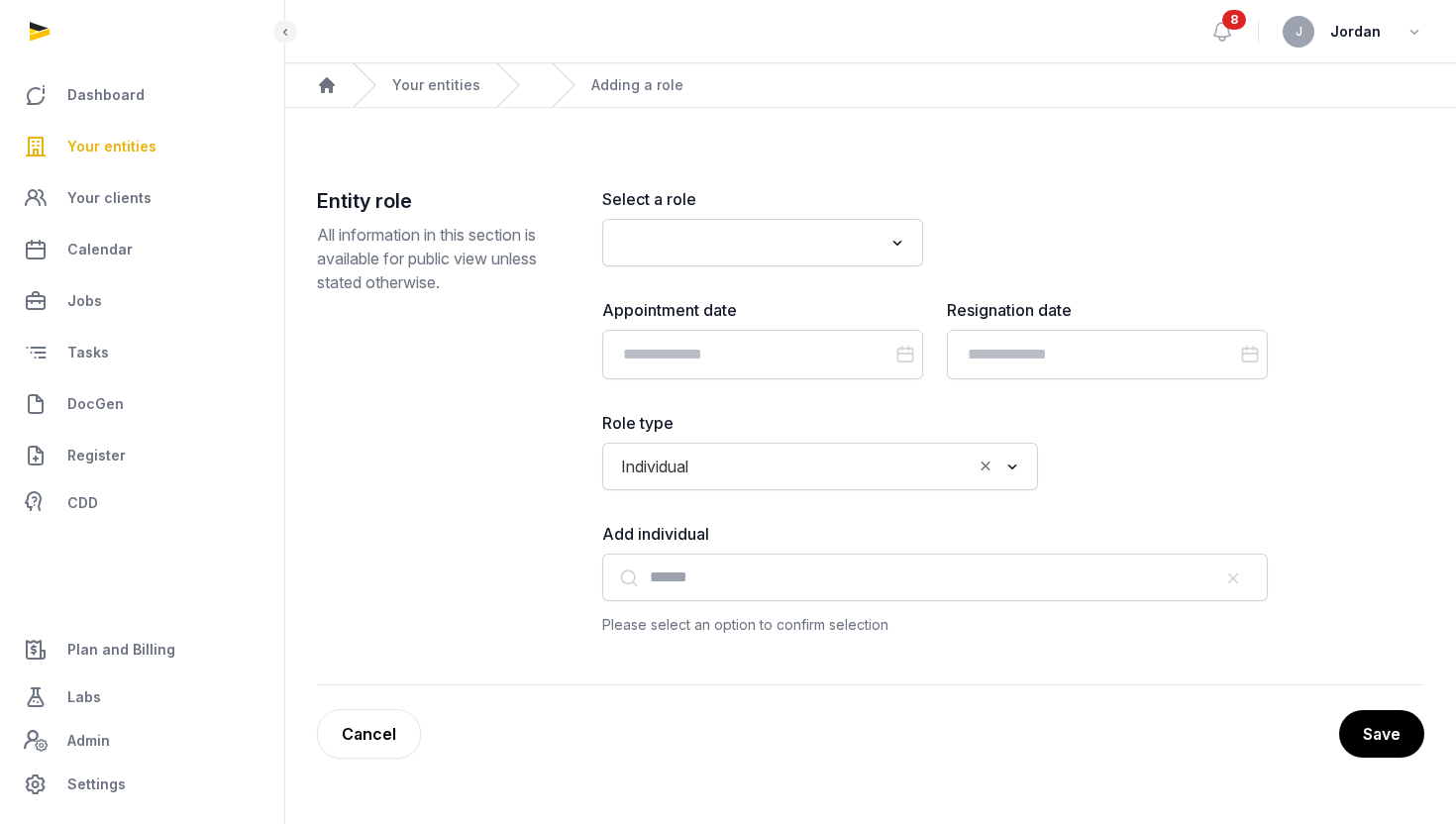 click on "Entity role All information in this section is available for public view unless stated otherwise. Select a role Loading... Appointment date Resignation date Role type Individual Loading... Add individual Please select an option to confirm selection" at bounding box center (871, 436) 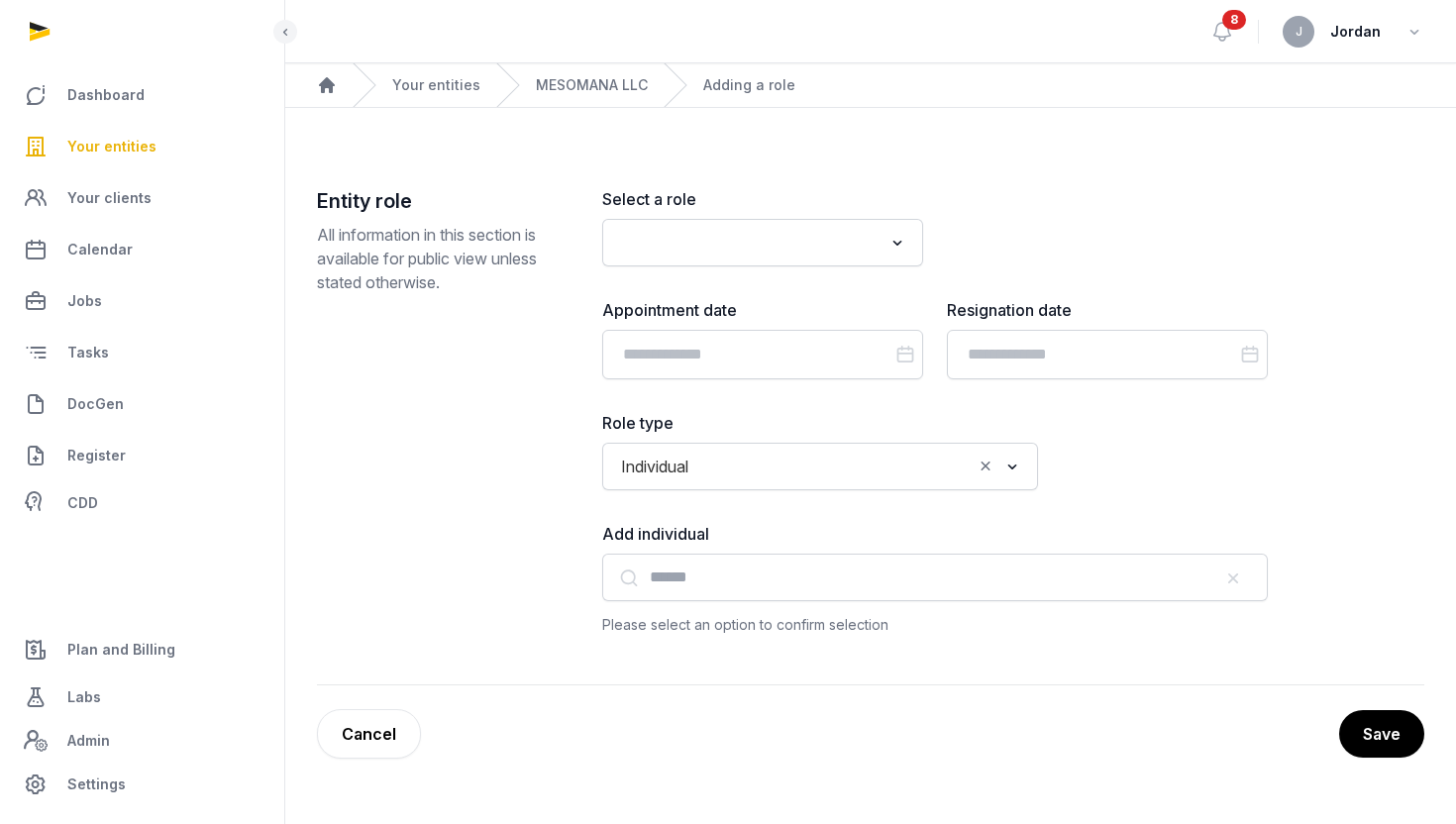 click on "Select a role Loading..." at bounding box center (763, 227) 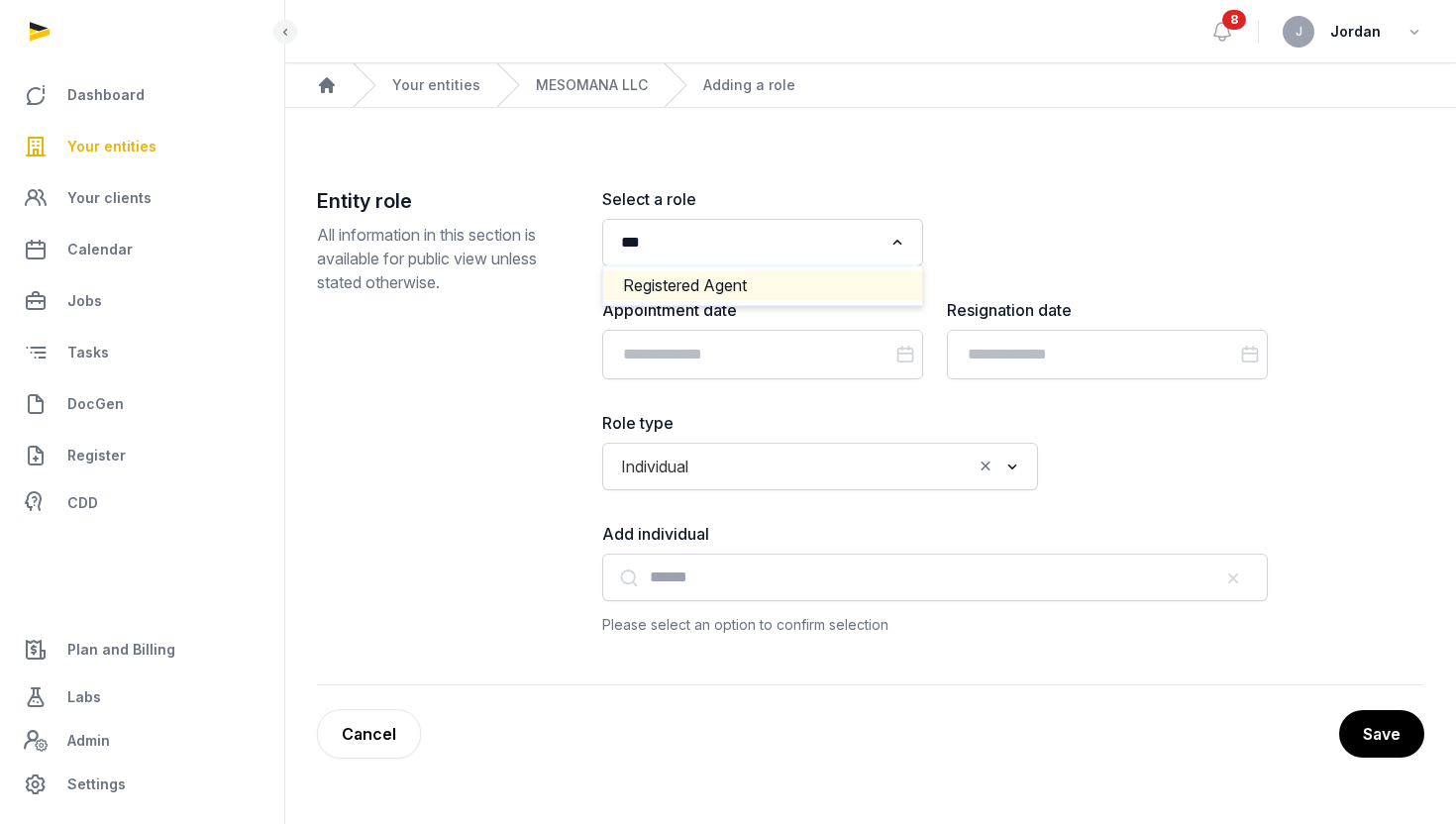 click on "Registered Agent" 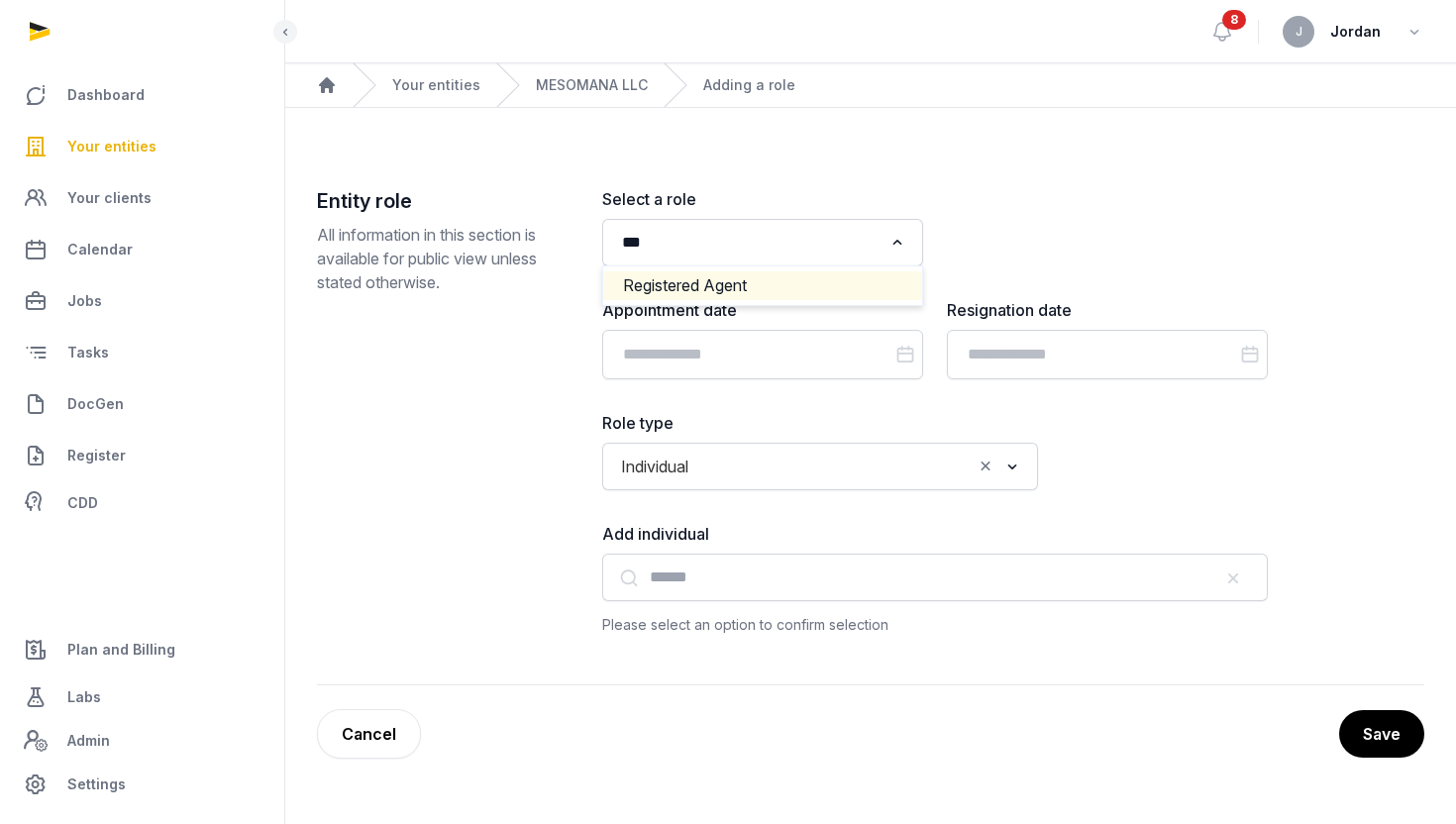 type 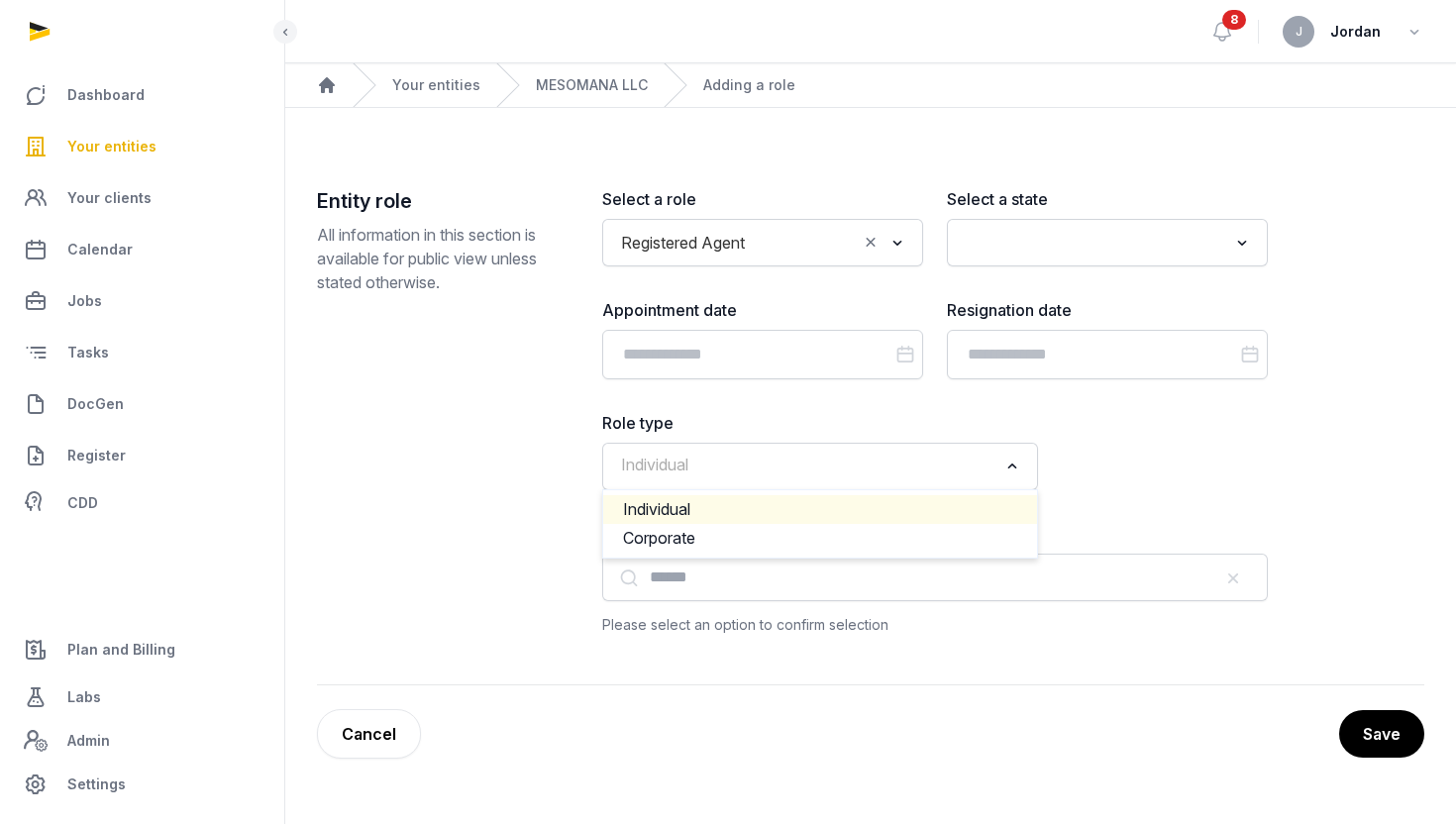 click 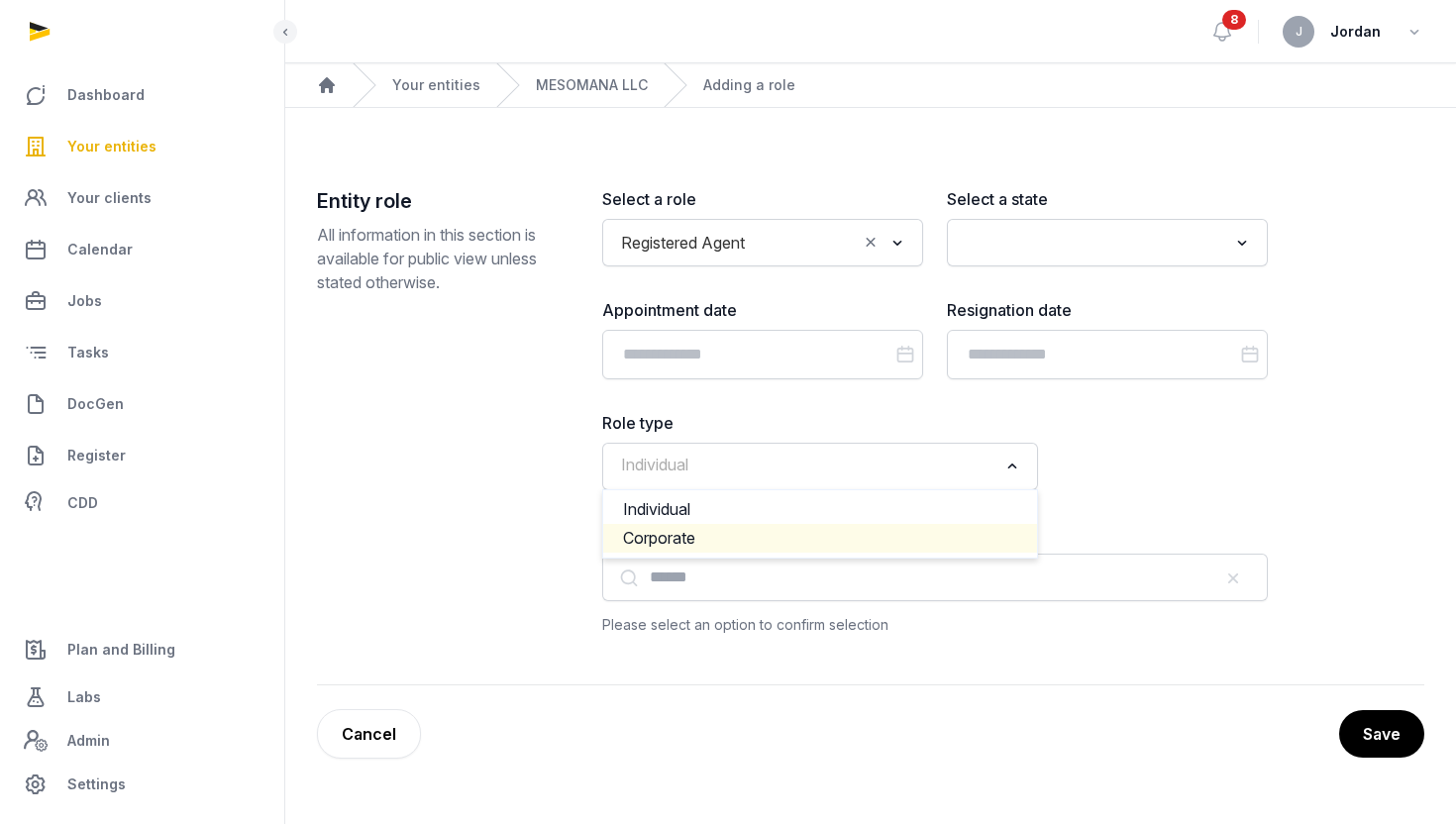 click on "Corporate" 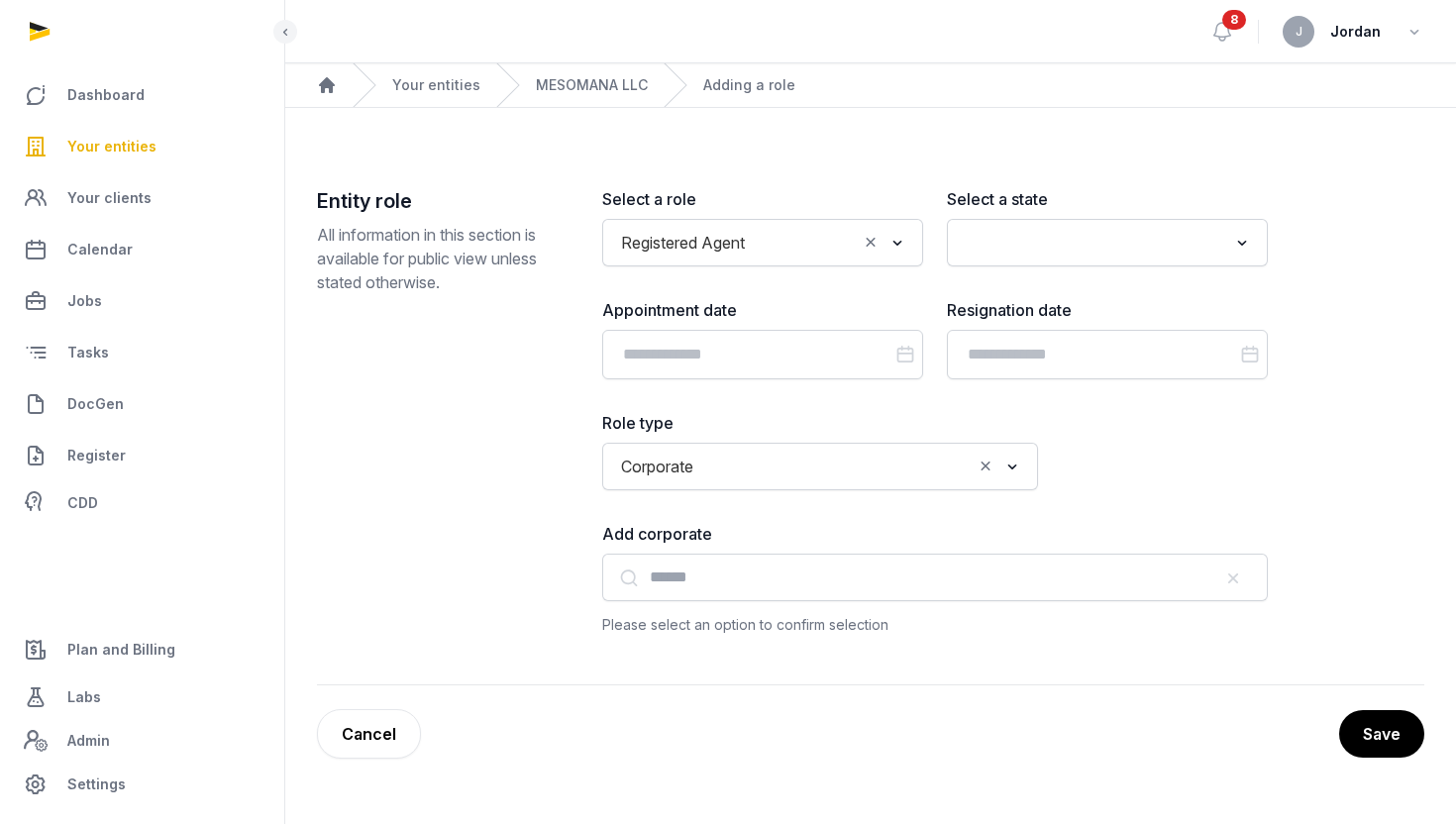 click on "Entity role All information in this section is available for public view unless stated otherwise. Select a role Registered Agent Loading... Select a state Loading... Appointment date Resignation date Role type Corporate Loading... Add corporate Please select an option to confirm selection" at bounding box center (871, 436) 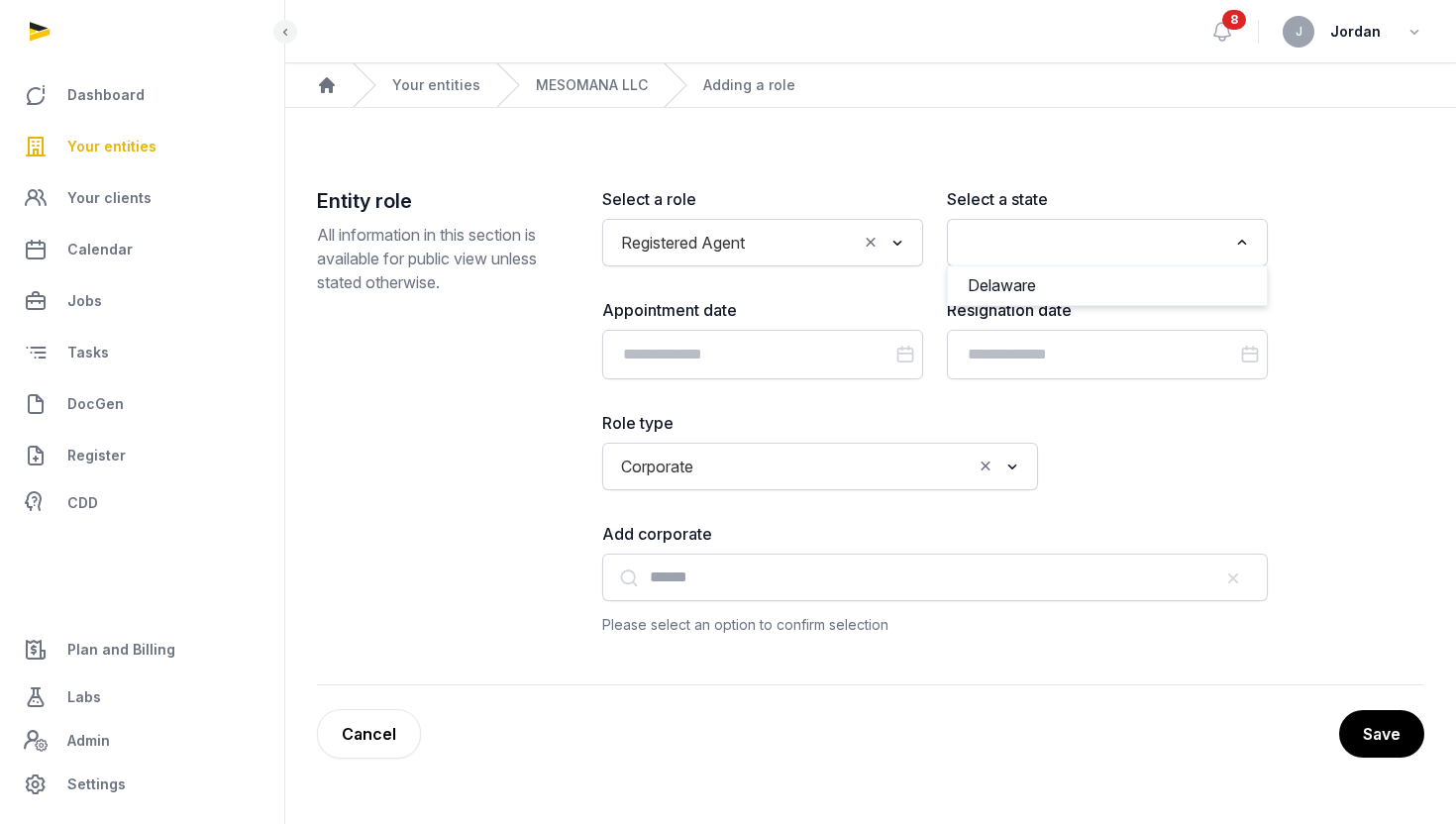 click 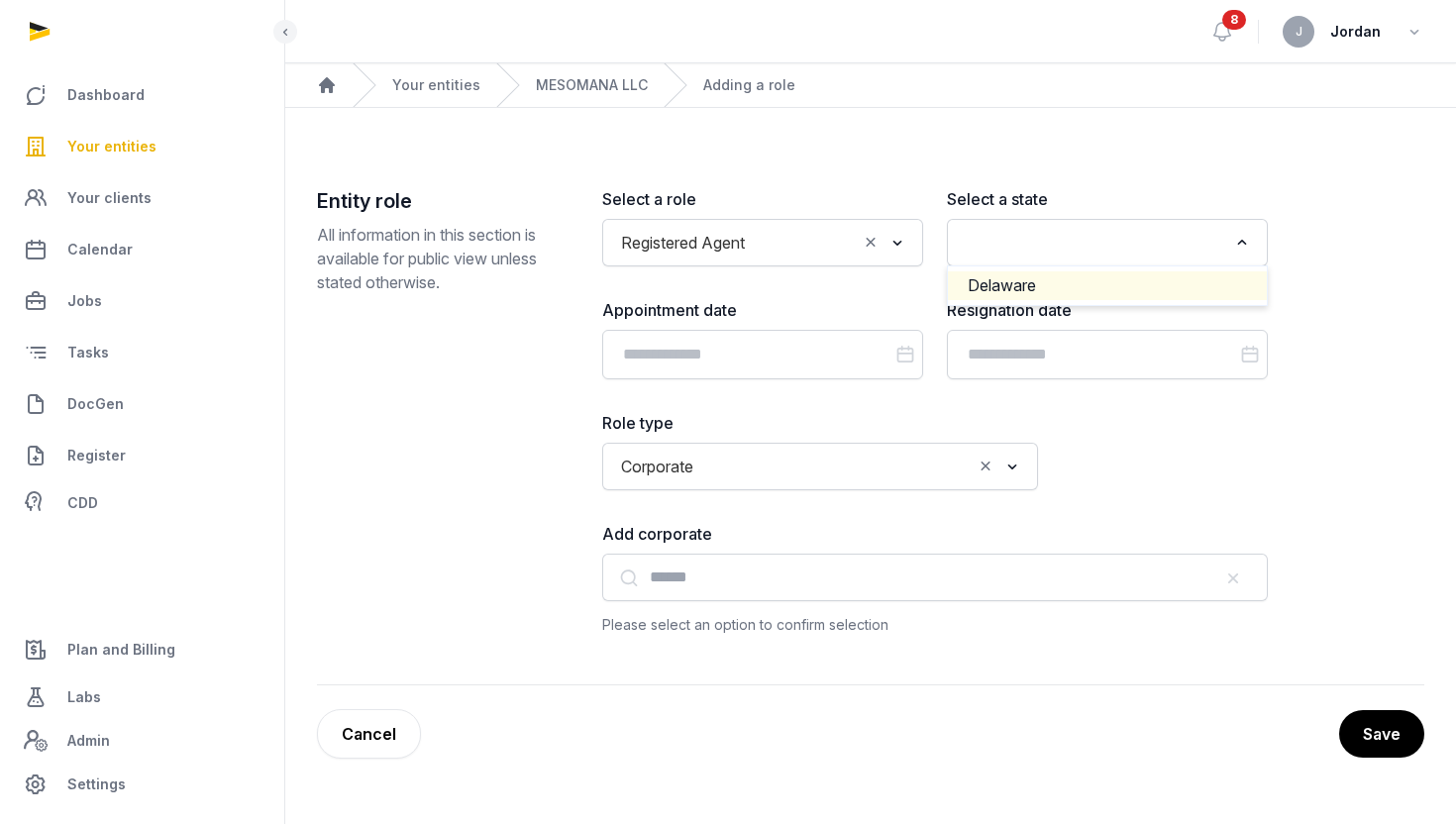 click on "Delaware" 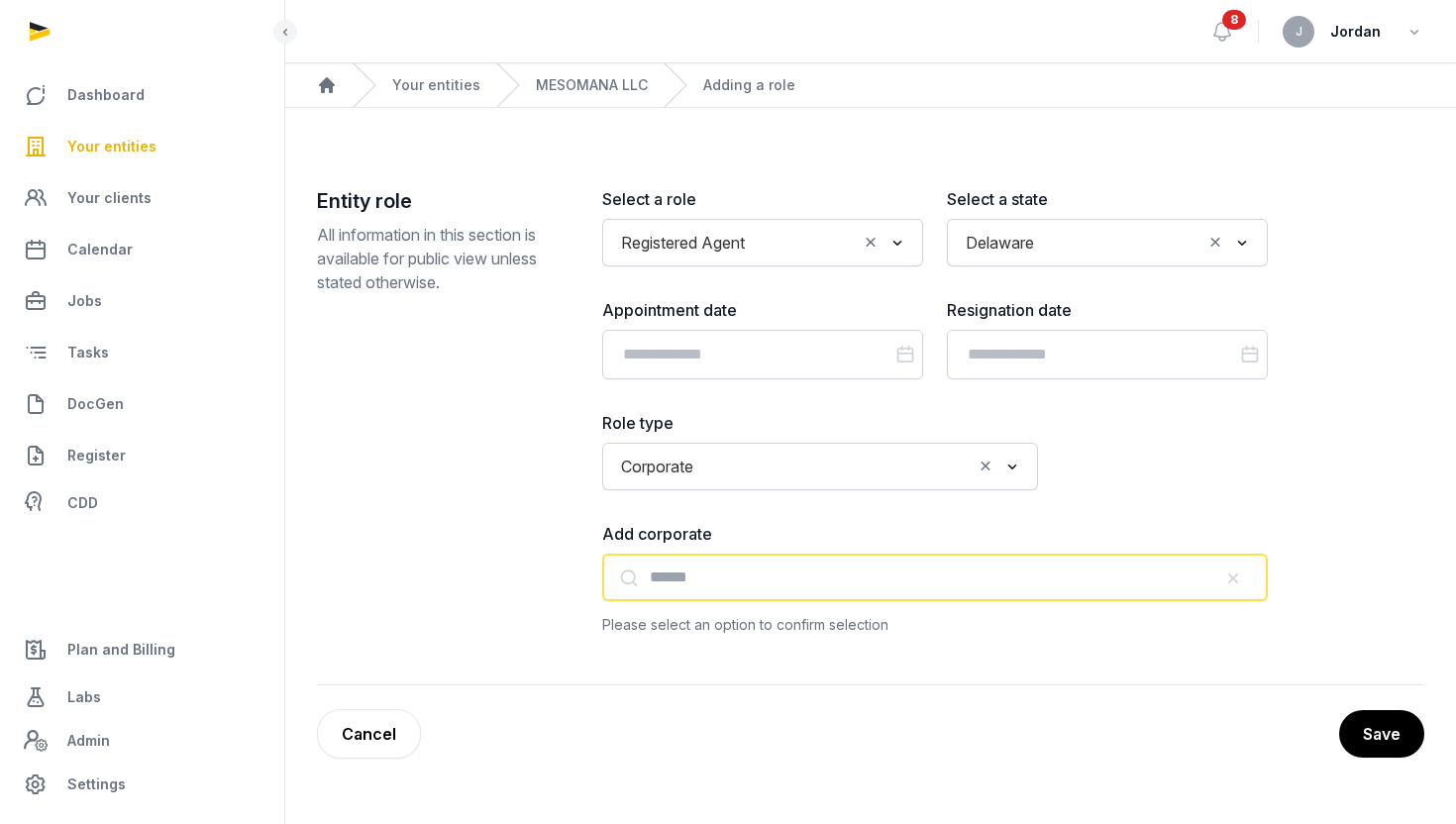 click at bounding box center [935, 577] 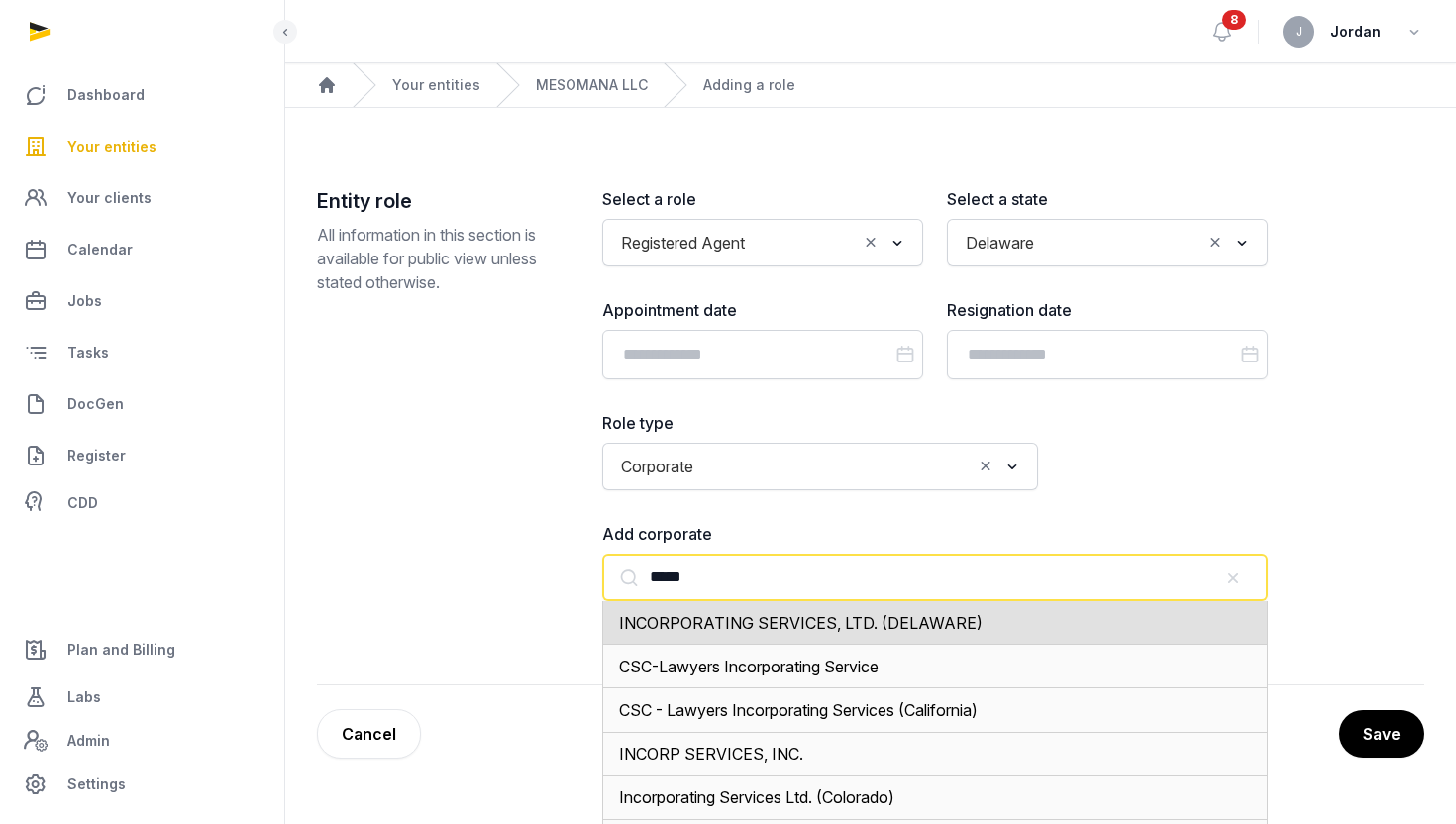 click on "INCORPORATING SERVICES, LTD. (DELAWARE)" 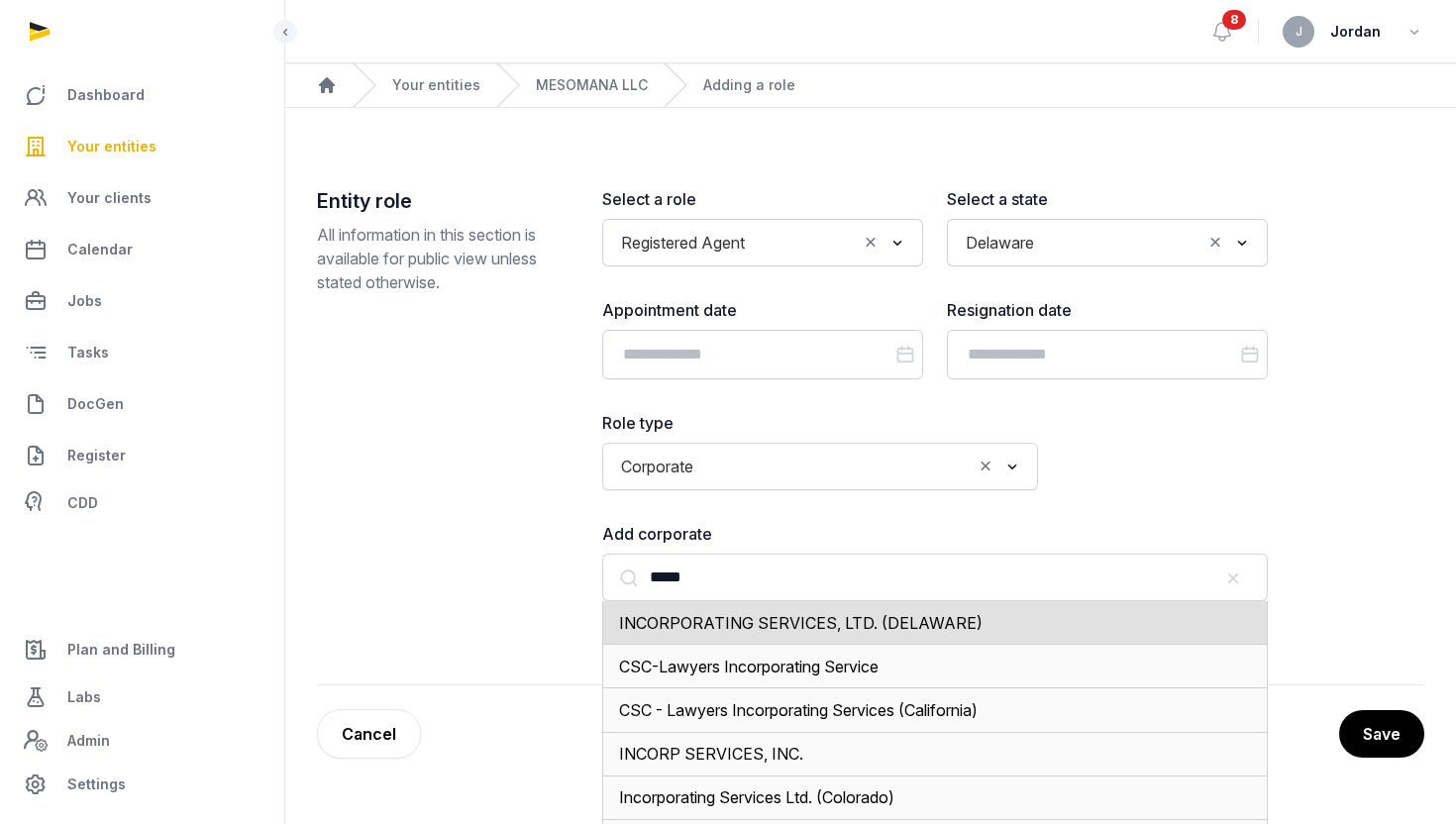 type on "**********" 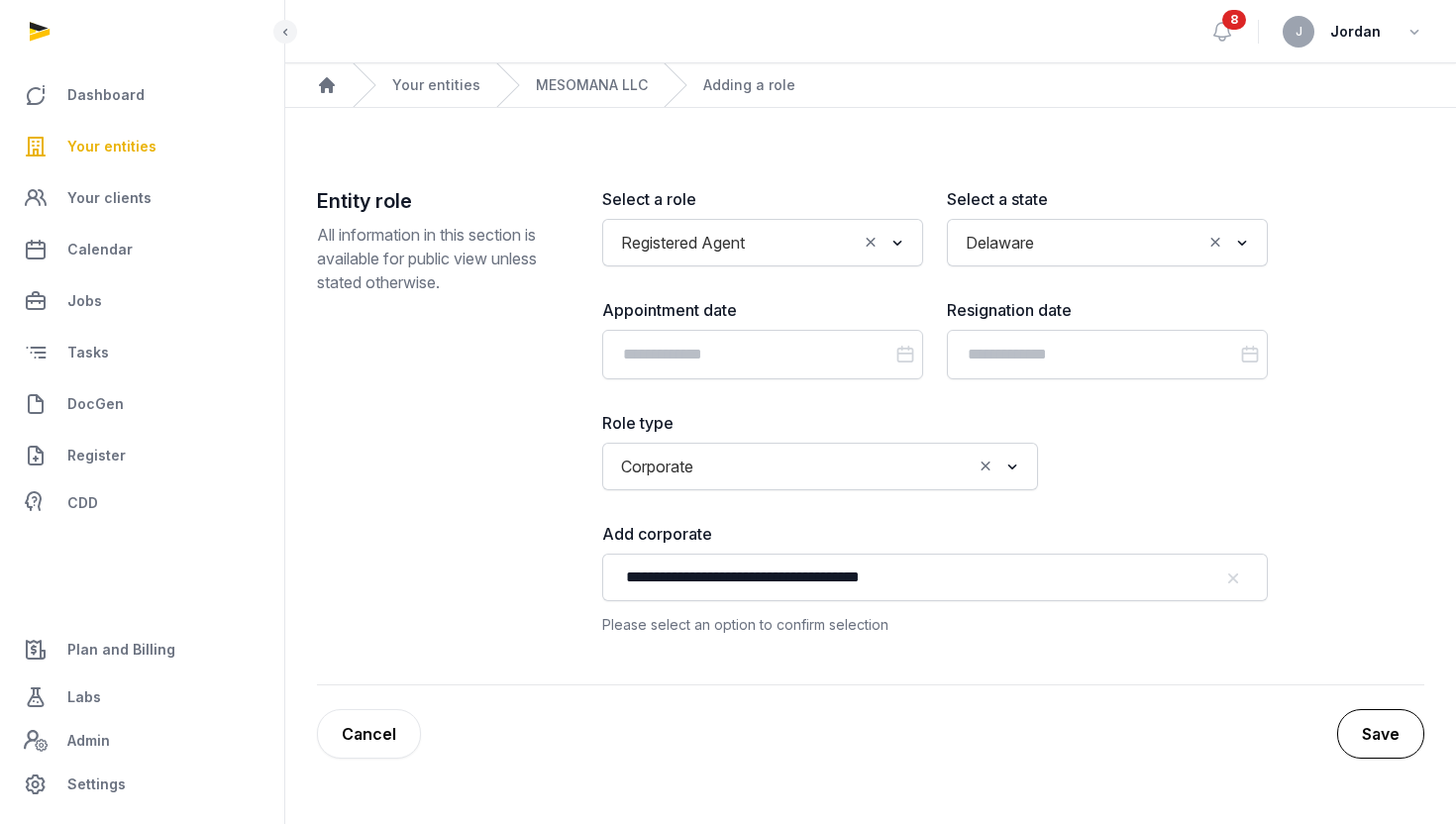 click on "Save" at bounding box center [1381, 734] 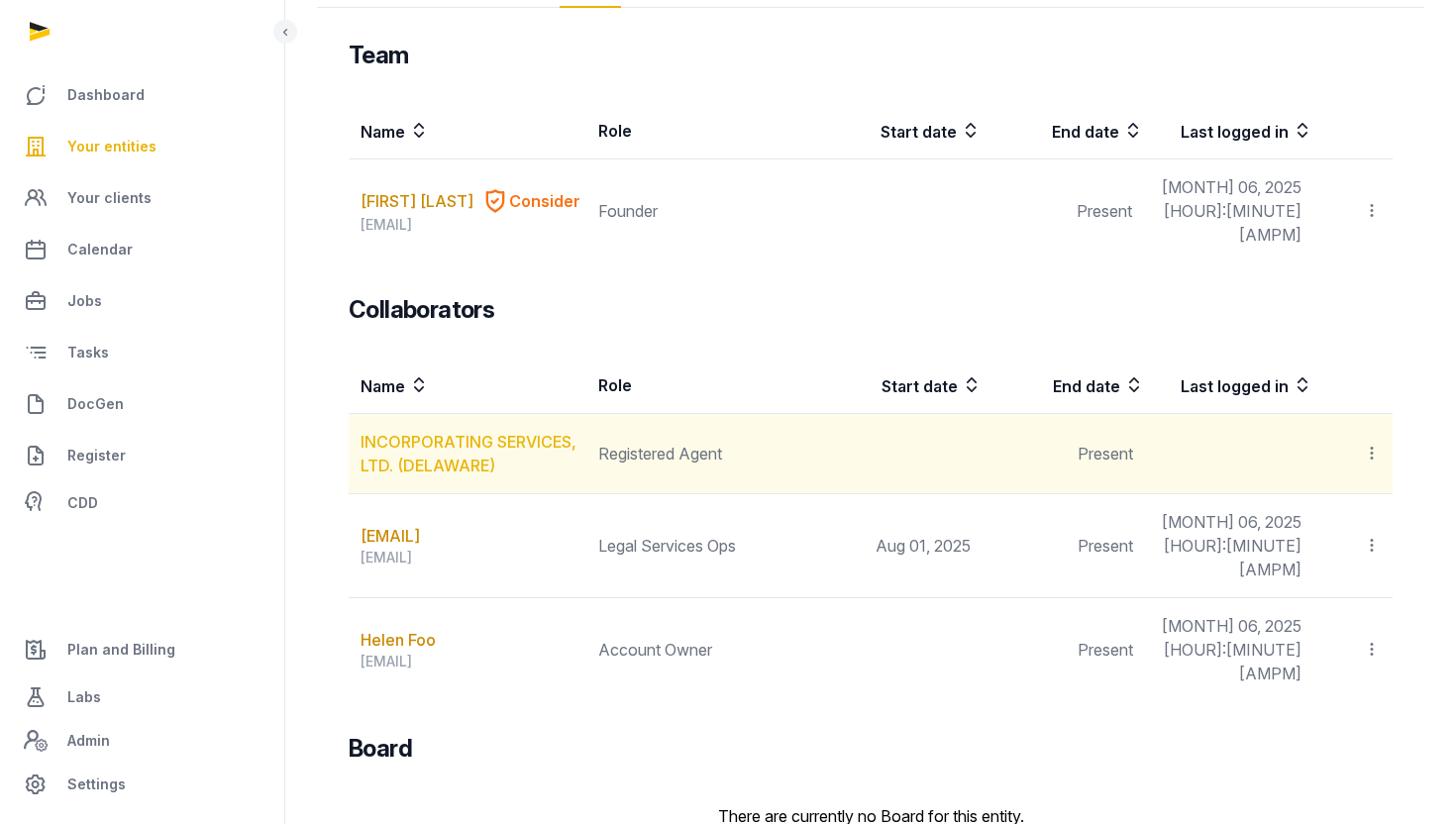 scroll, scrollTop: 0, scrollLeft: 0, axis: both 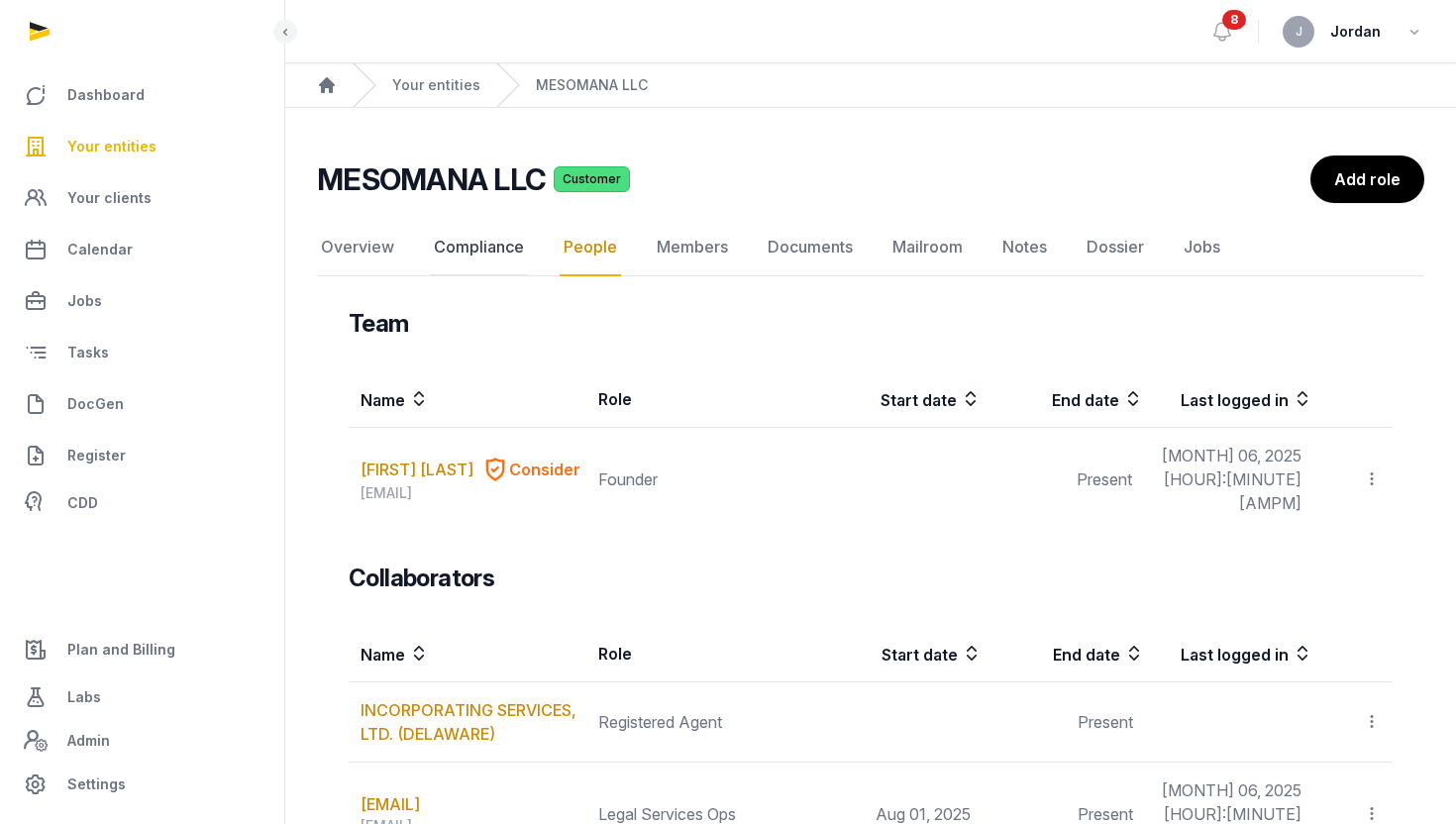 click on "Compliance" 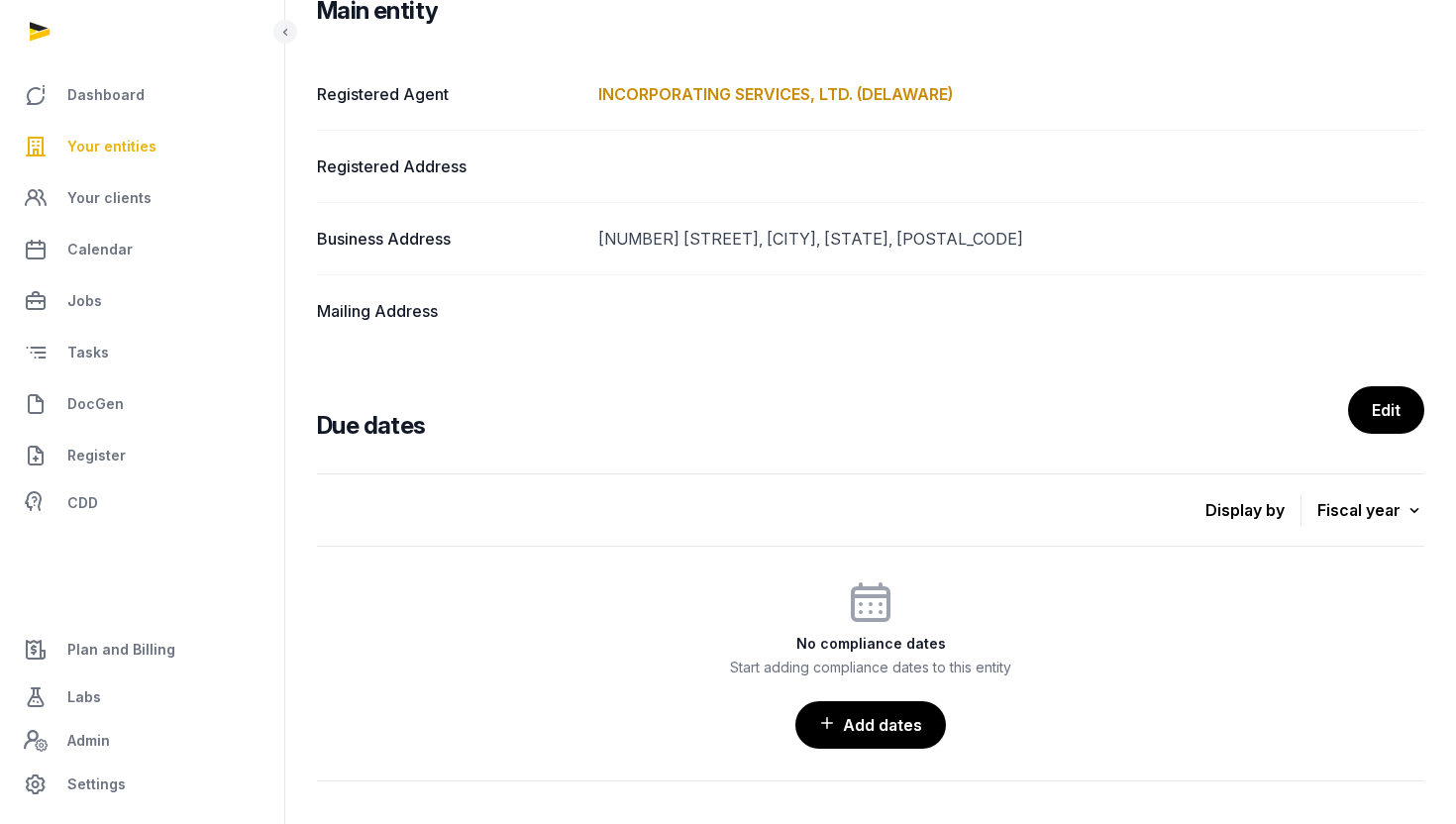 scroll, scrollTop: 350, scrollLeft: 0, axis: vertical 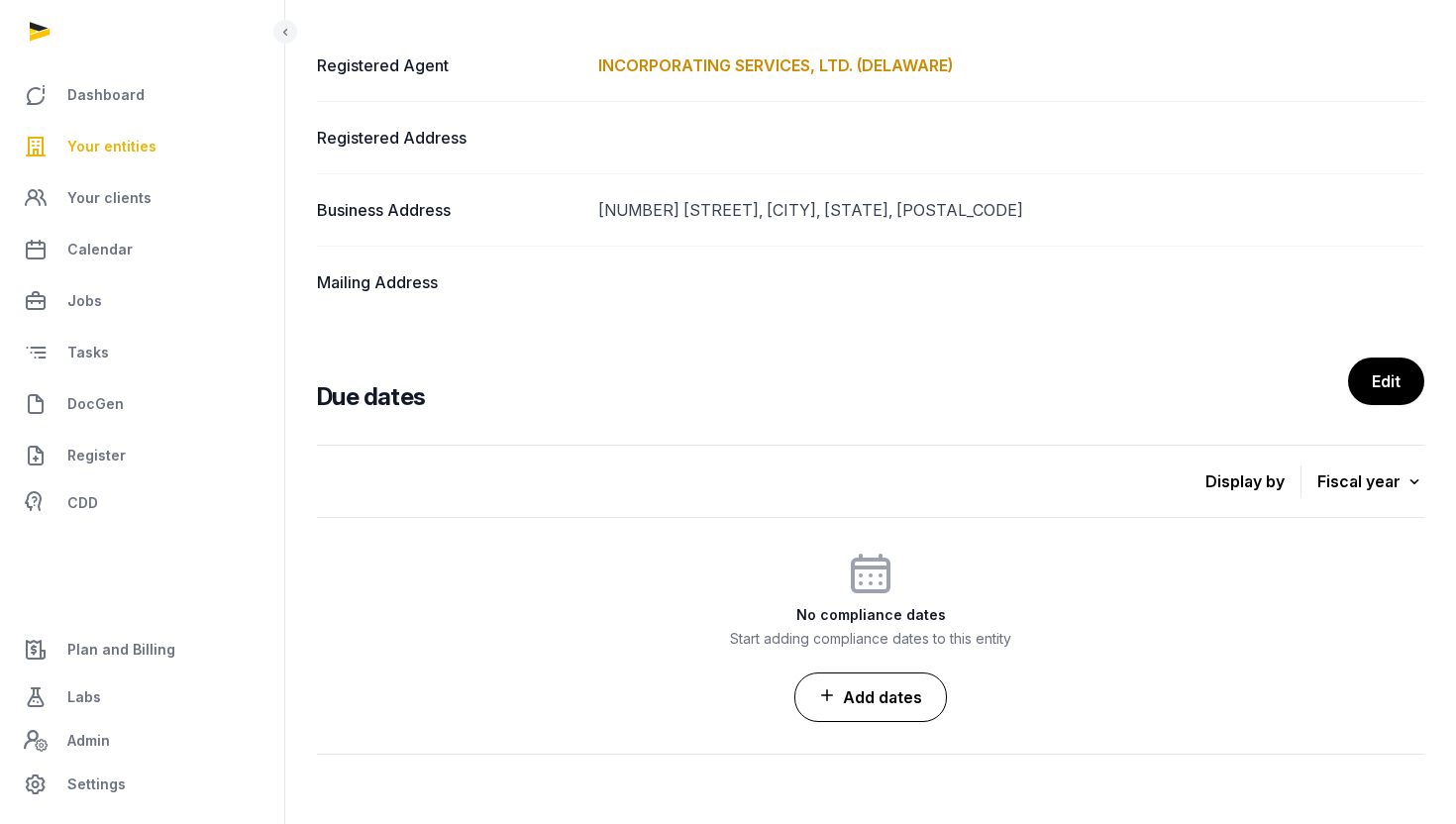 click on "Add dates" at bounding box center (871, 697) 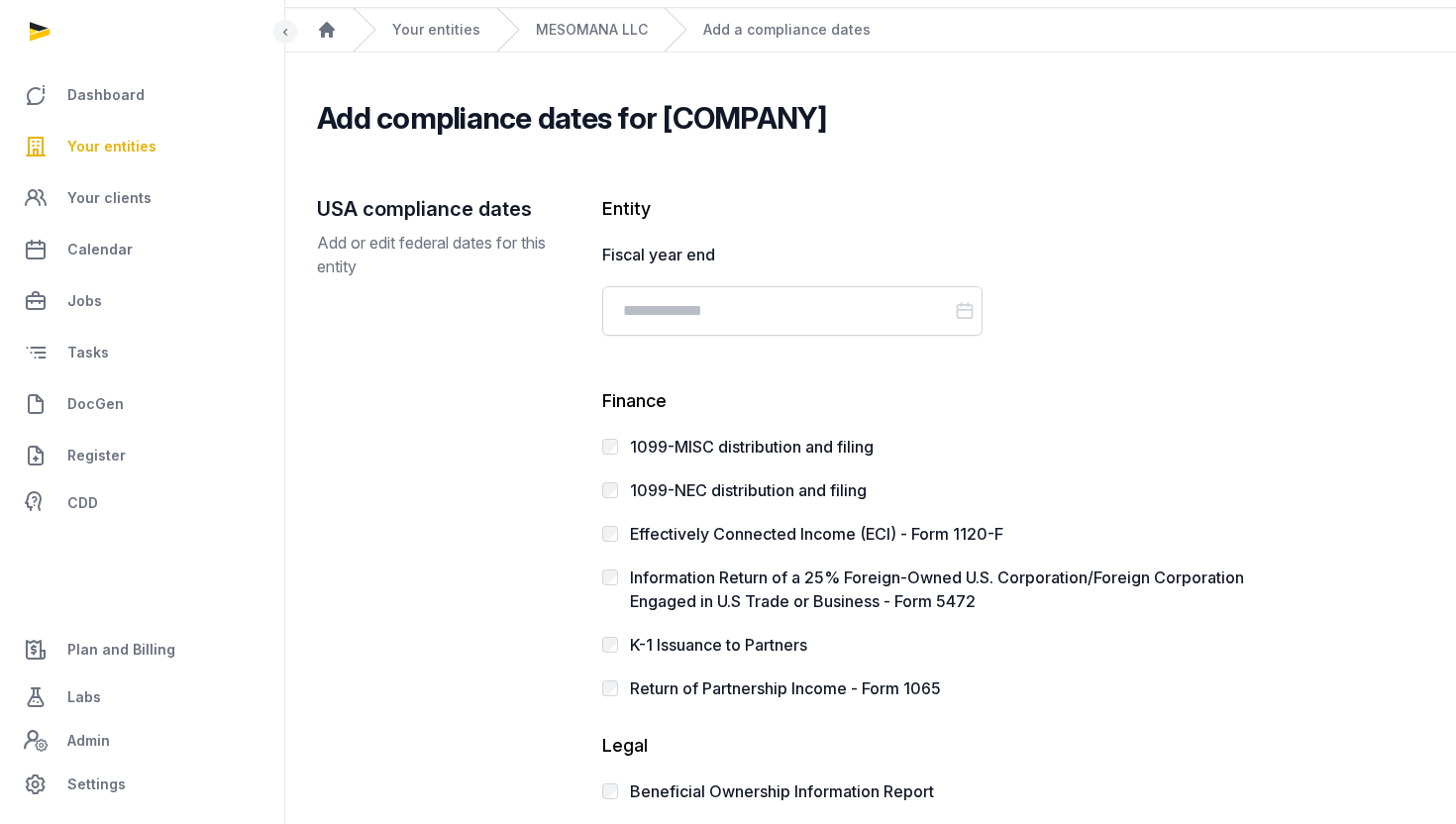 scroll, scrollTop: 60, scrollLeft: 0, axis: vertical 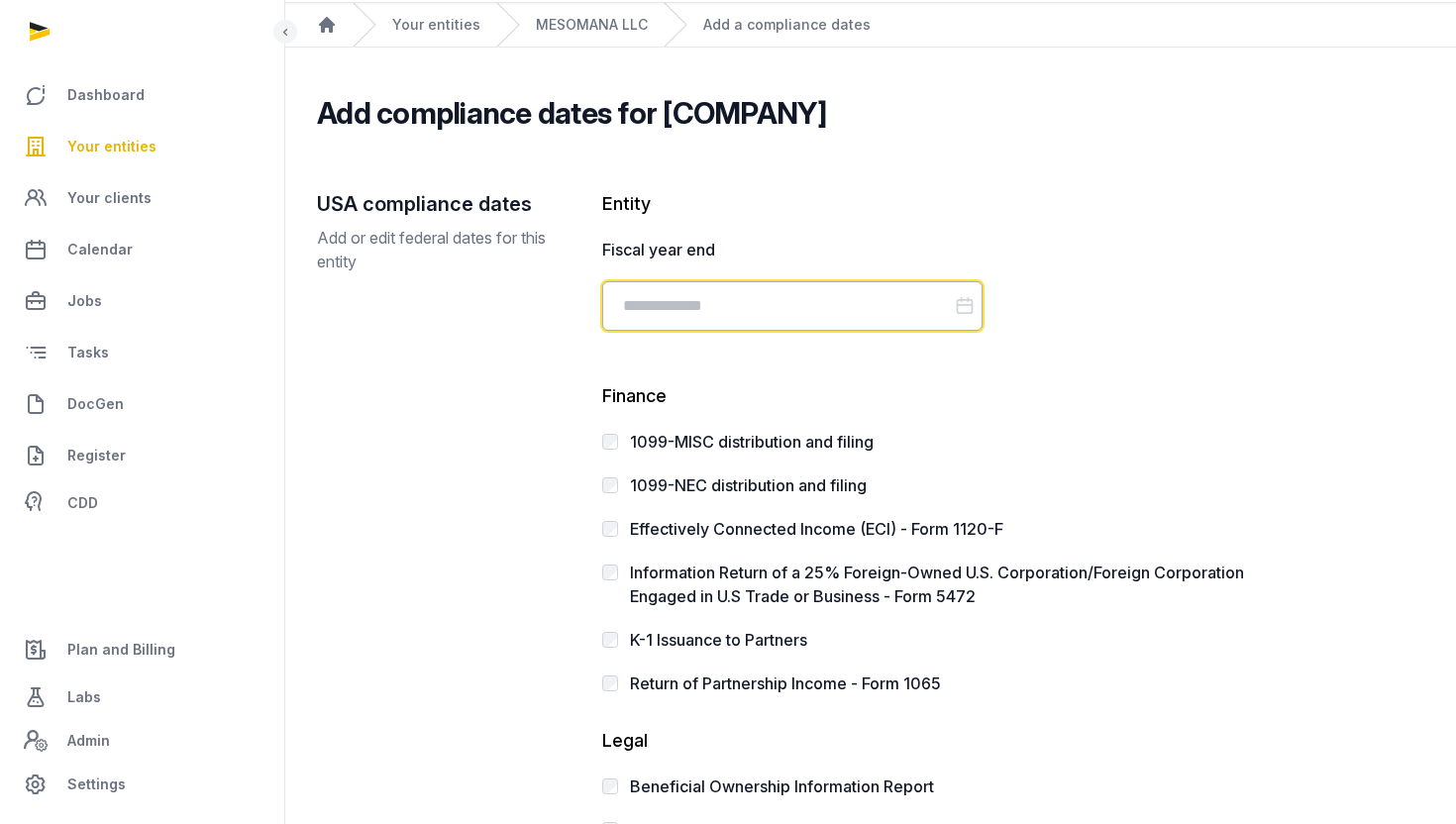 click at bounding box center (792, 306) 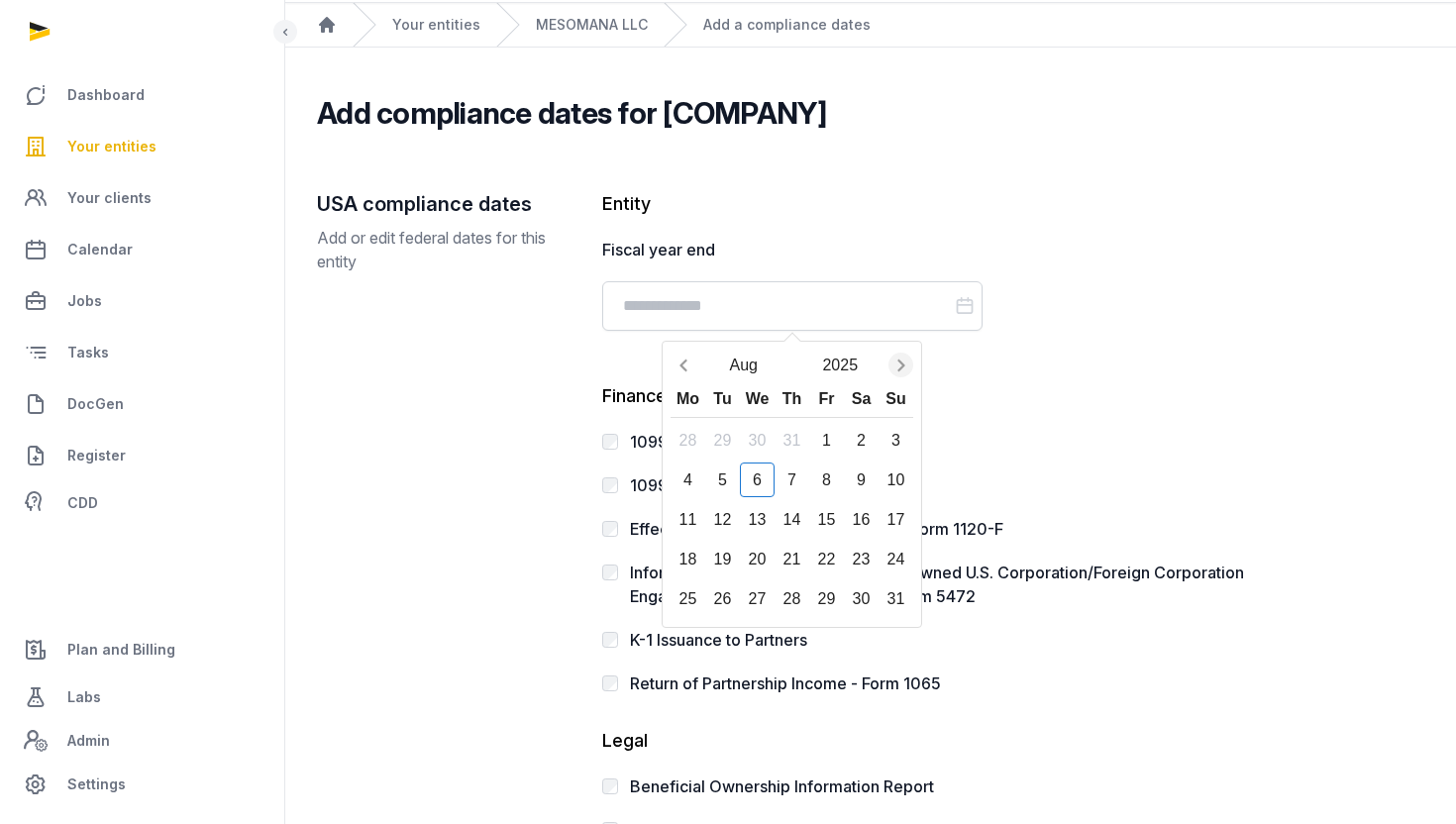 click 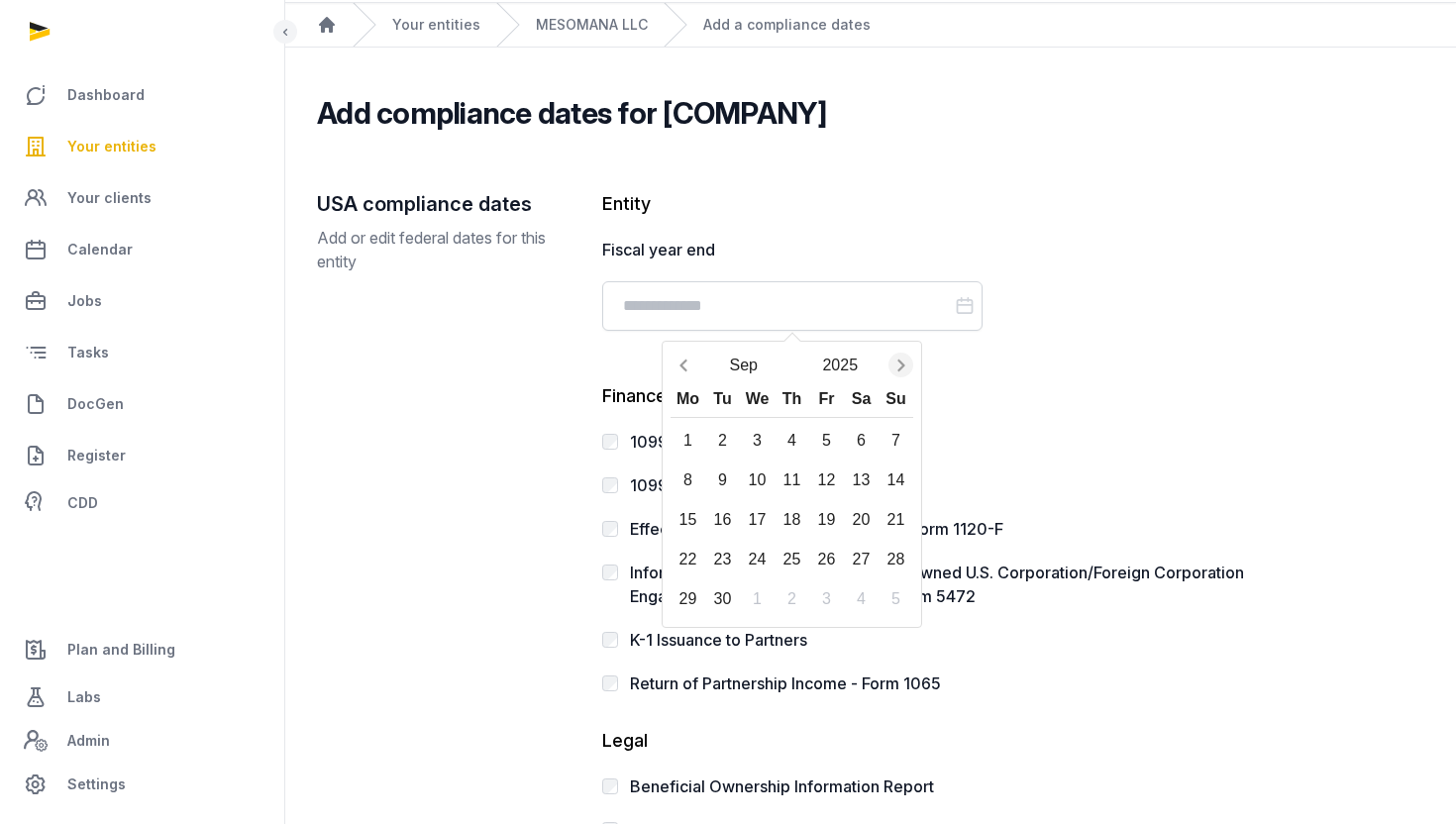 click 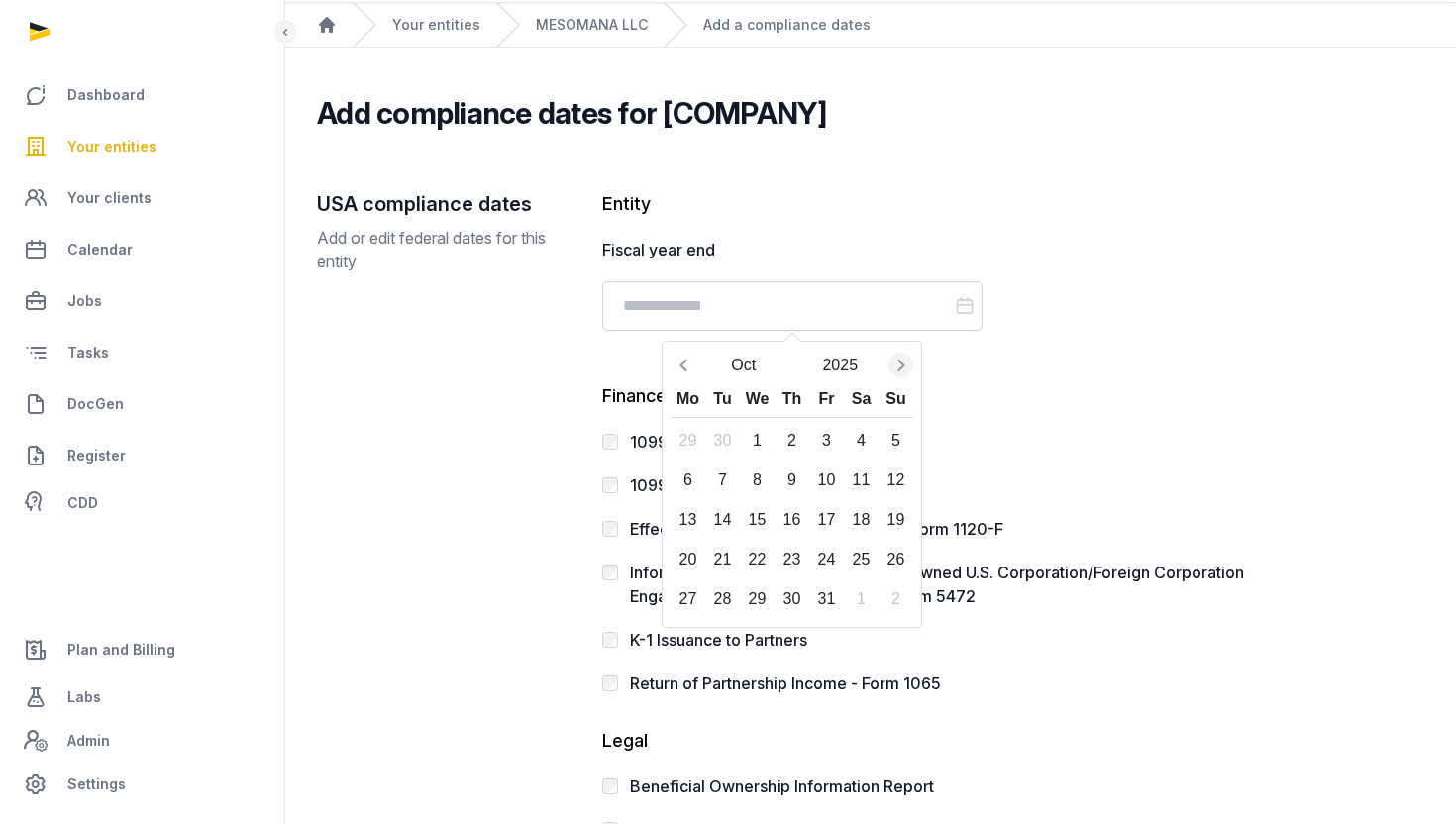 click 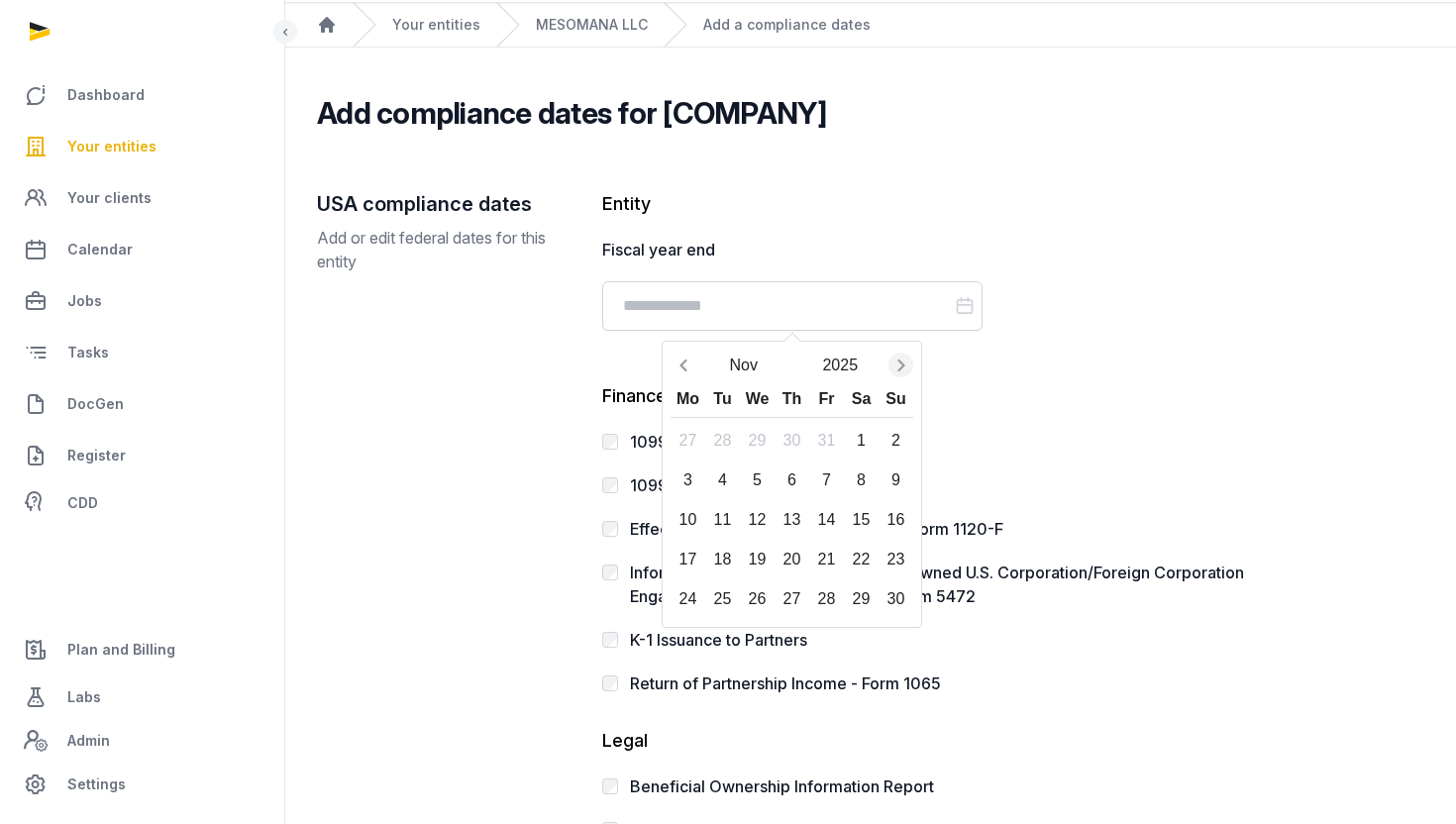click 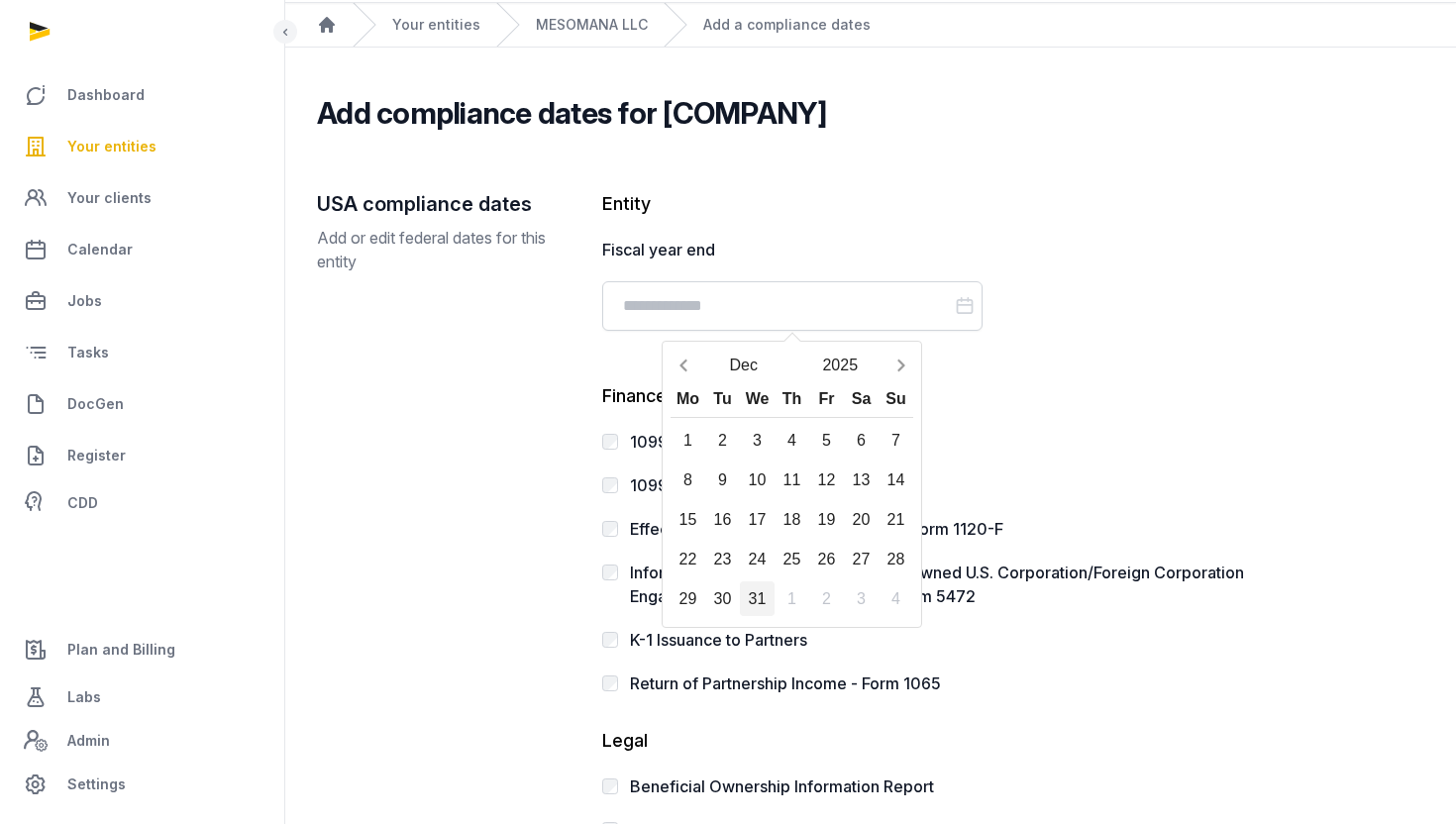 click on "31" at bounding box center (757, 598) 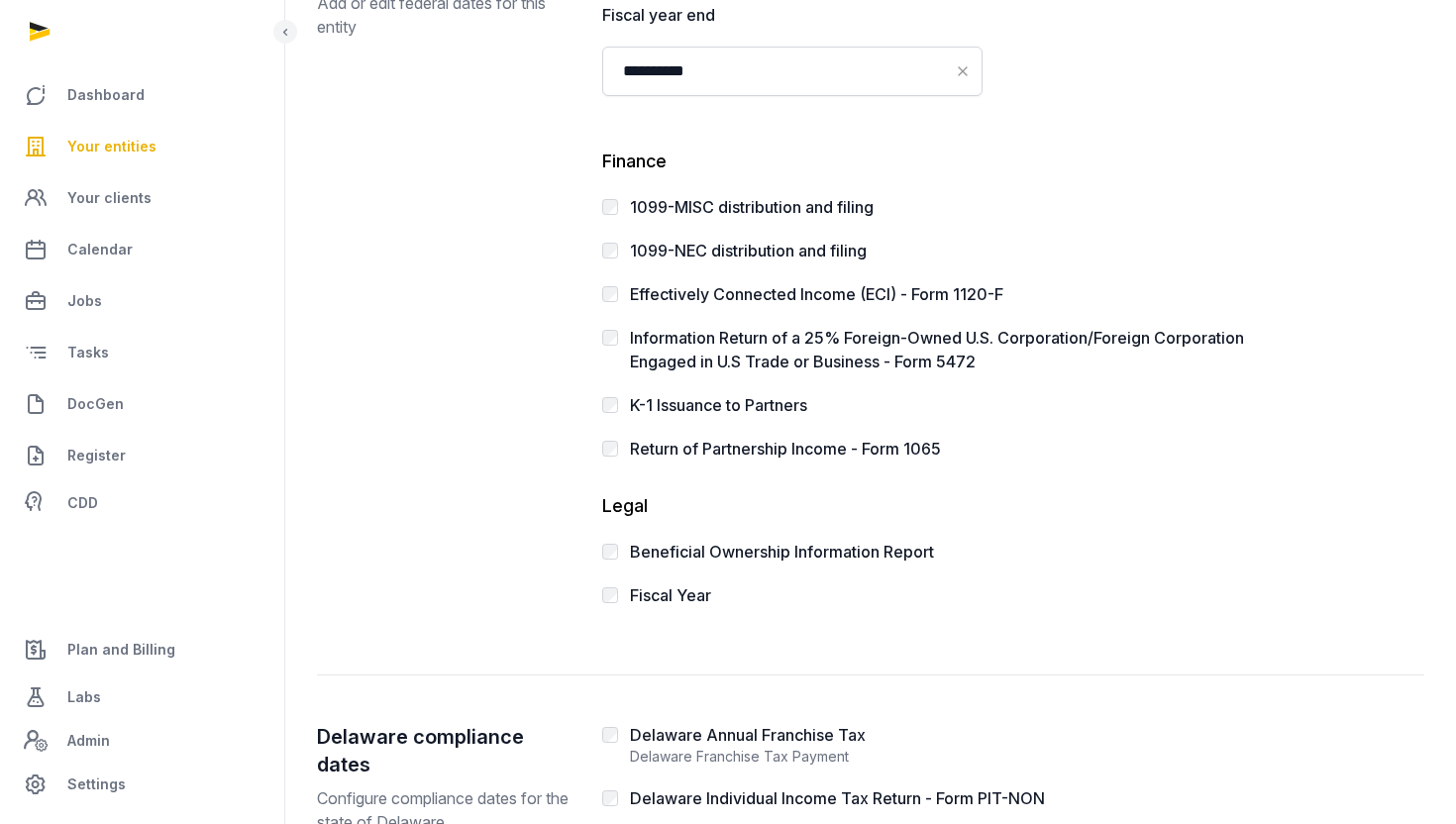 scroll, scrollTop: 314, scrollLeft: 0, axis: vertical 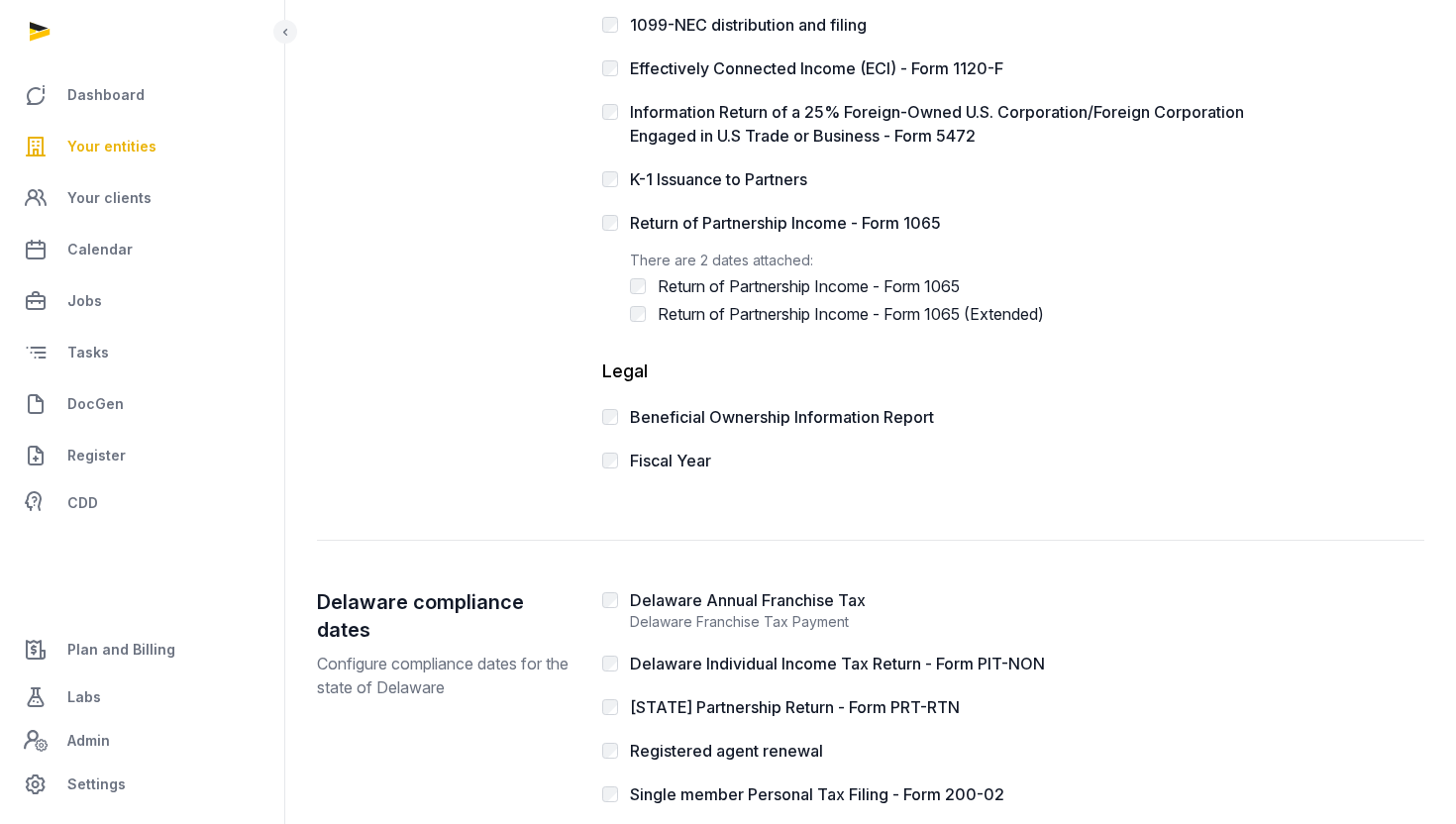 click on "Fiscal Year" at bounding box center [935, 461] 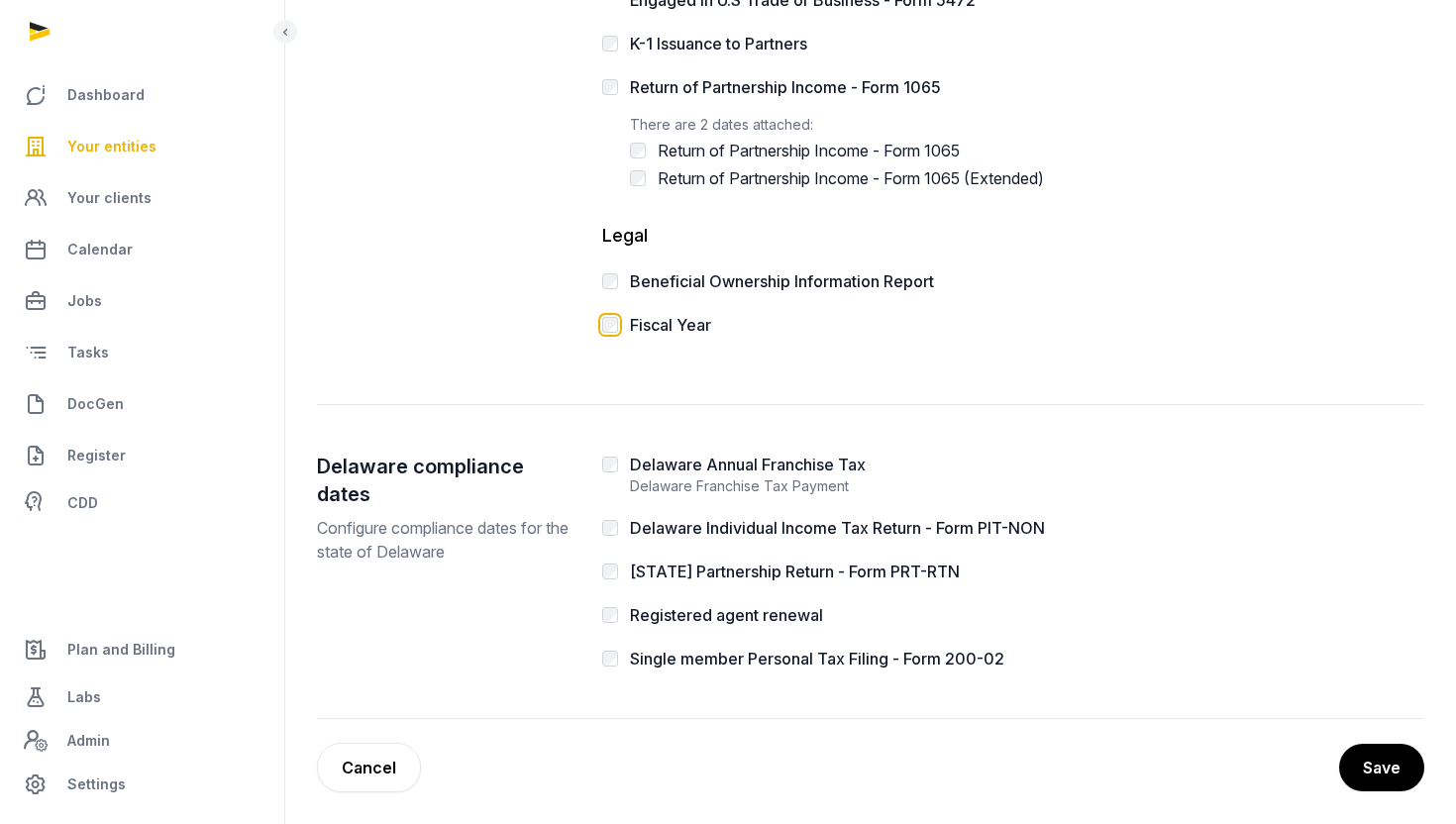scroll, scrollTop: 665, scrollLeft: 0, axis: vertical 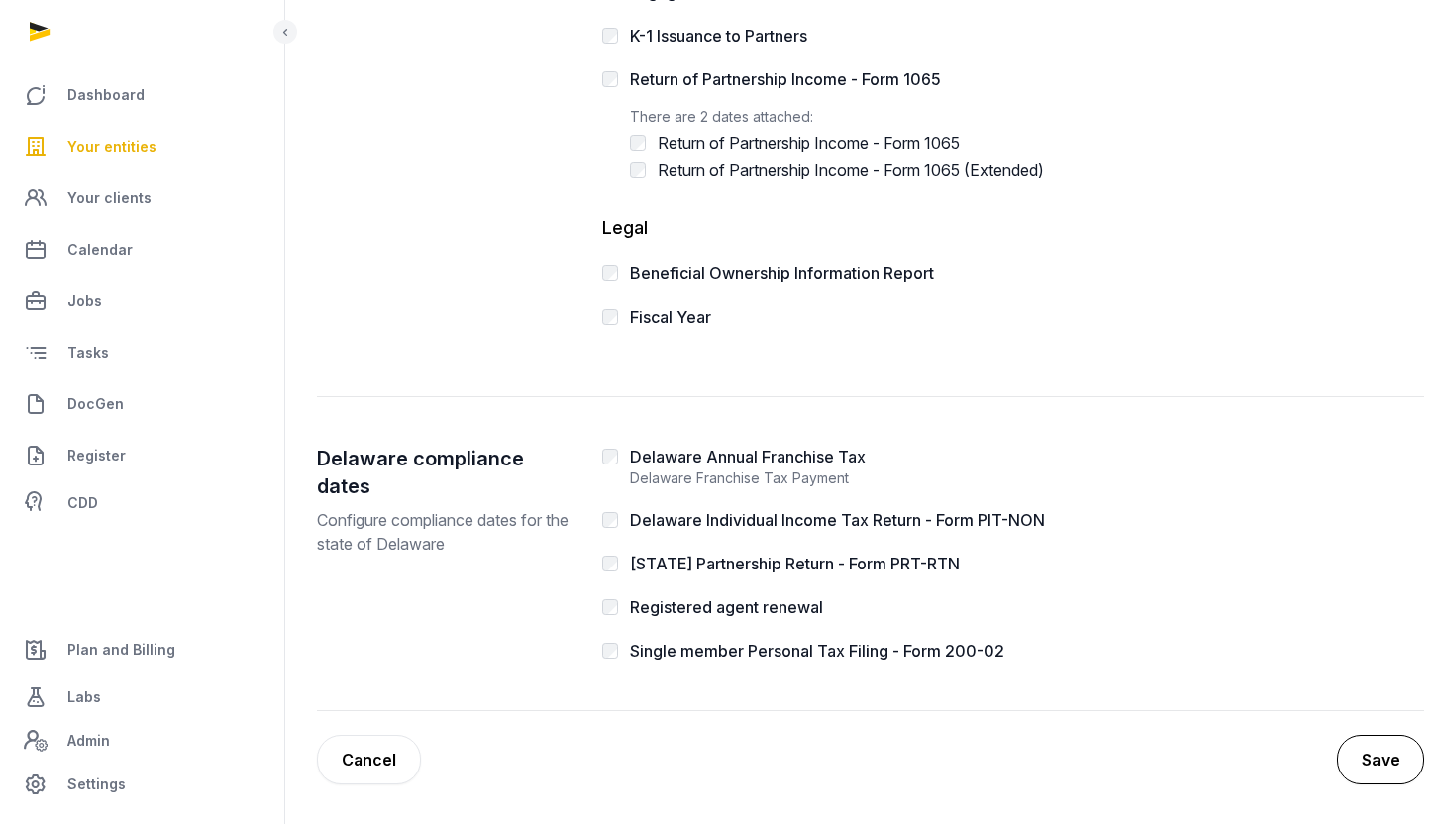 click on "Save" at bounding box center [1381, 760] 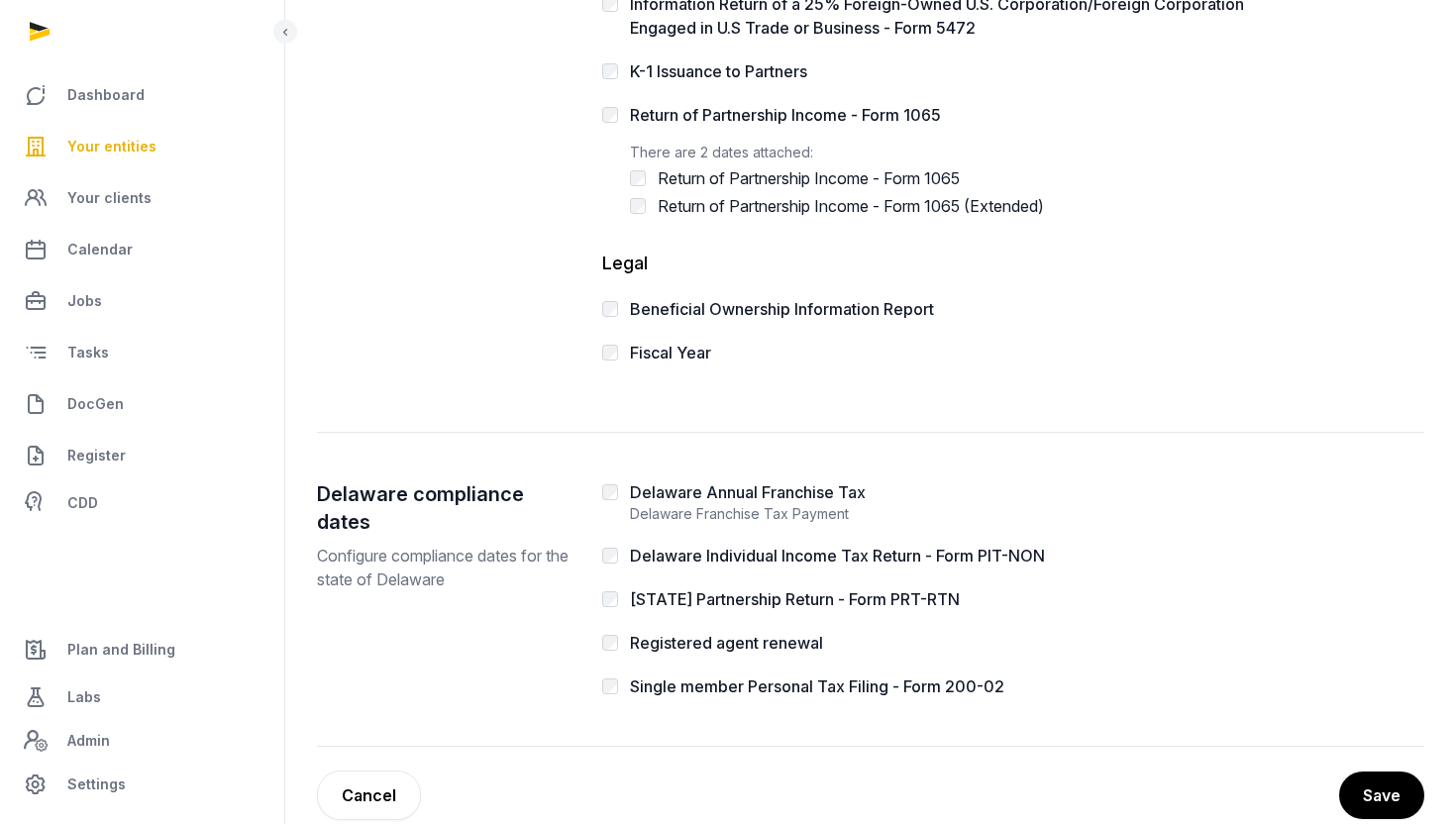 scroll, scrollTop: 736, scrollLeft: 0, axis: vertical 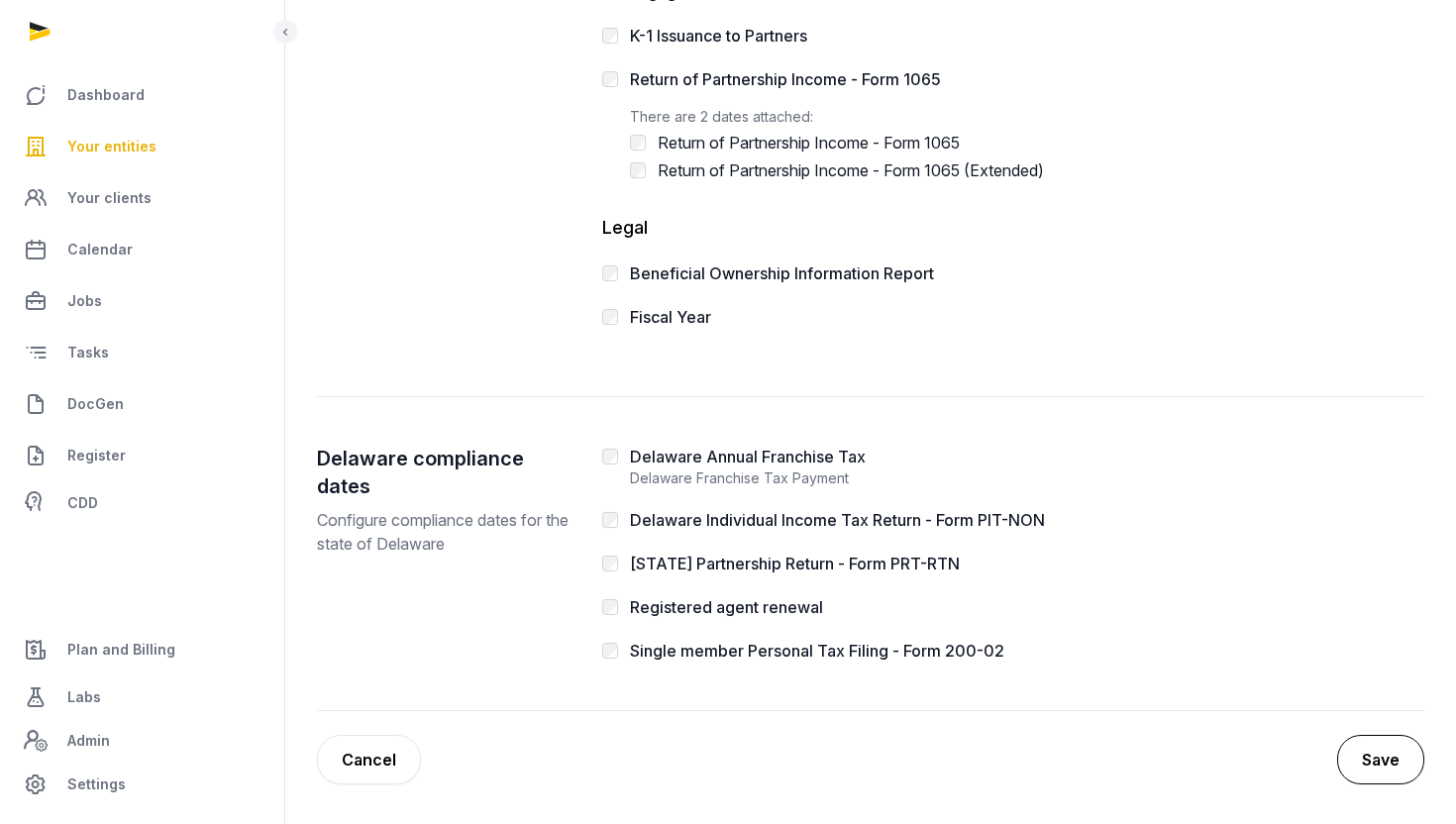 click on "Save" at bounding box center (1381, 760) 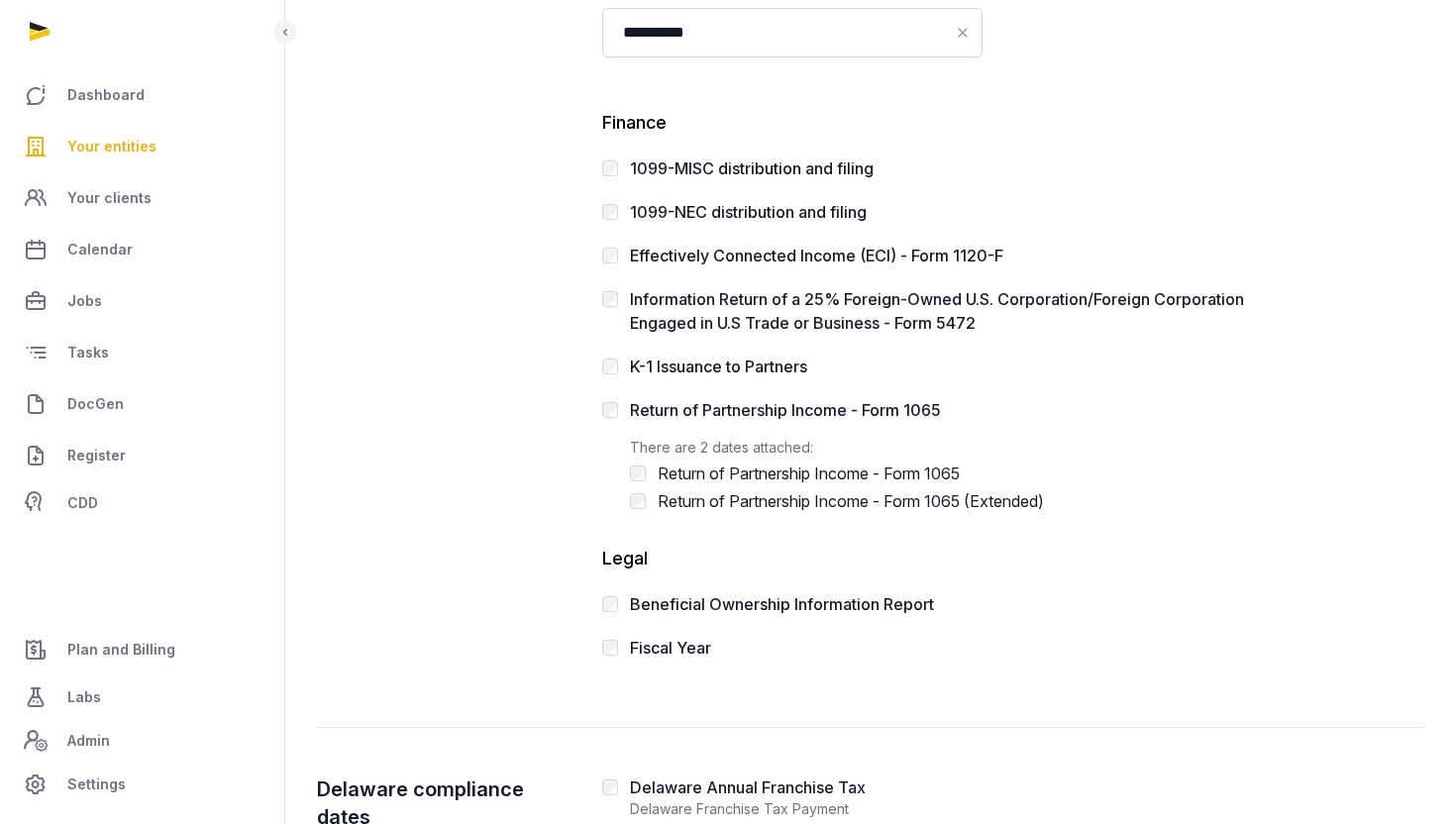 scroll, scrollTop: 407, scrollLeft: 0, axis: vertical 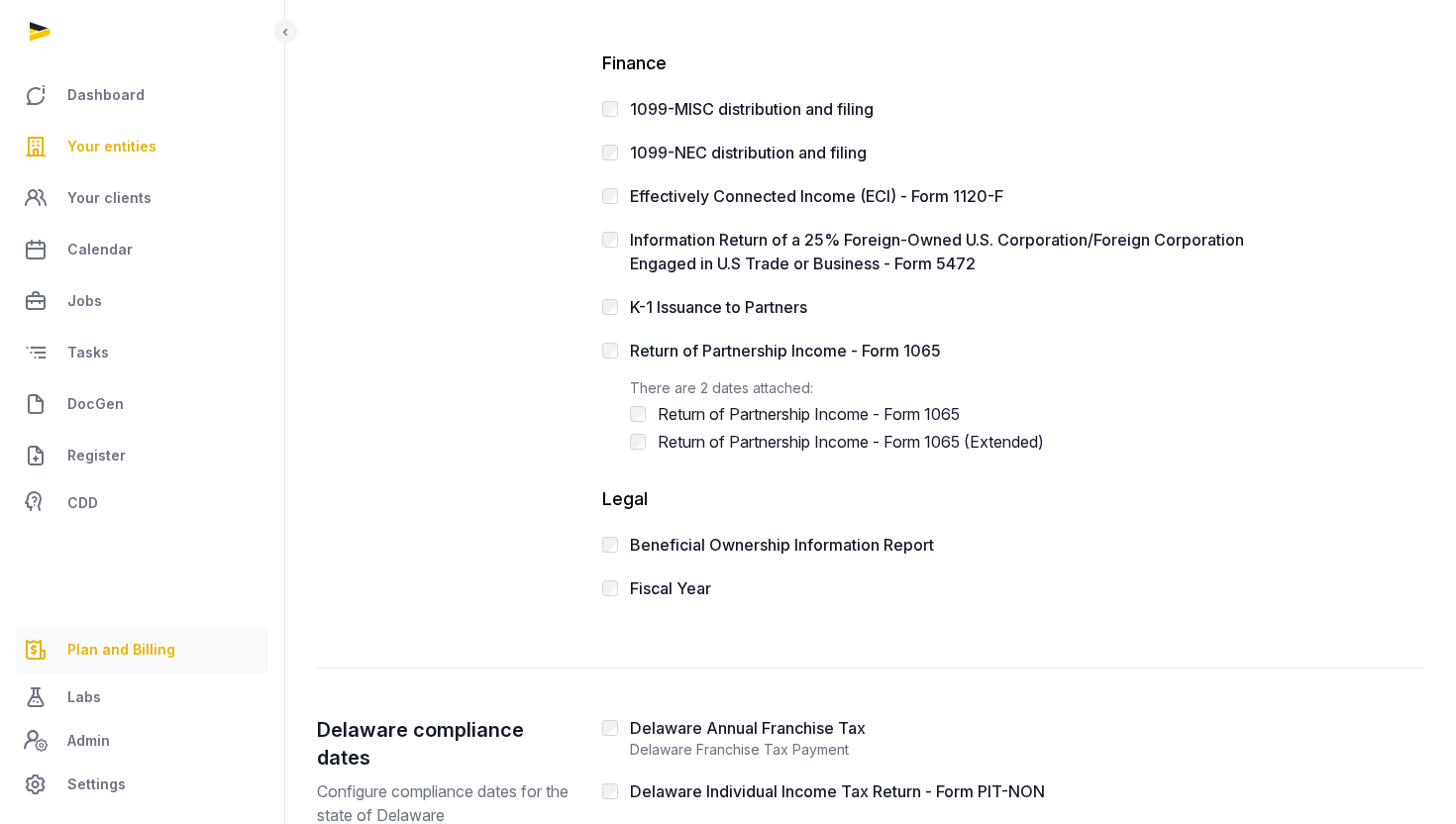 click on "Plan and Billing" at bounding box center (121, 650) 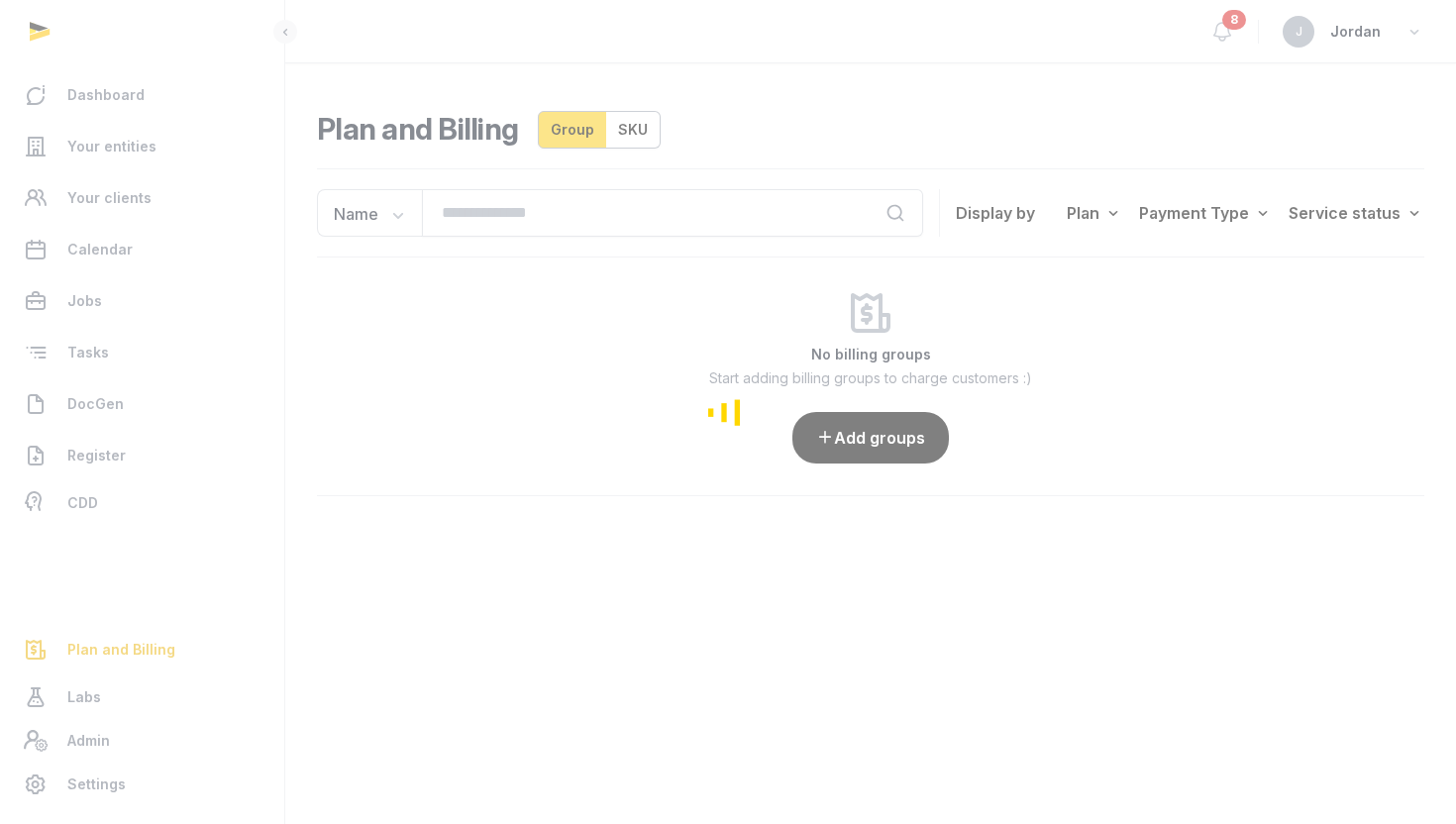 scroll, scrollTop: 0, scrollLeft: 0, axis: both 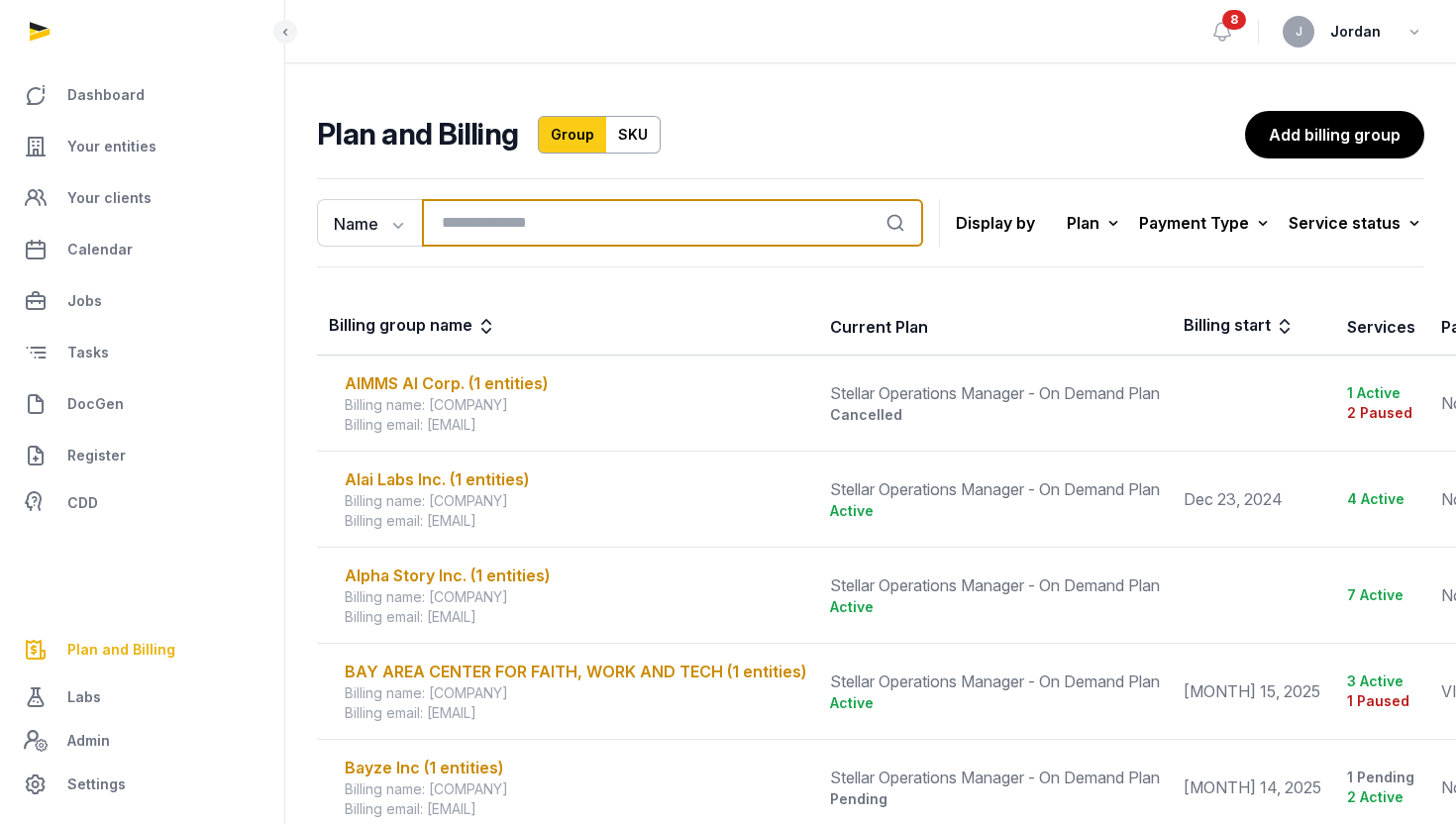 click at bounding box center [673, 223] 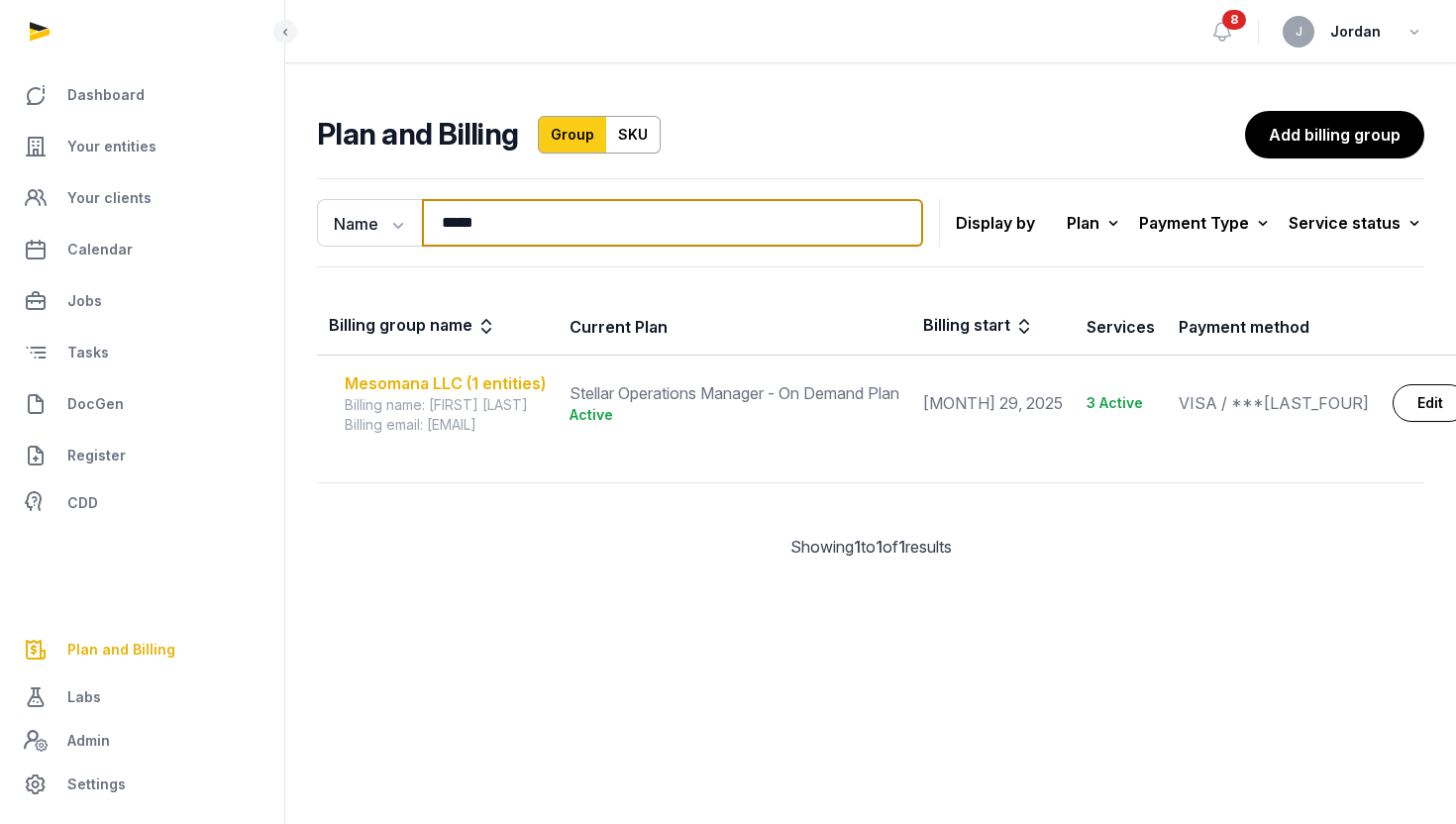 type on "*****" 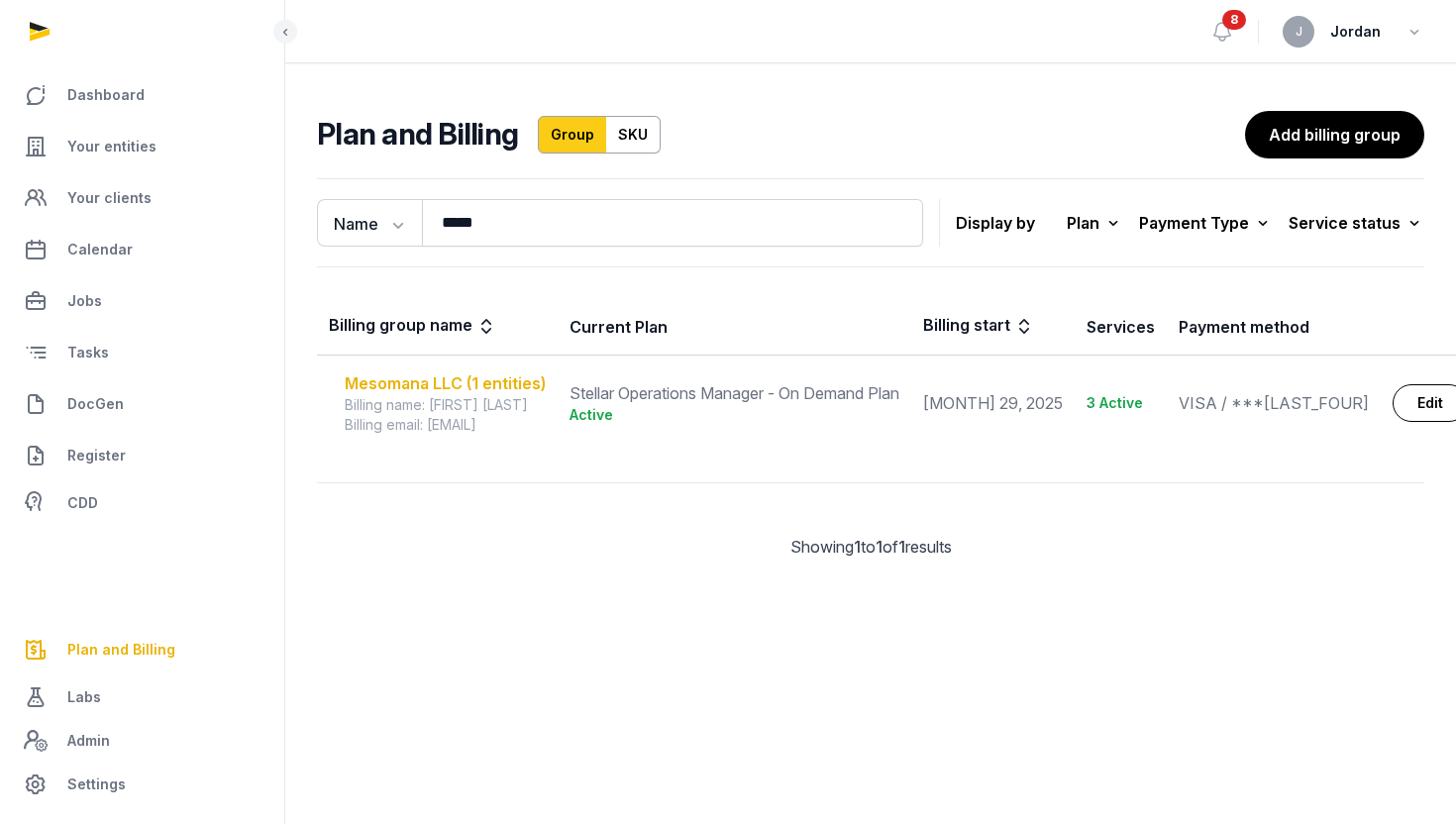 click on "Mesomana LLC (1 entities)" at bounding box center (445, 383) 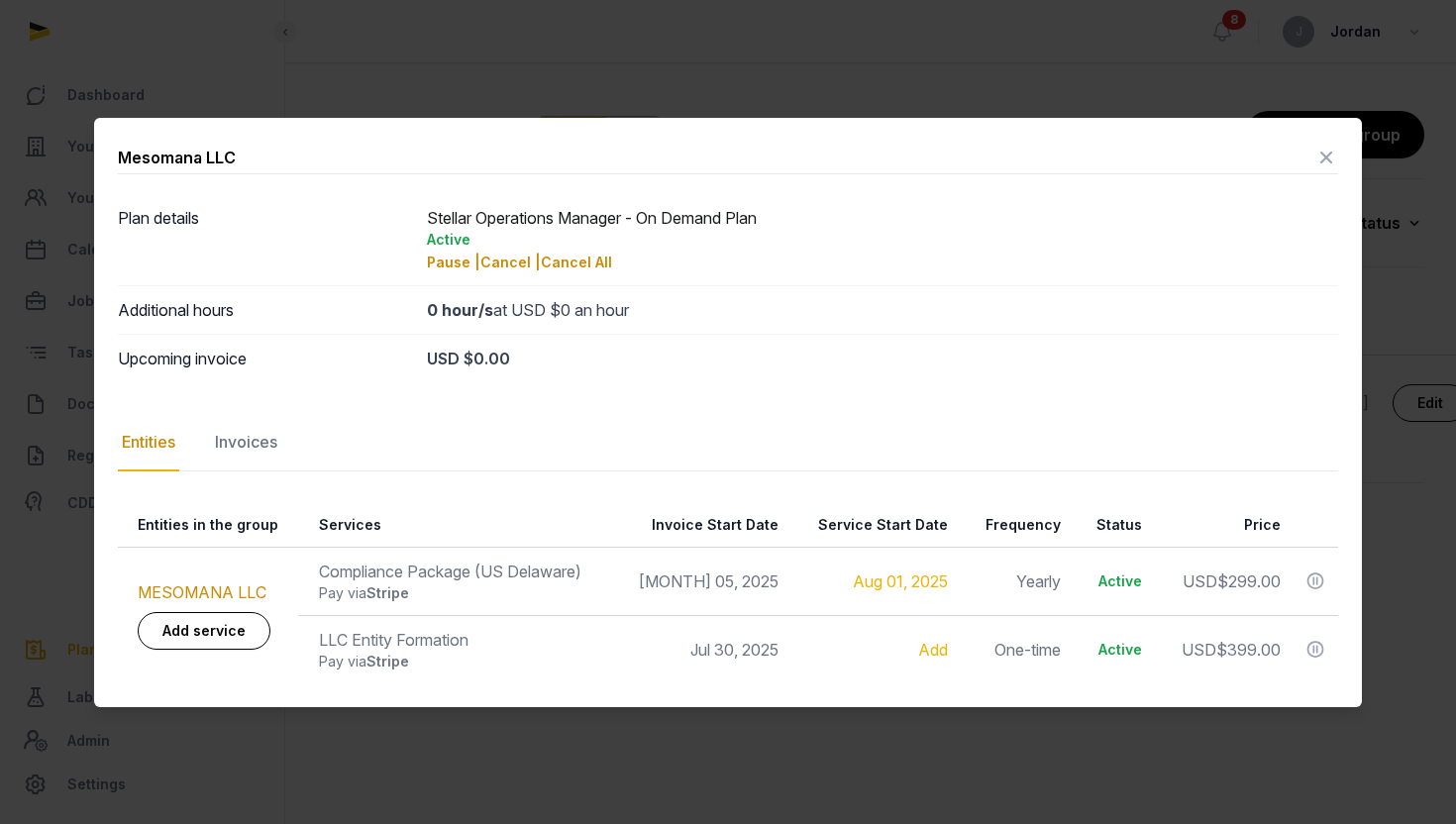 click at bounding box center [728, 412] 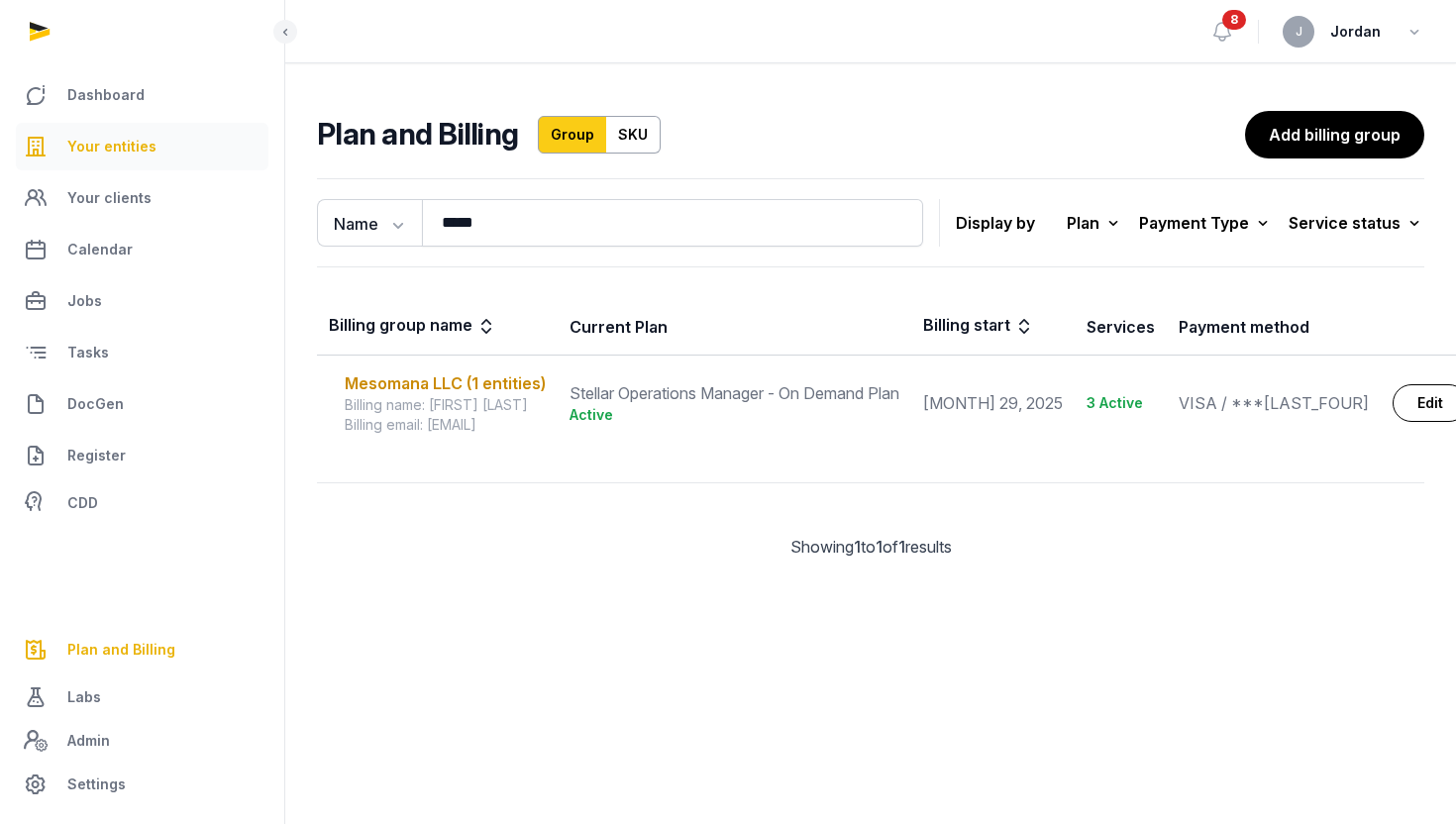 click on "Your entities" at bounding box center [112, 147] 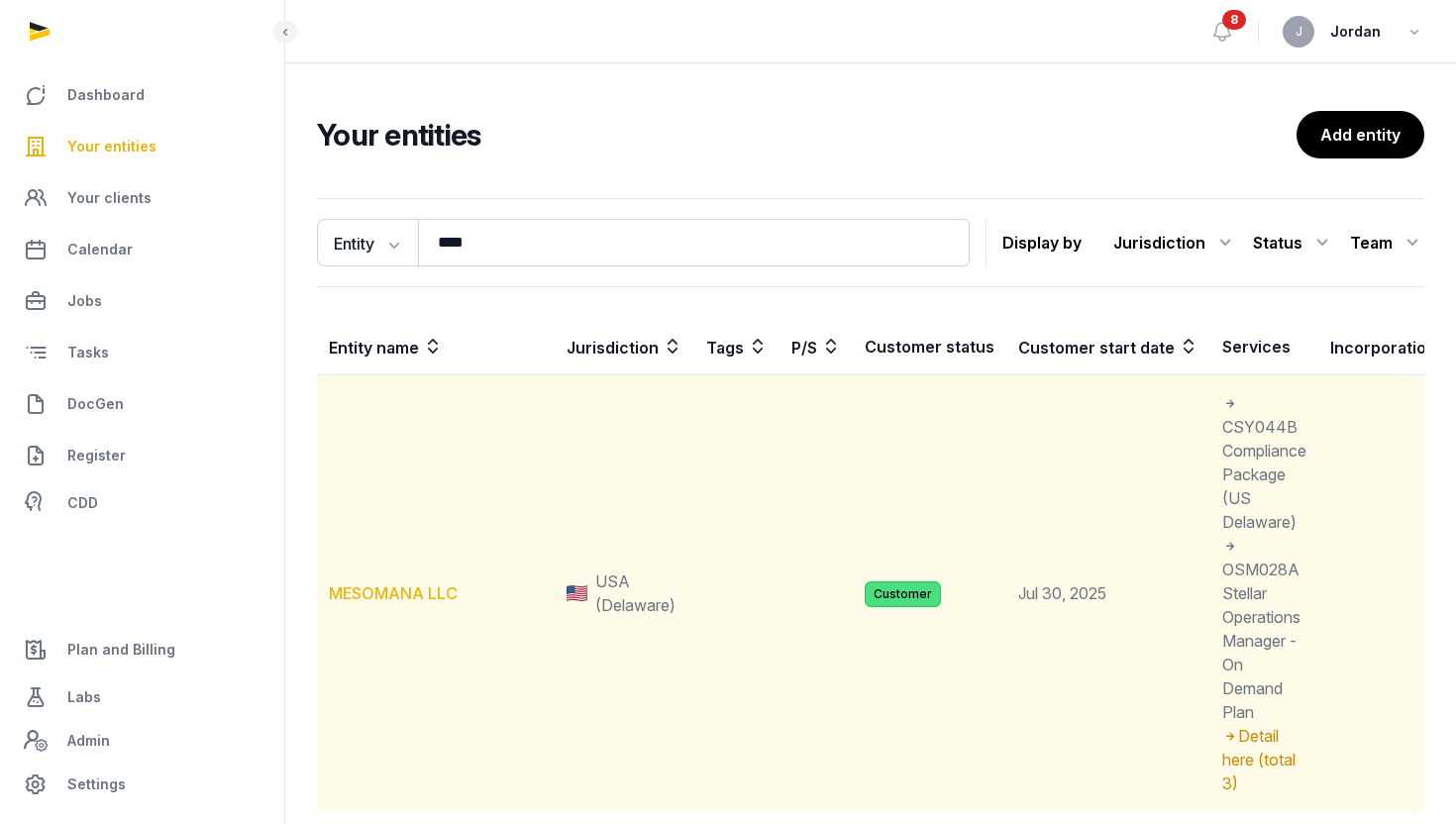 click on "MESOMANA LLC" at bounding box center [393, 593] 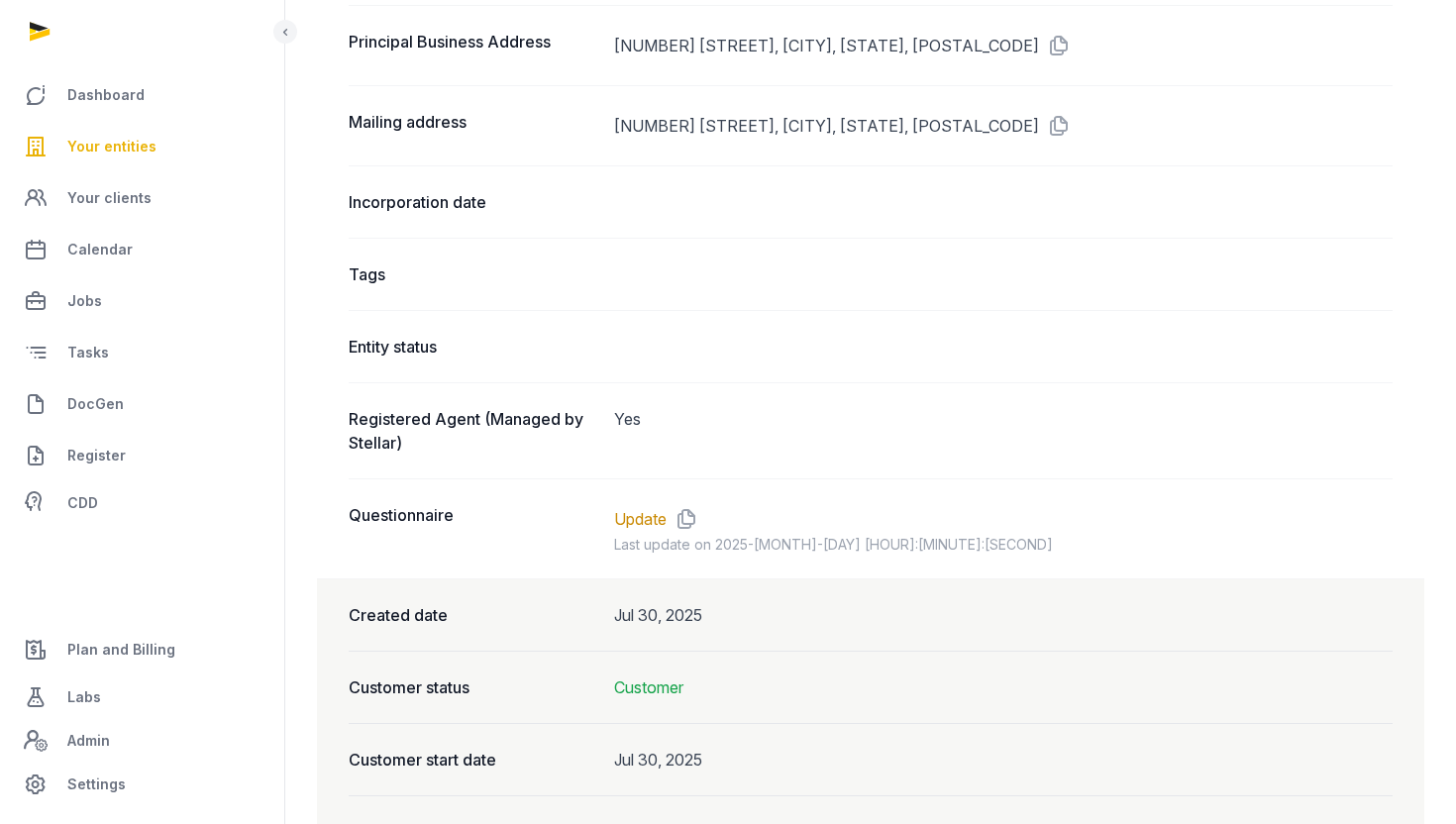 scroll, scrollTop: 1592, scrollLeft: 0, axis: vertical 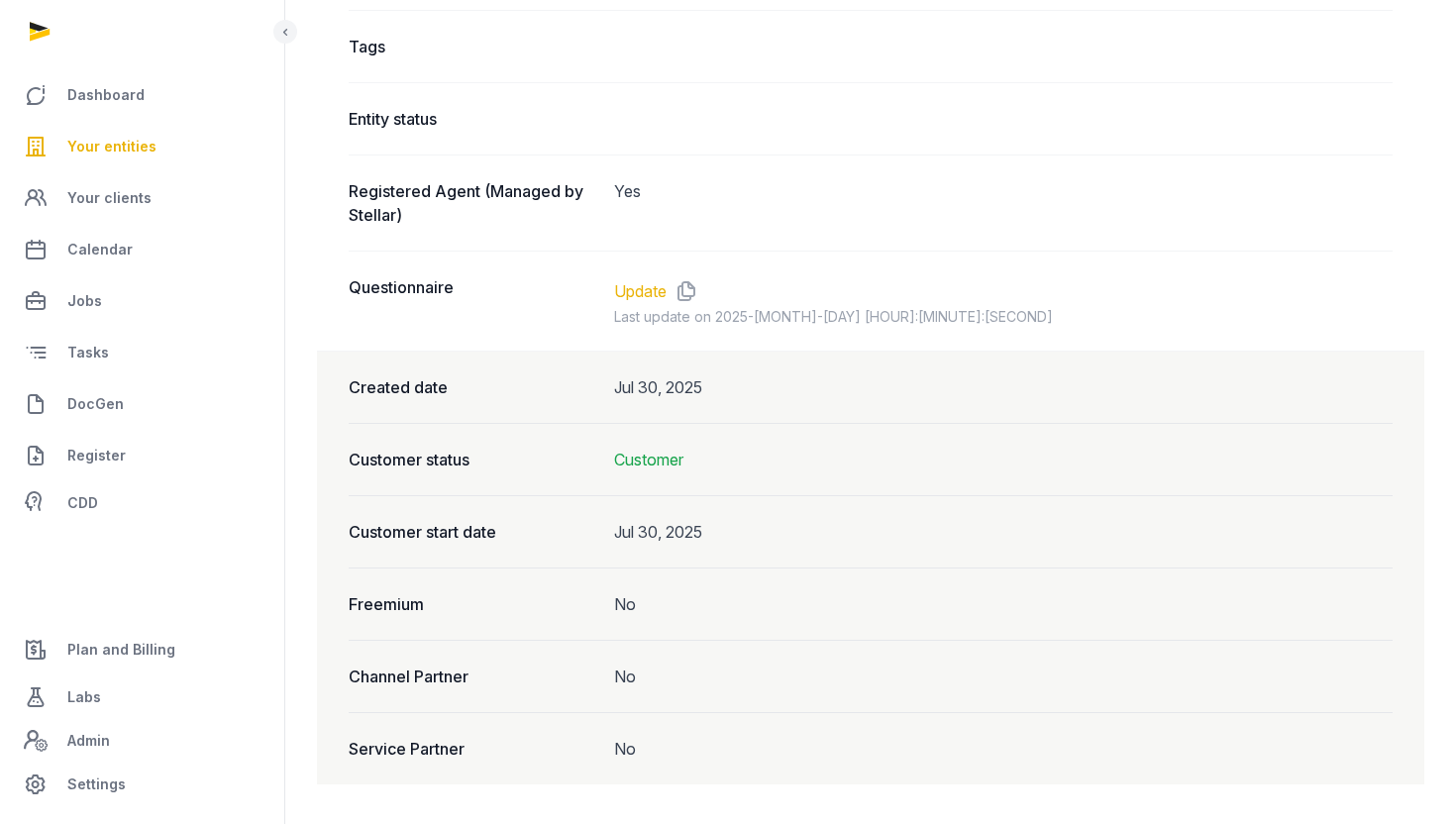 click on "Update" at bounding box center (640, 291) 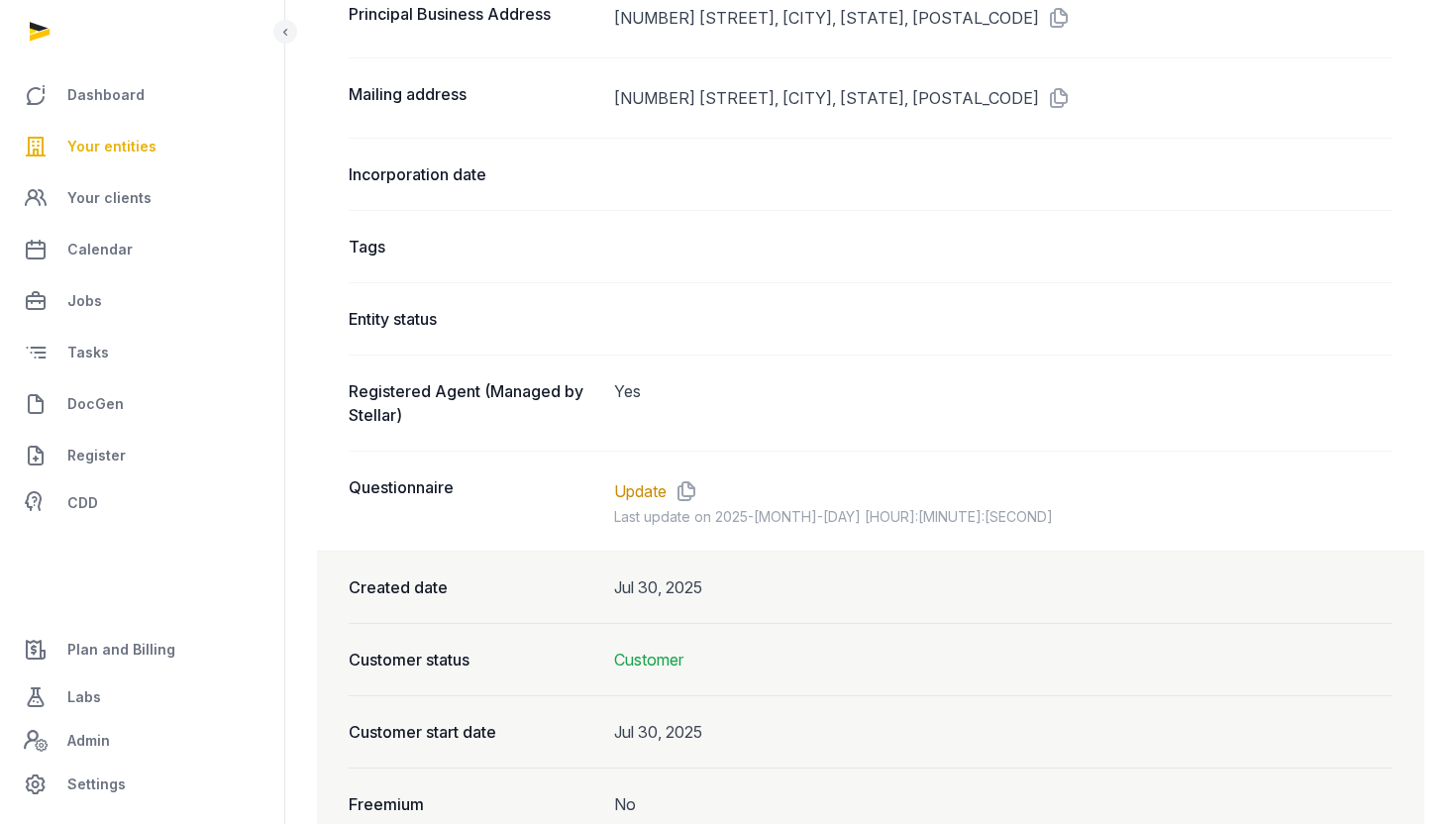 scroll, scrollTop: 1392, scrollLeft: 0, axis: vertical 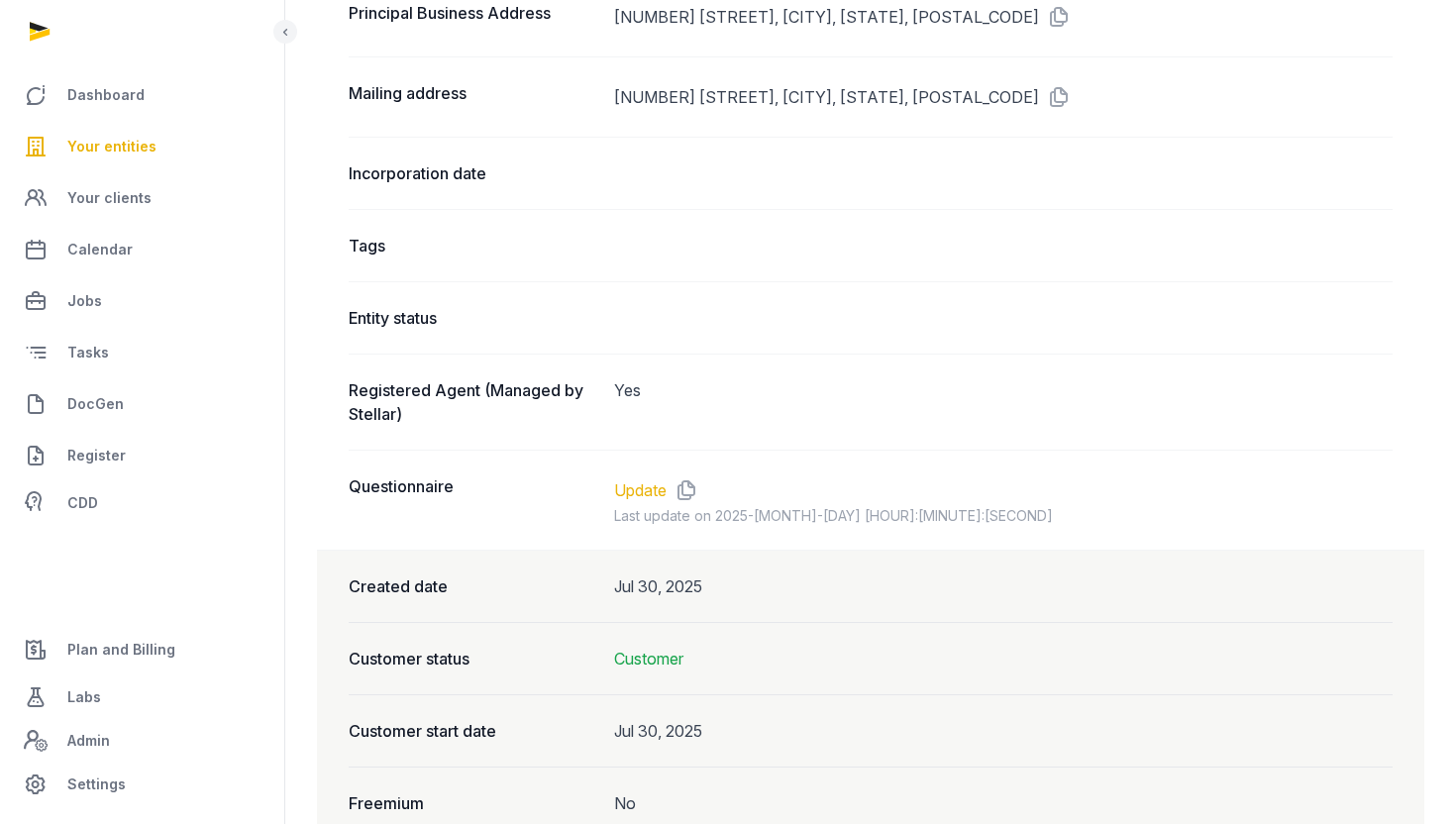click on "Update" at bounding box center [640, 490] 